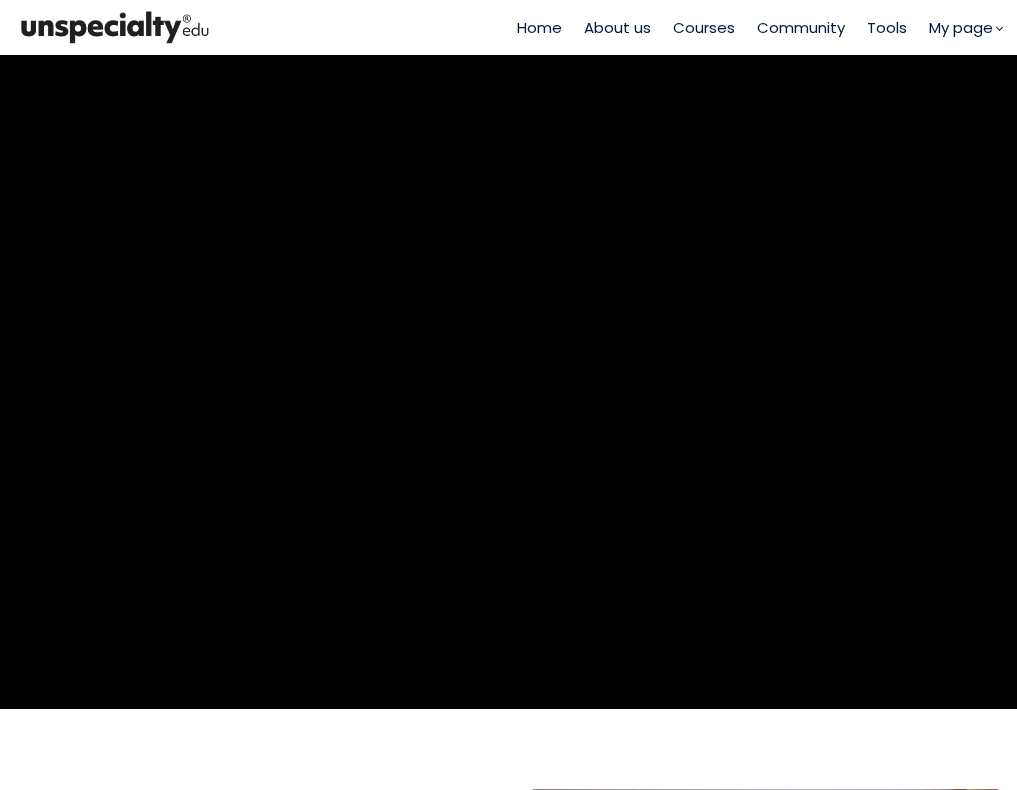 scroll, scrollTop: 0, scrollLeft: 0, axis: both 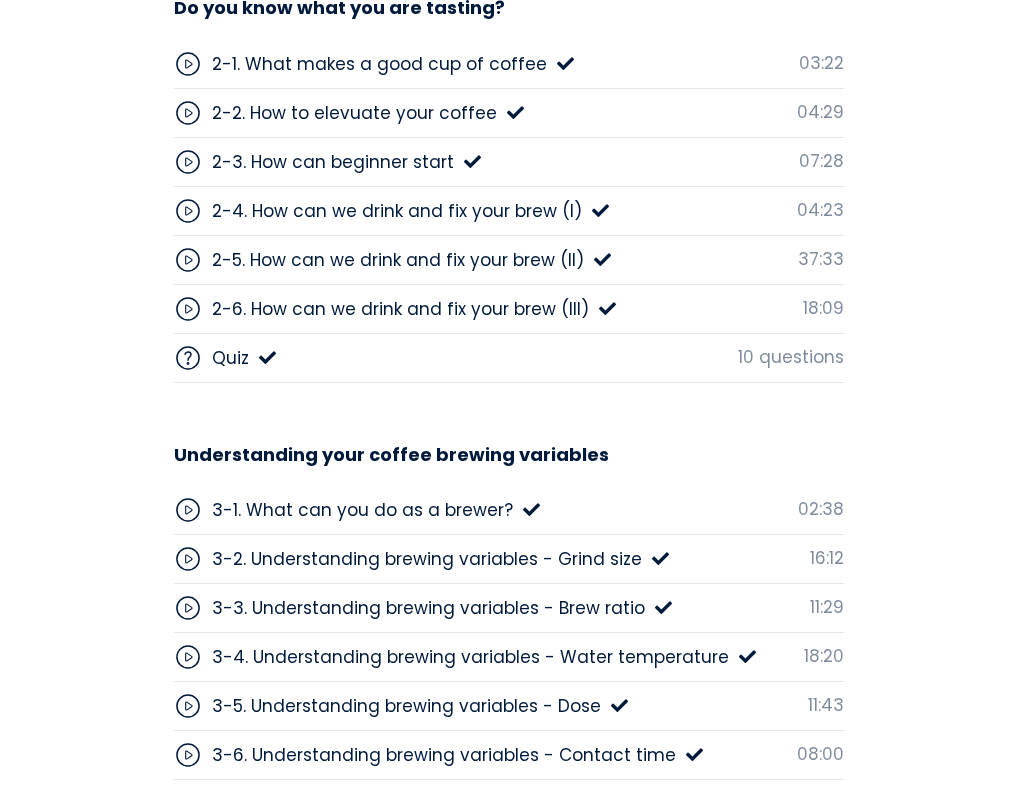 click on "3-1. What can you do as a brewer?" at bounding box center [362, 510] 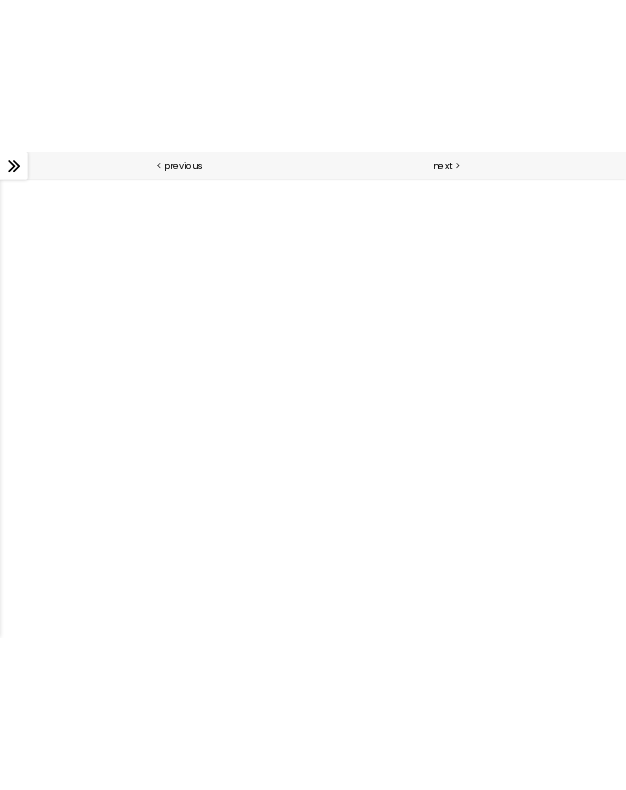 scroll, scrollTop: 0, scrollLeft: 0, axis: both 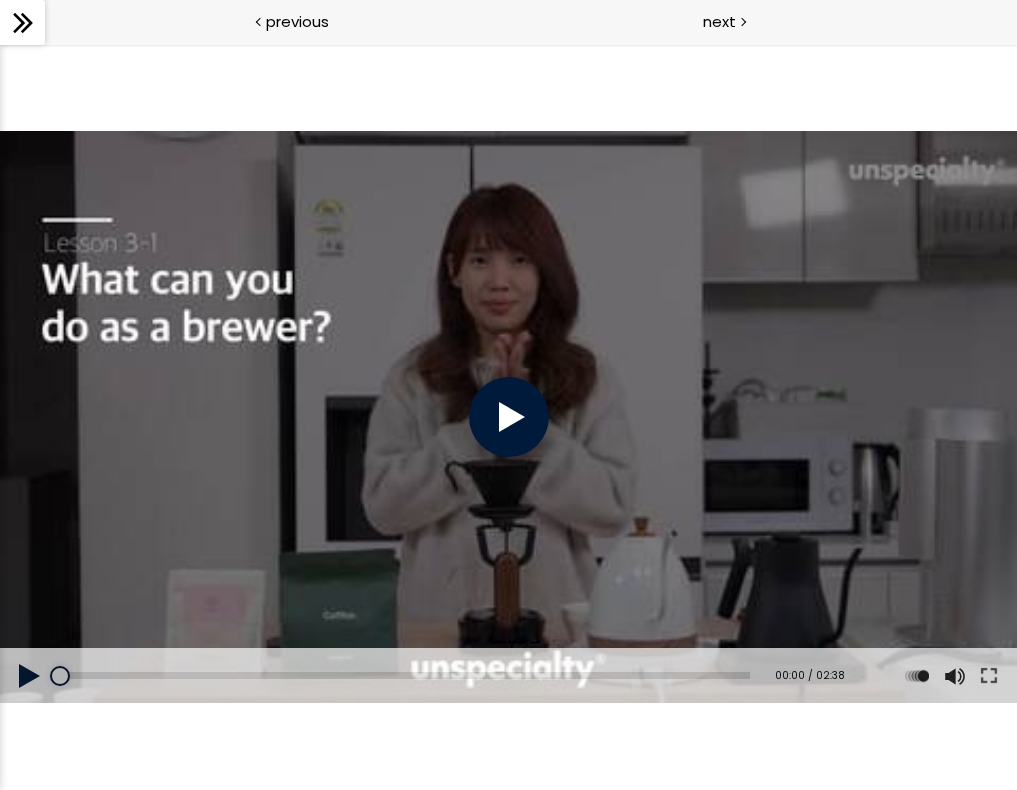 click at bounding box center (509, 417) 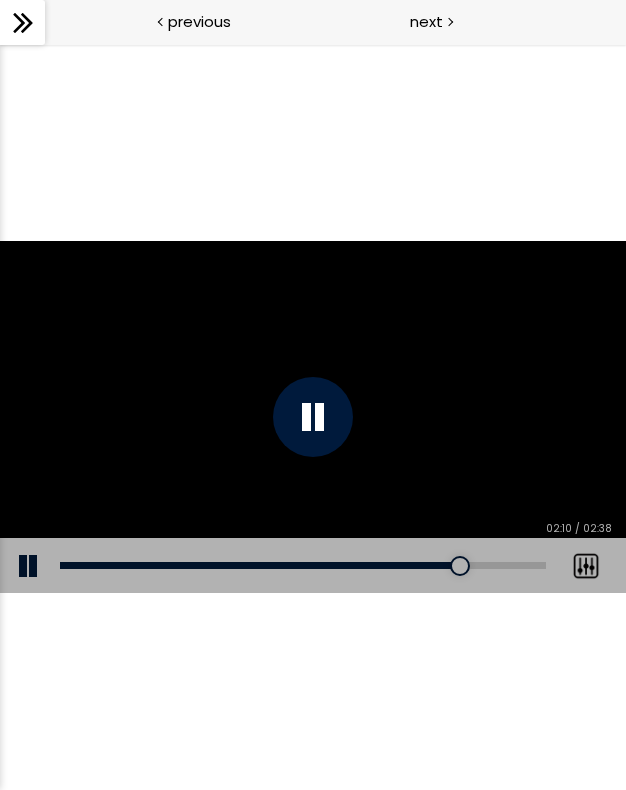 click at bounding box center (313, 417) 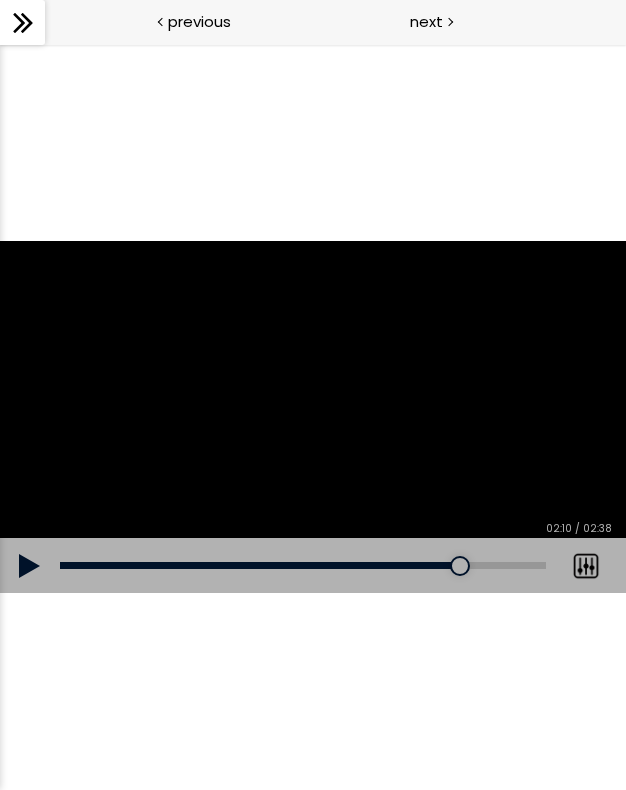click at bounding box center [30, 566] 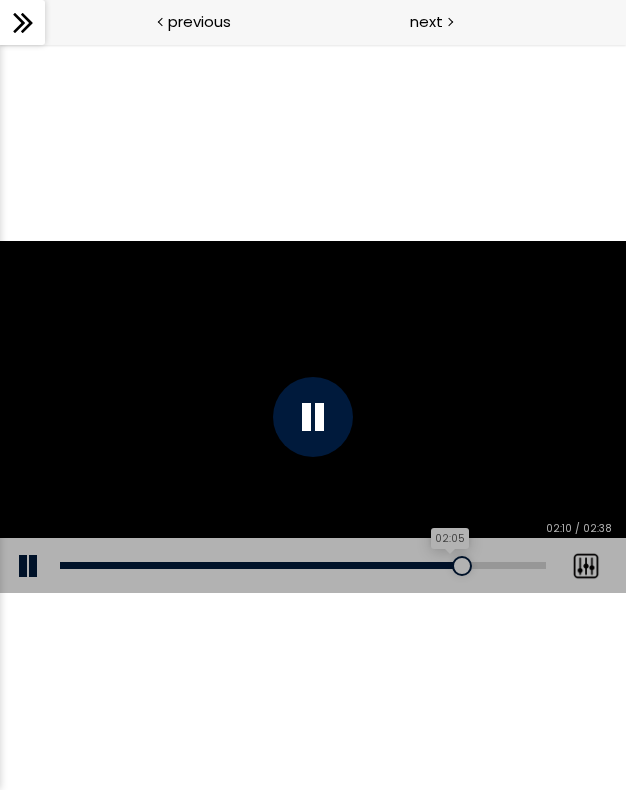 click on "02:05" at bounding box center [303, 565] 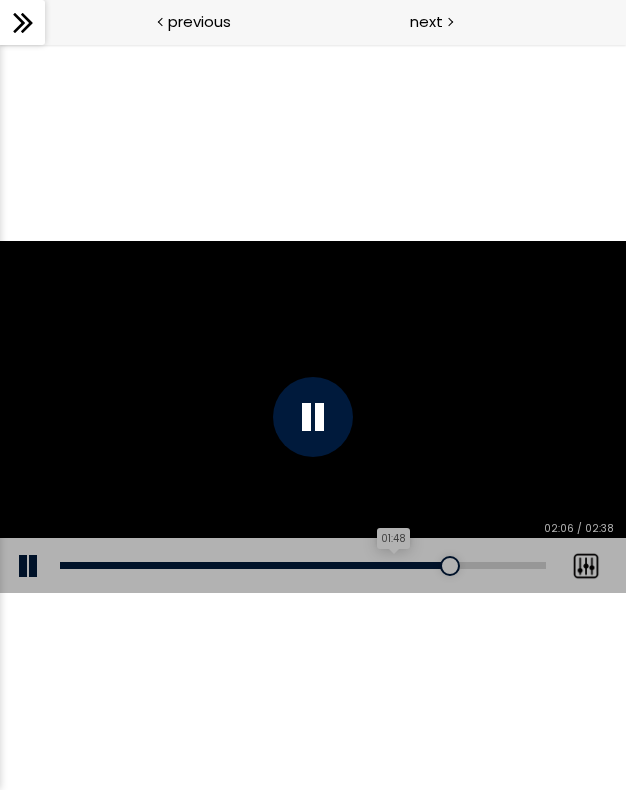 click on "01:48" at bounding box center [303, 565] 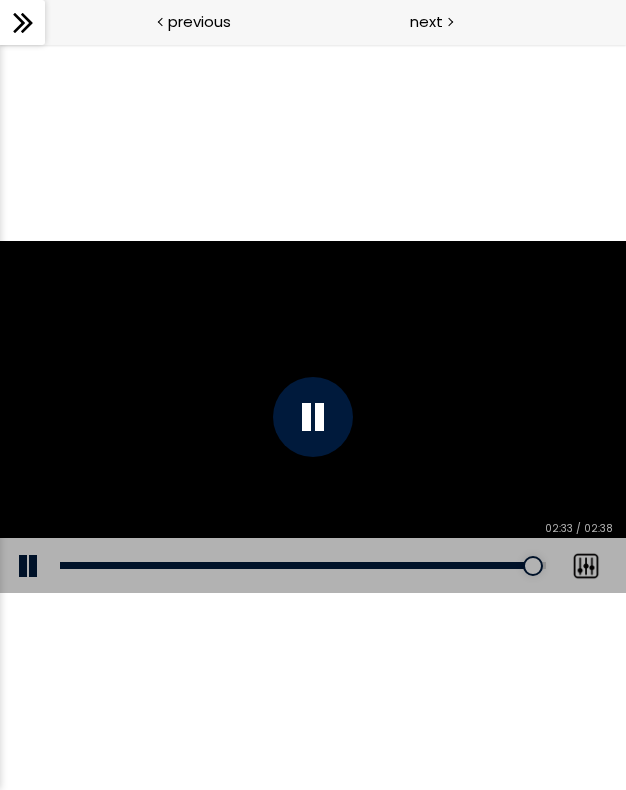 click at bounding box center [313, 417] 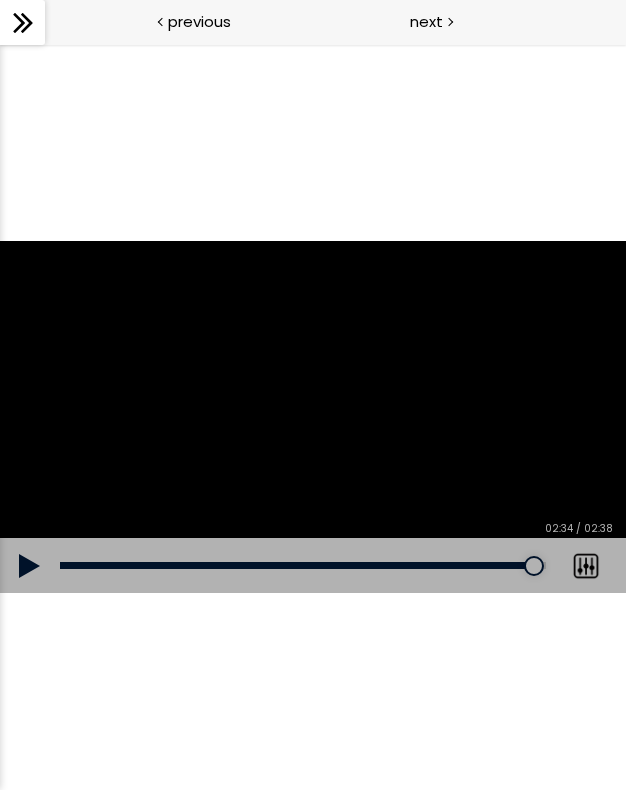 click on "Add chapter
02:23" at bounding box center [303, 566] 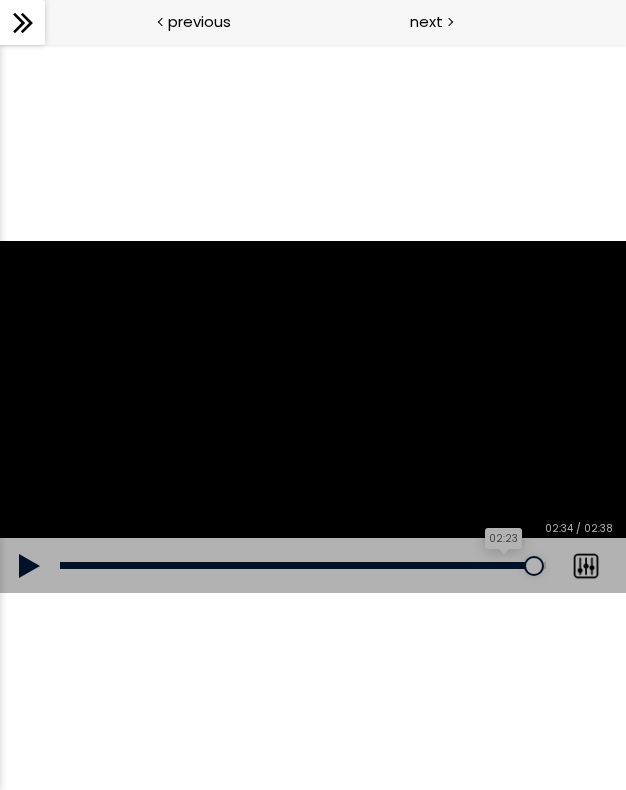 click on "02:23" at bounding box center [303, 565] 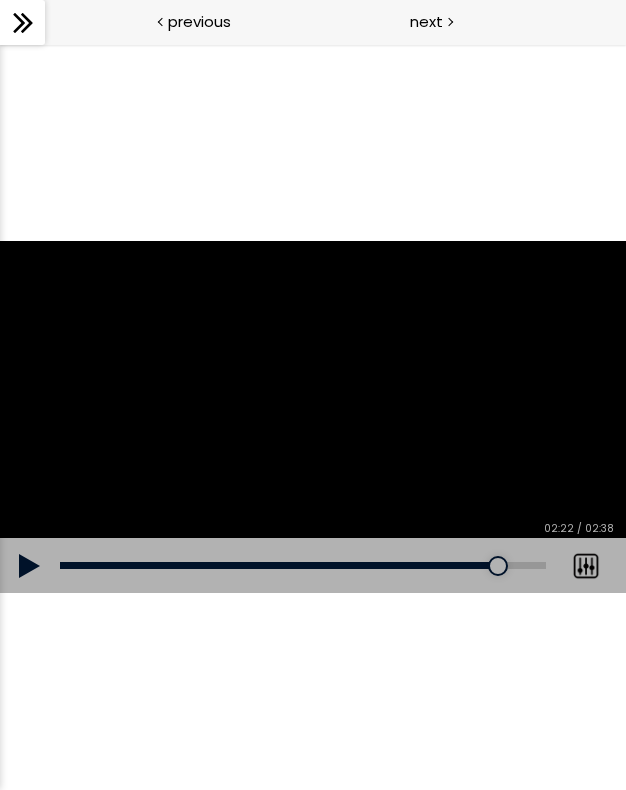 click at bounding box center [30, 566] 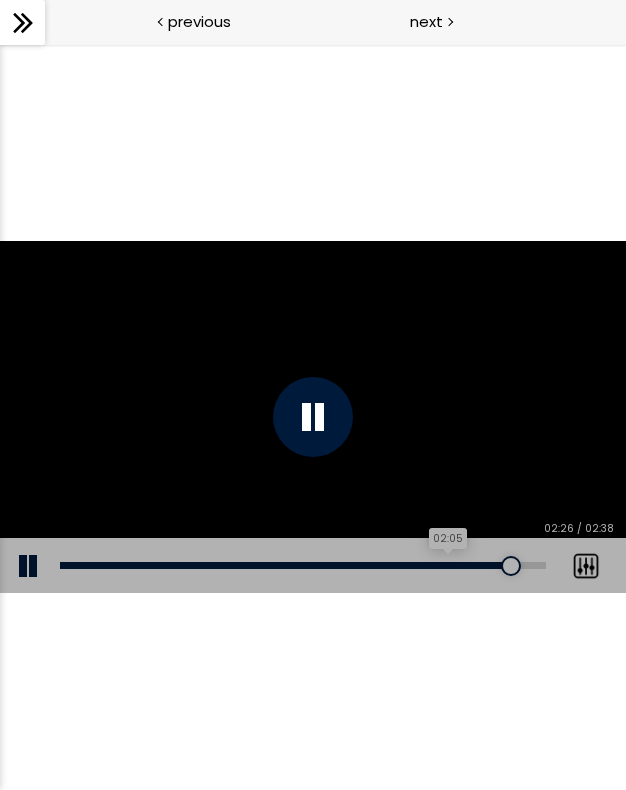 click on "02:05" at bounding box center [303, 565] 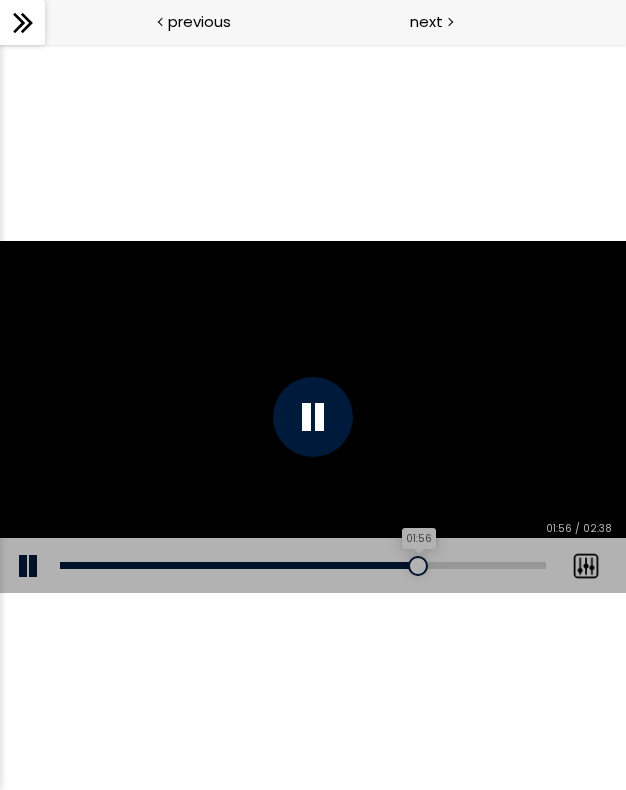 click on "01:56" at bounding box center [303, 565] 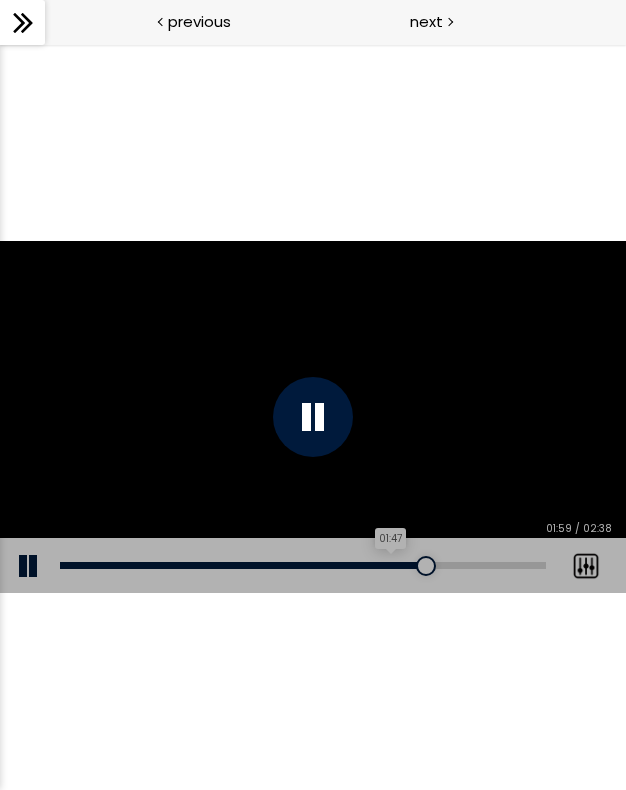 click on "01:47" at bounding box center (303, 565) 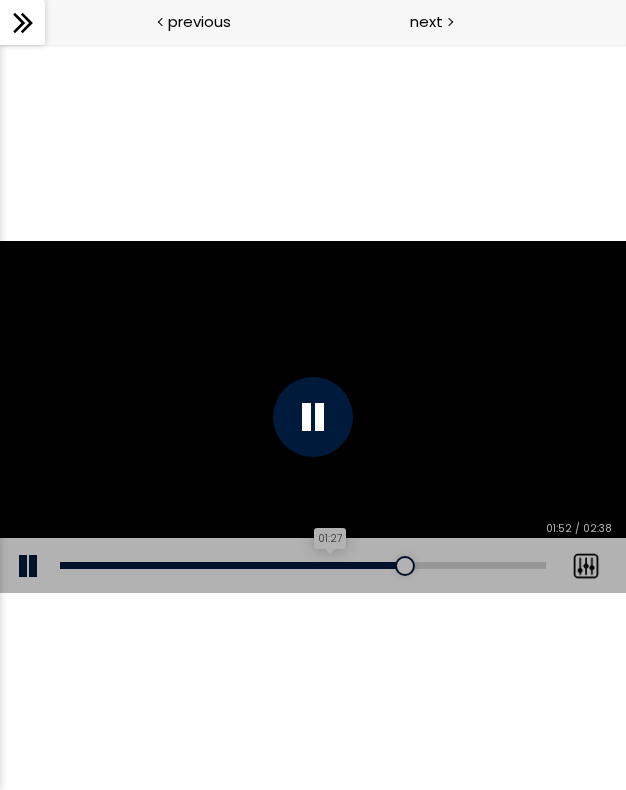 click on "01:27" at bounding box center (303, 565) 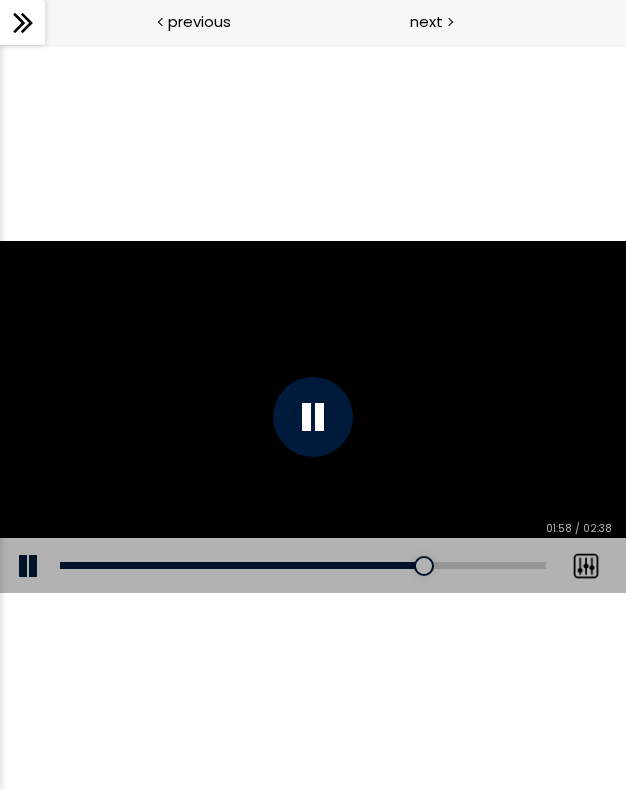 click on "Add chapter
01:48" at bounding box center [303, 566] 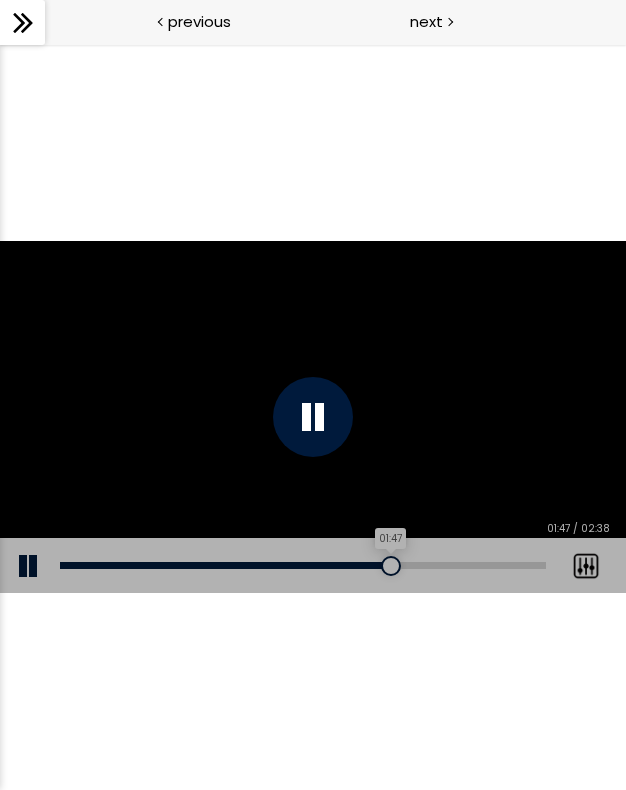 click on "01:47" at bounding box center [303, 565] 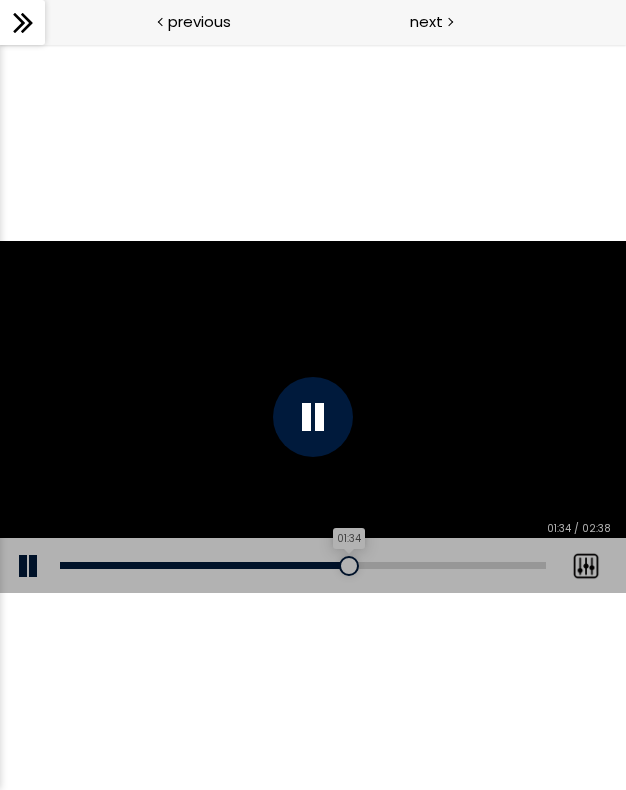 click on "01:34" at bounding box center (303, 565) 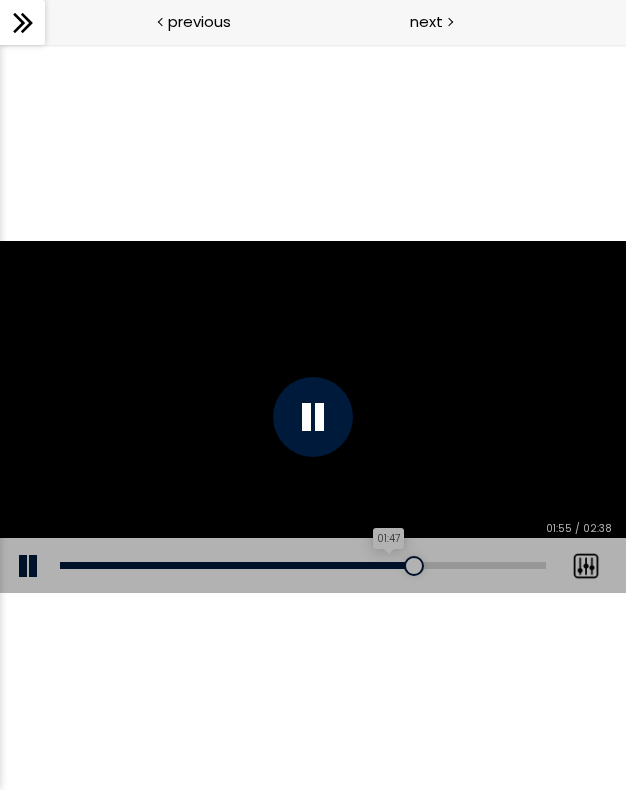 click on "01:47" at bounding box center (303, 565) 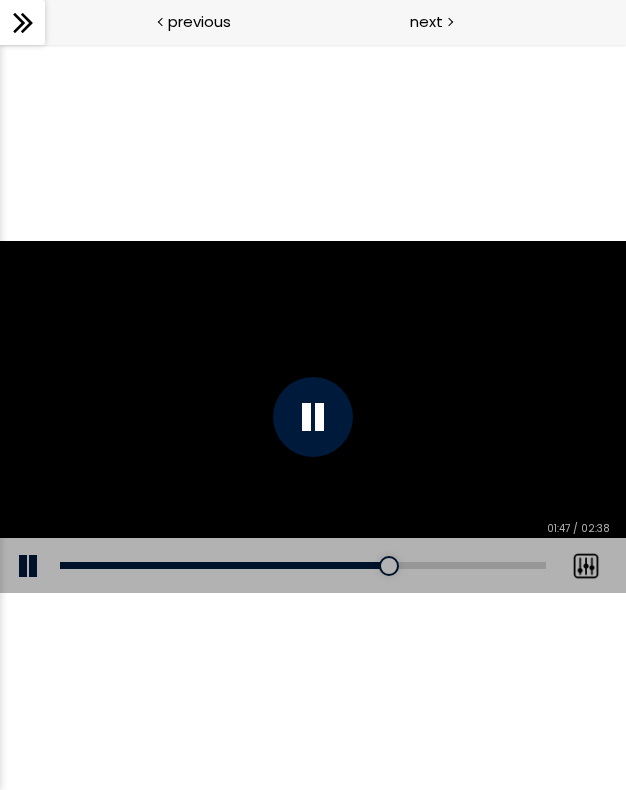 click on "Add chapter
01:40" at bounding box center [303, 566] 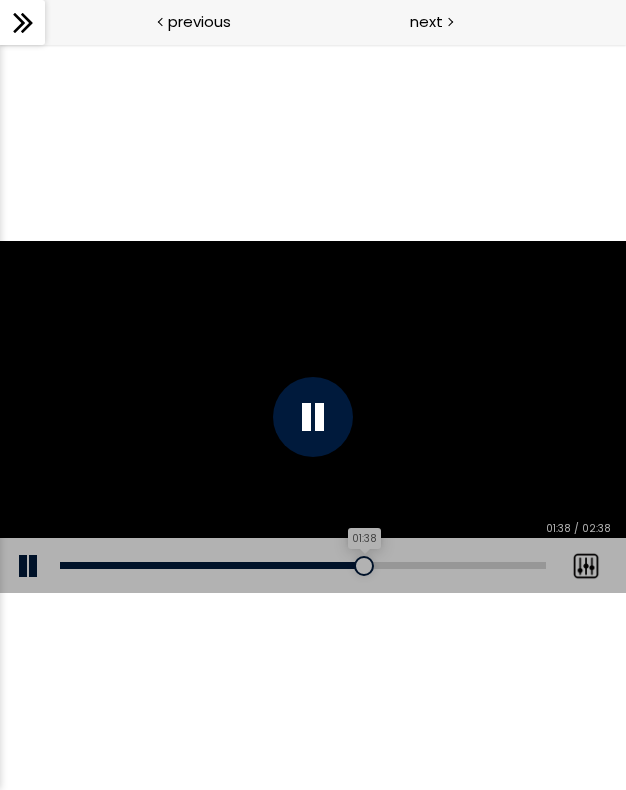 click on "01:38" at bounding box center [303, 565] 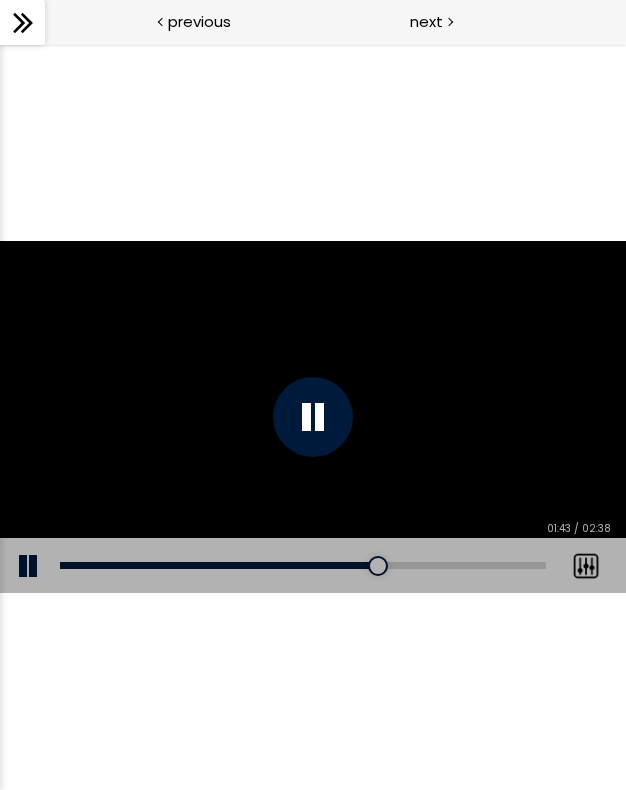 click at bounding box center (313, 417) 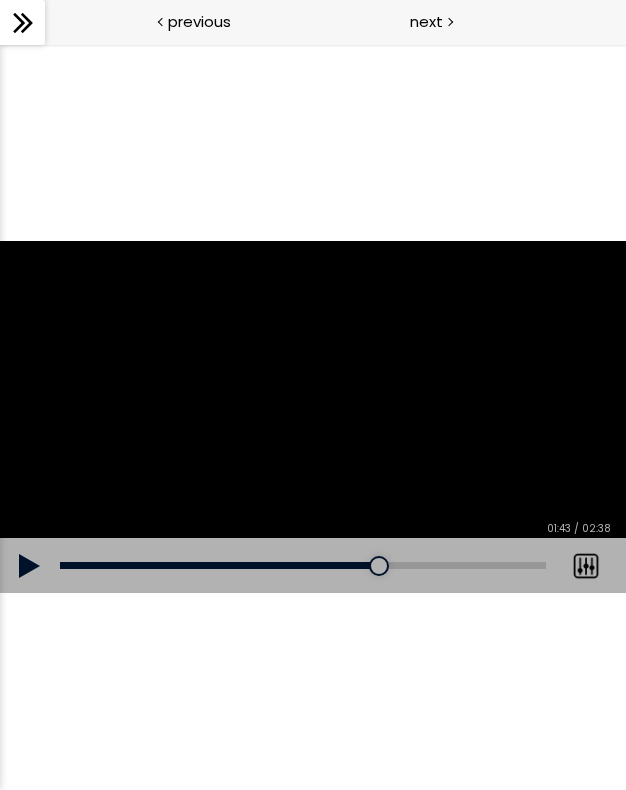 click at bounding box center [30, 566] 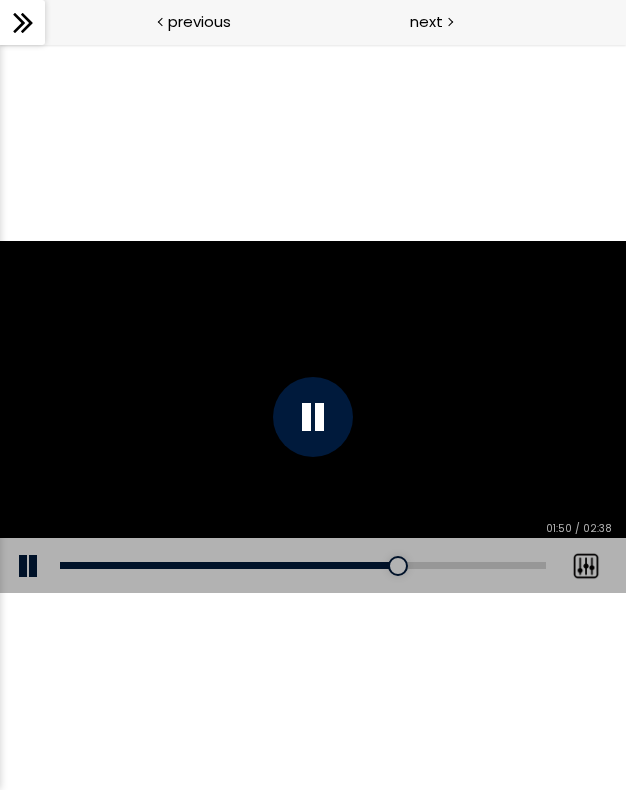 click at bounding box center (30, 566) 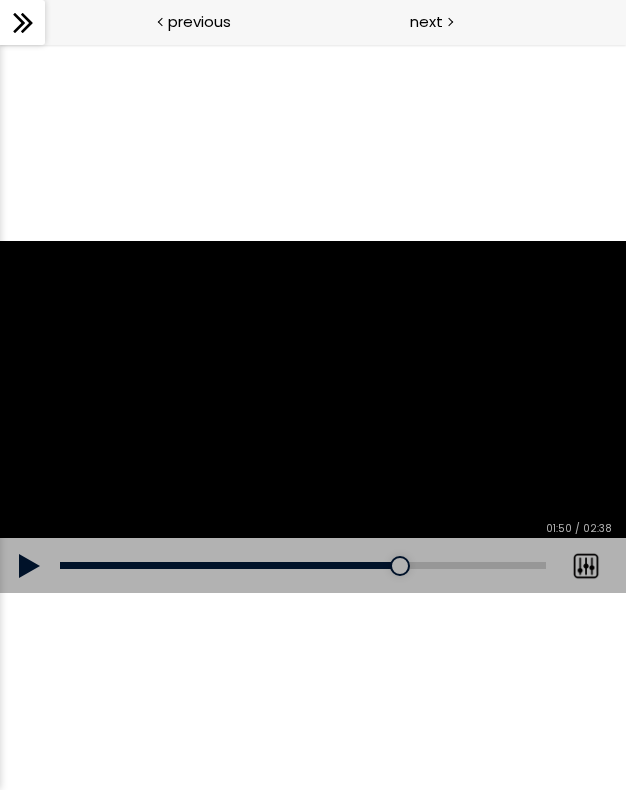 click at bounding box center [30, 566] 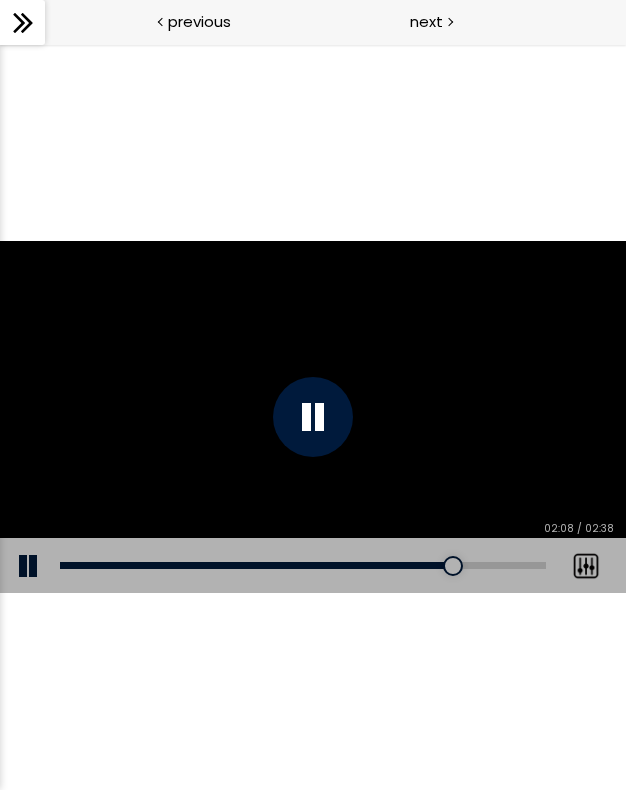 click at bounding box center (30, 566) 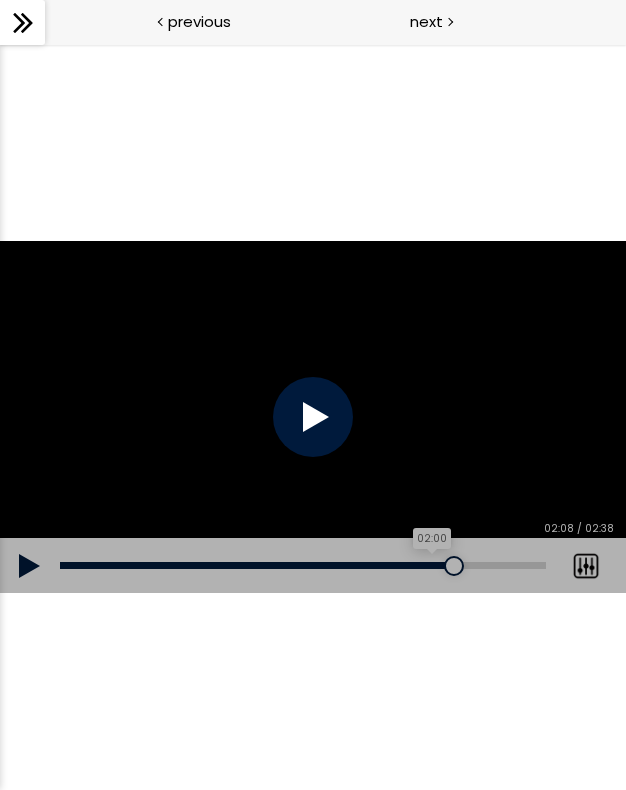 click on "02:00" at bounding box center (303, 565) 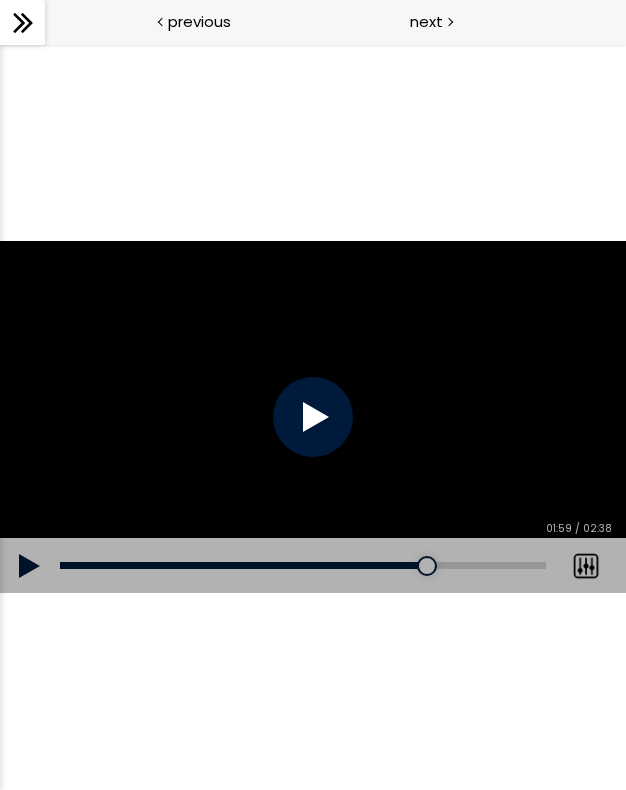 click at bounding box center [313, 417] 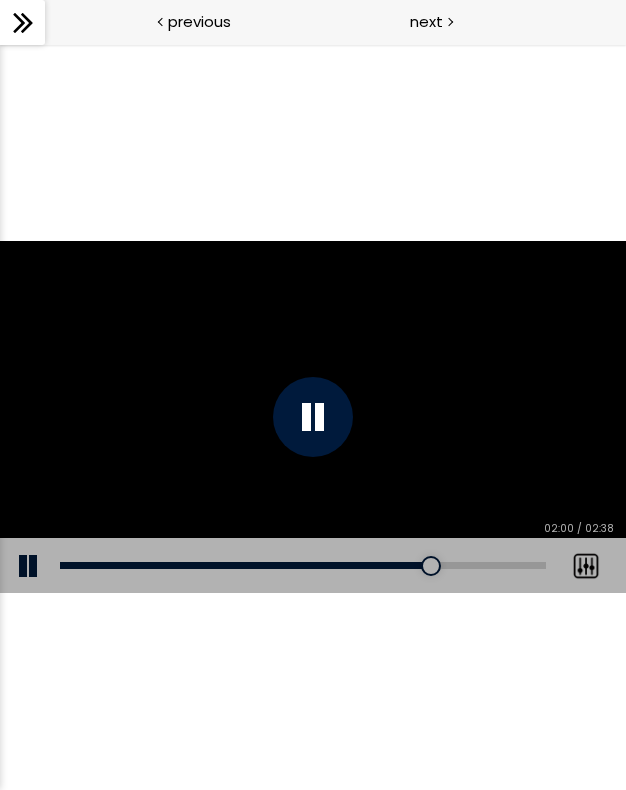 click at bounding box center (313, 417) 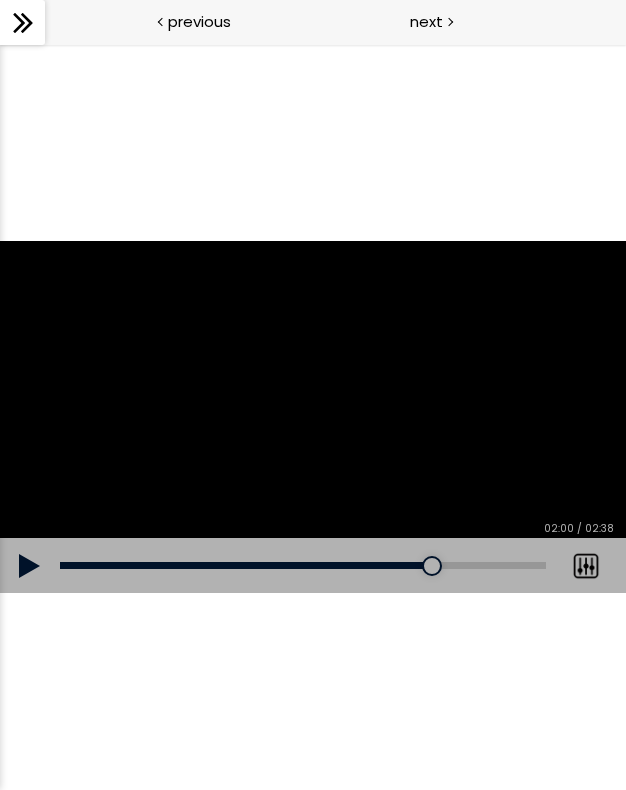 click at bounding box center [30, 566] 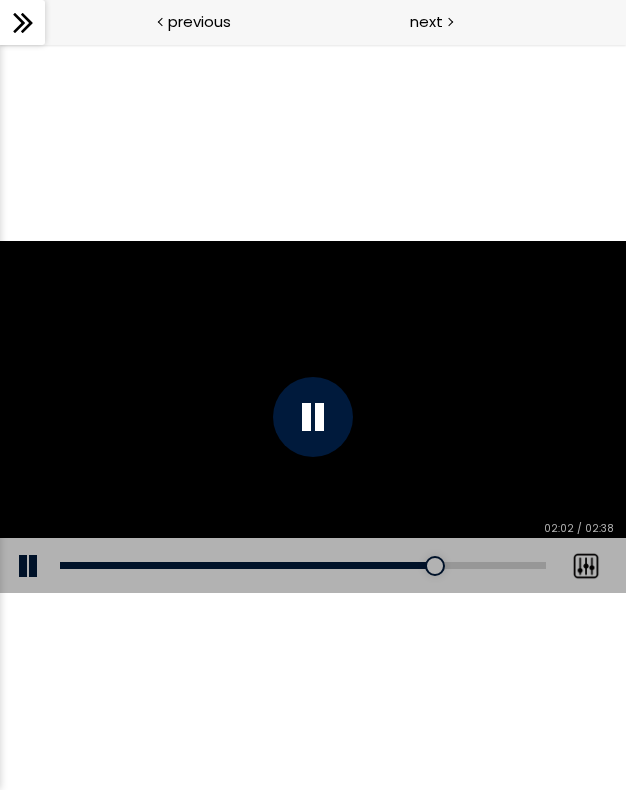 click at bounding box center [30, 566] 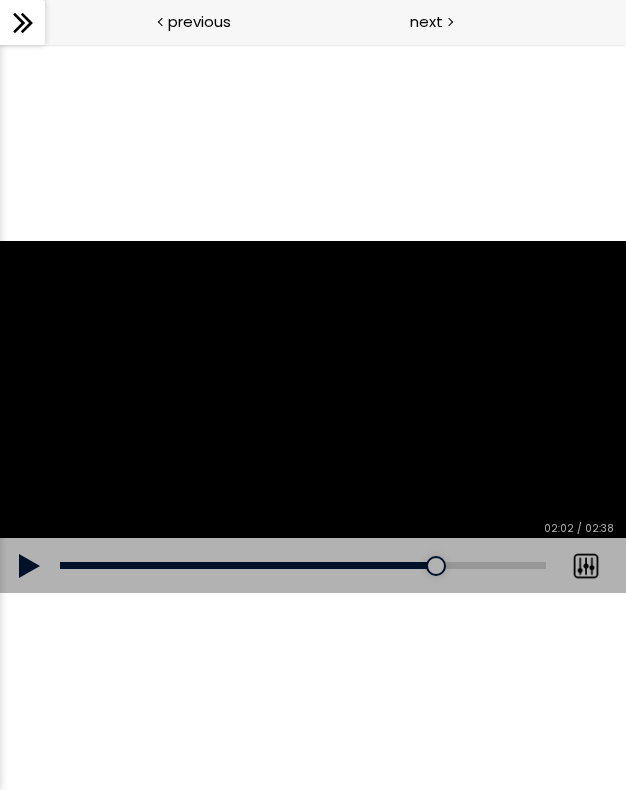 click at bounding box center (30, 566) 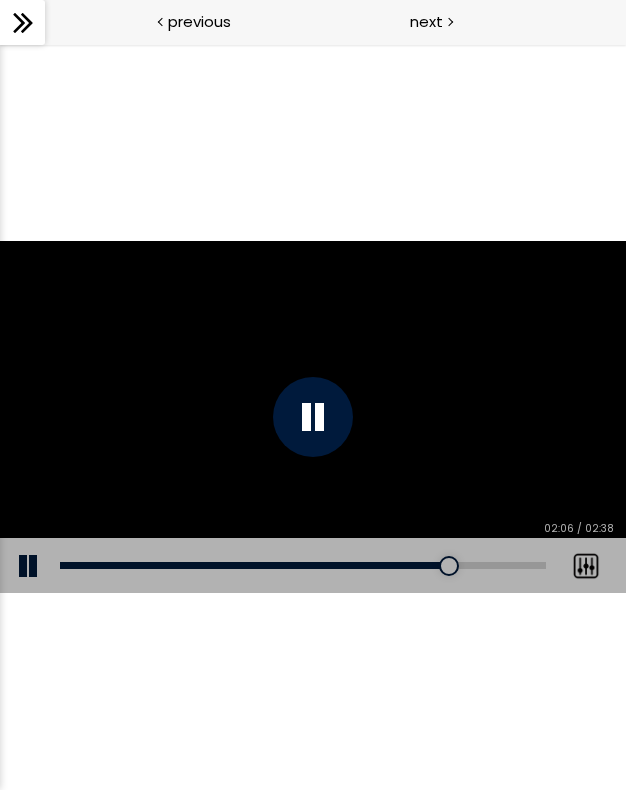 click at bounding box center [313, 417] 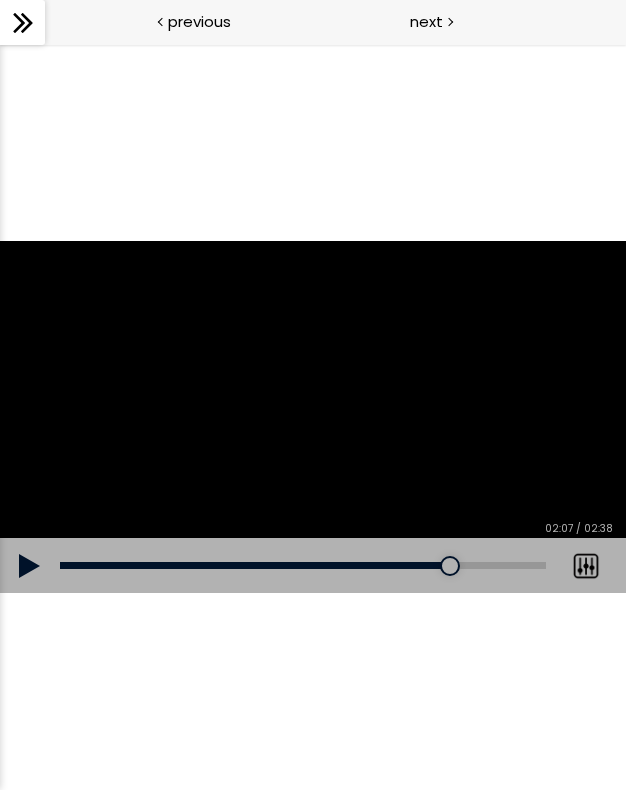 click at bounding box center (30, 566) 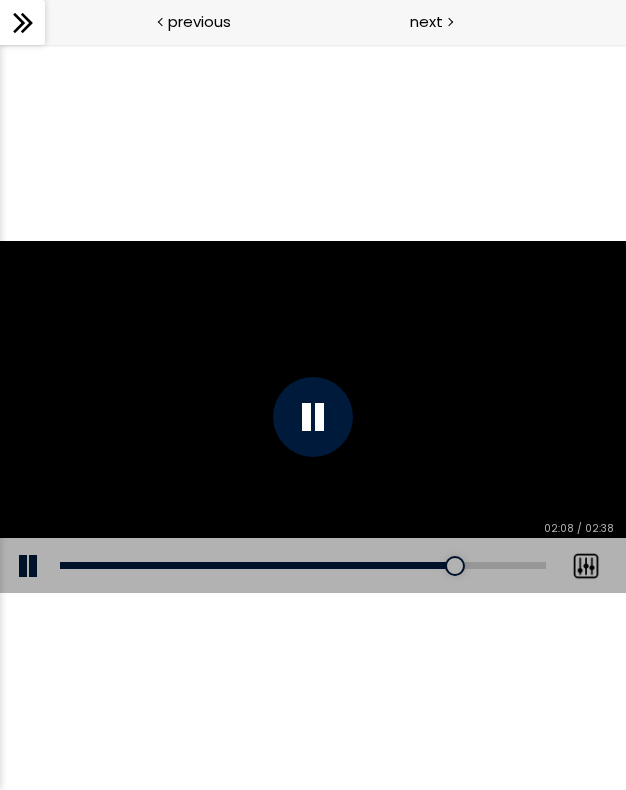 click at bounding box center (30, 566) 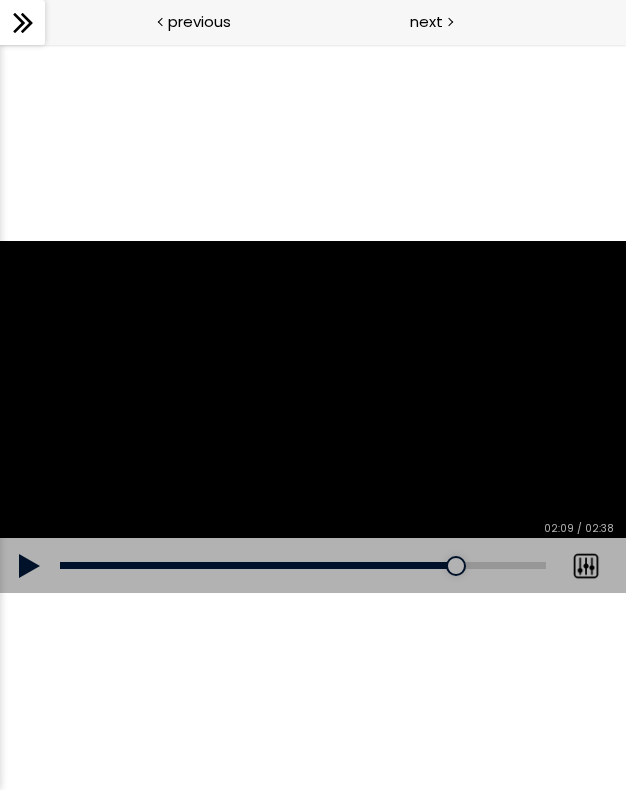 click at bounding box center (30, 566) 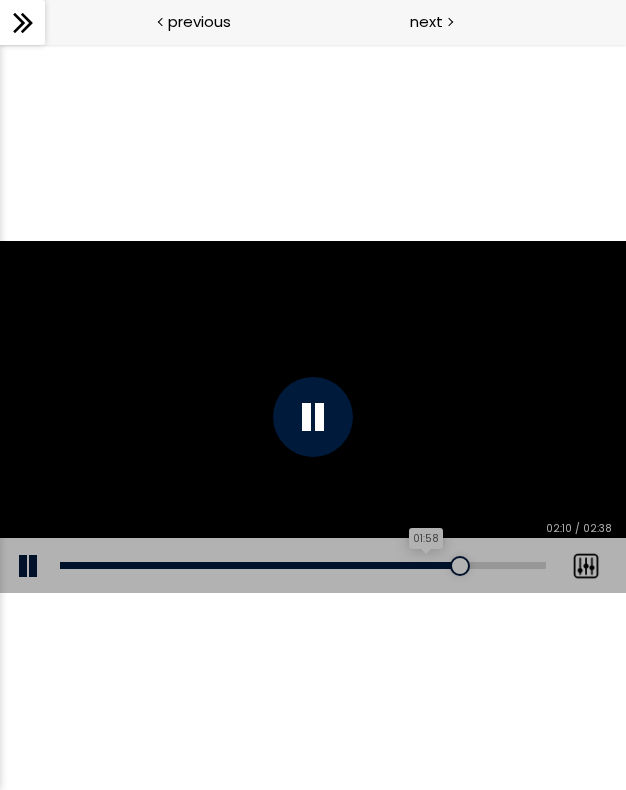 click on "01:58" at bounding box center (303, 565) 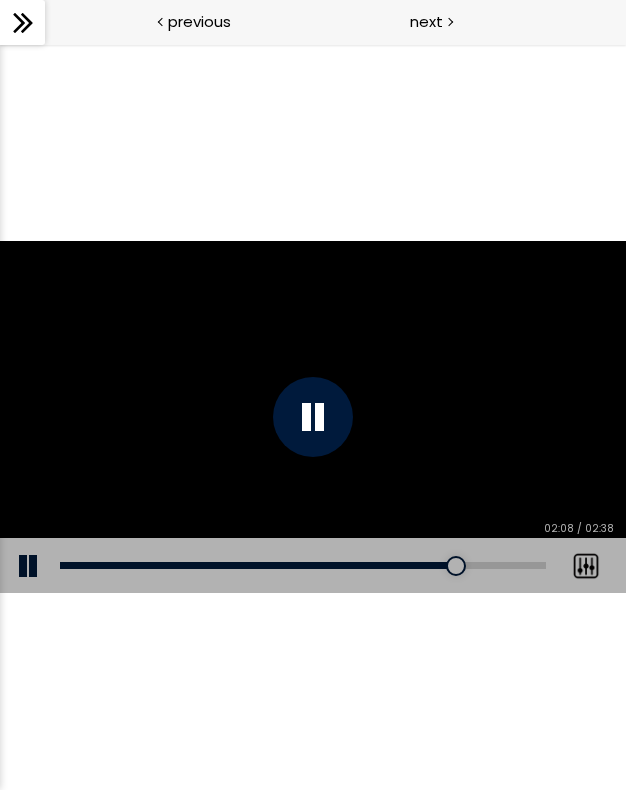 click at bounding box center (30, 566) 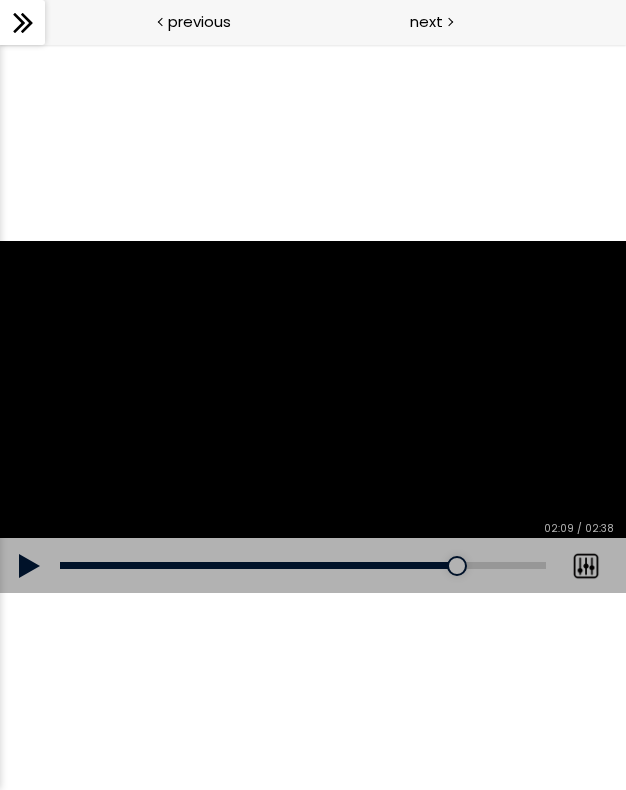 click at bounding box center [30, 566] 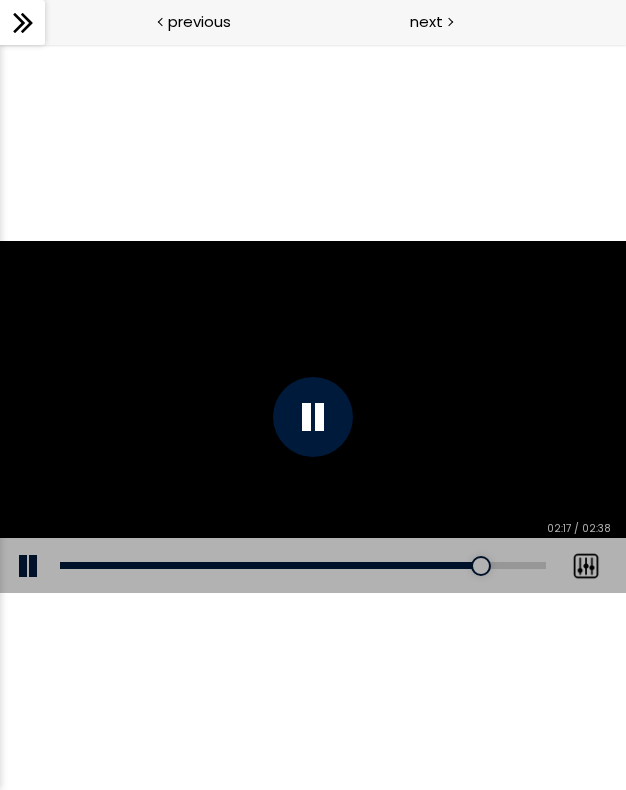 click at bounding box center (313, 417) 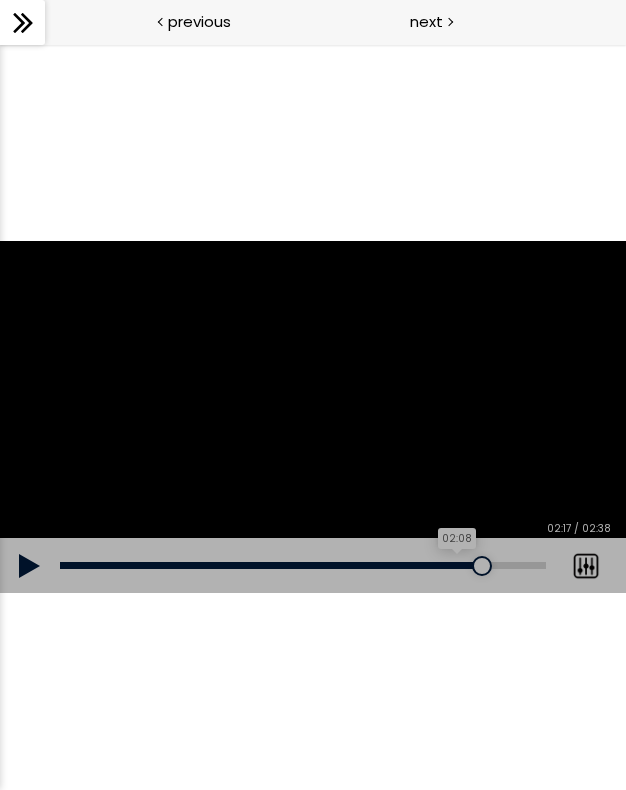 click on "02:08" at bounding box center [303, 565] 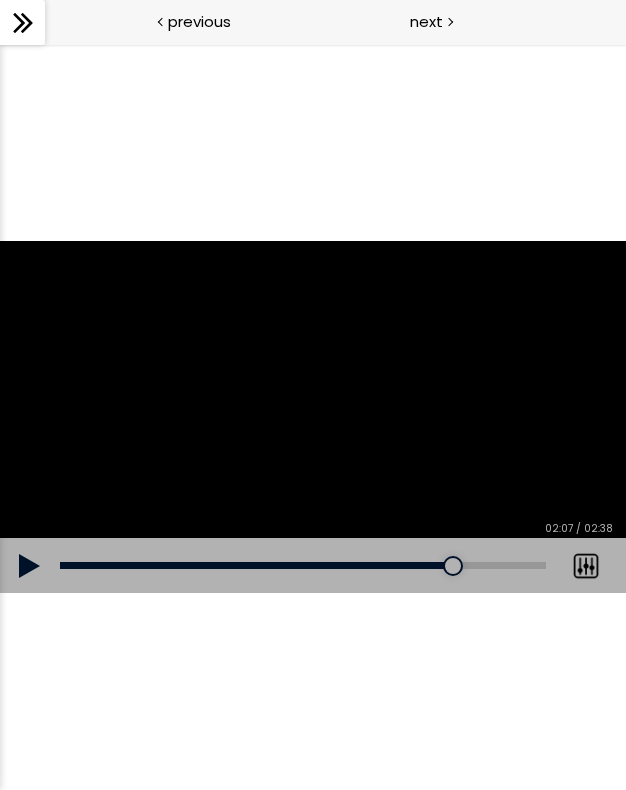 click at bounding box center [313, 417] 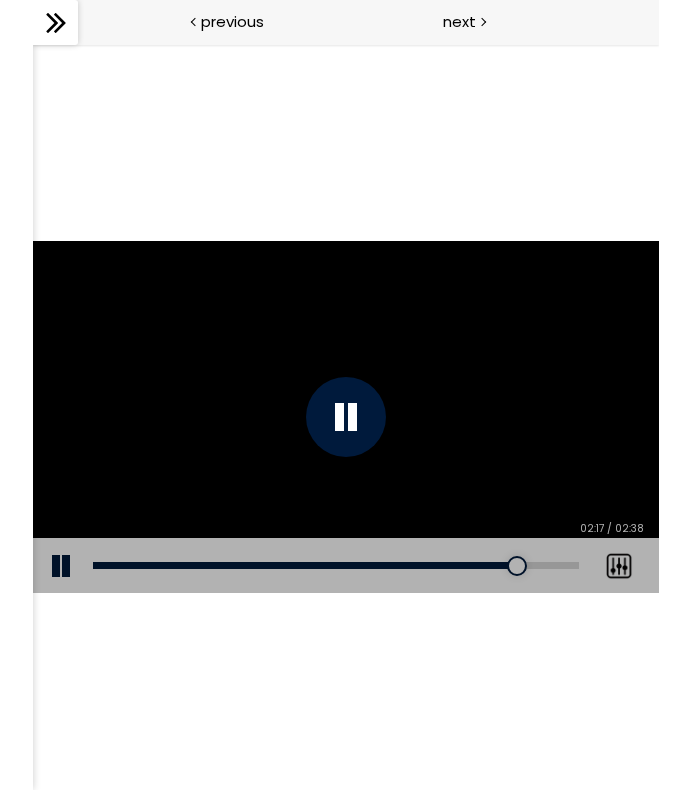 scroll, scrollTop: 0, scrollLeft: 0, axis: both 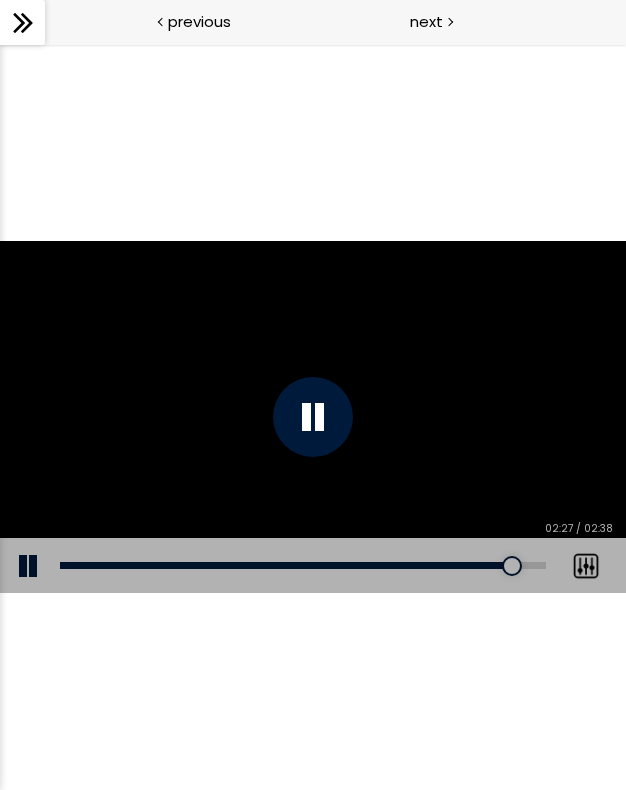 click at bounding box center (313, 417) 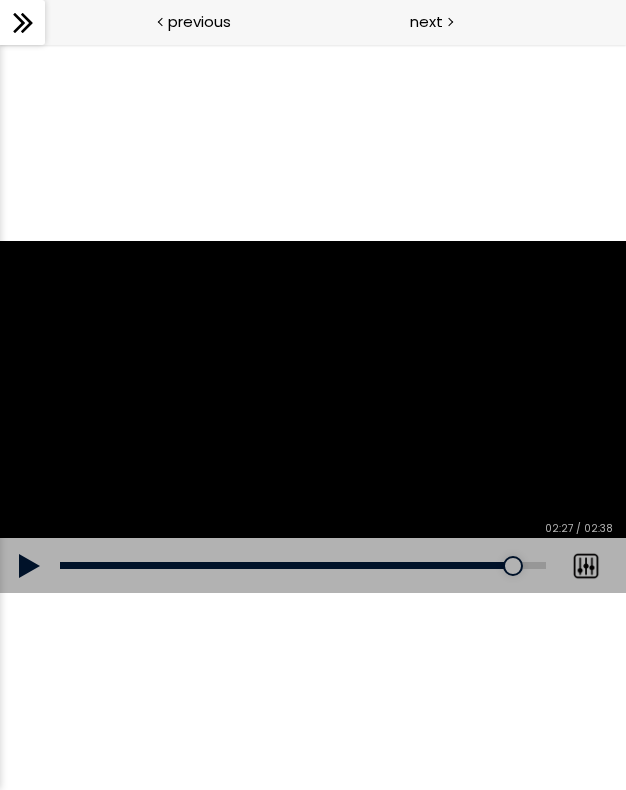 click at bounding box center [30, 566] 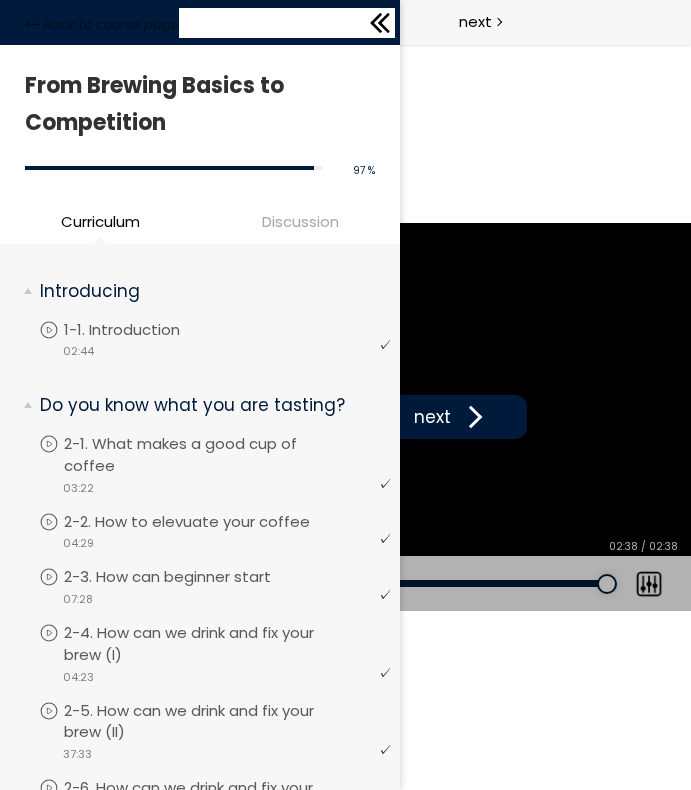 click on "Back to course page" at bounding box center [200, 22] 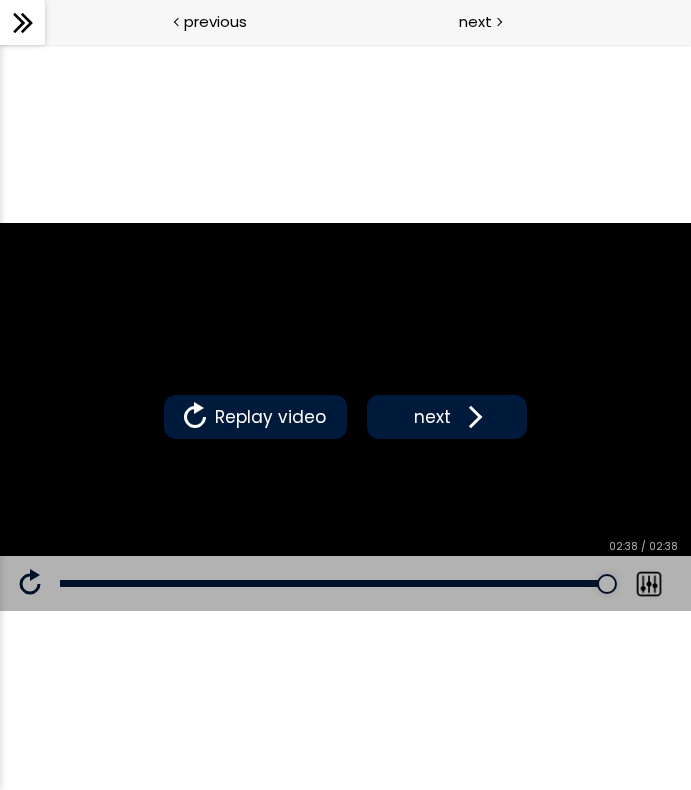 drag, startPoint x: 17, startPoint y: 5, endPoint x: -252, endPoint y: 442, distance: 513.1569 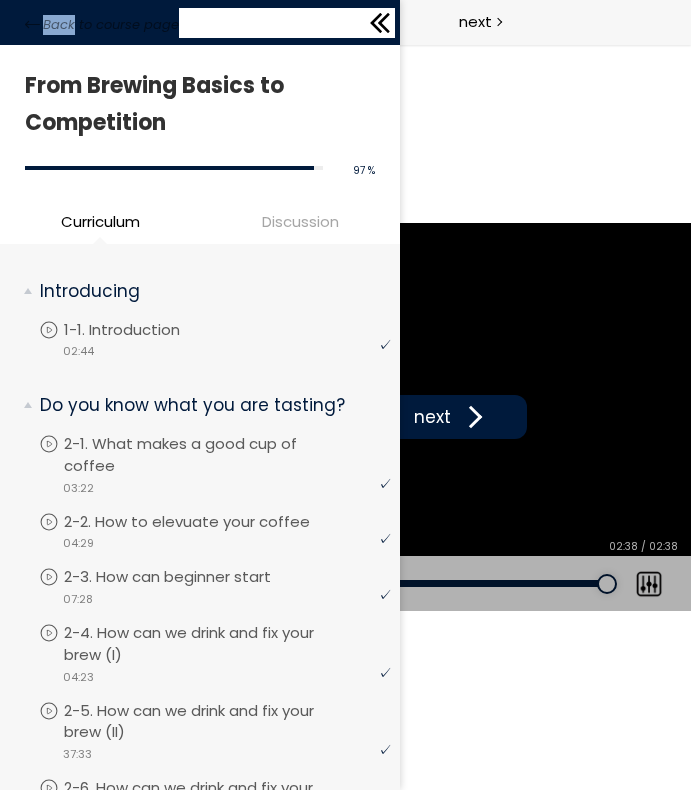 click on "Back to course page" at bounding box center [200, 22] 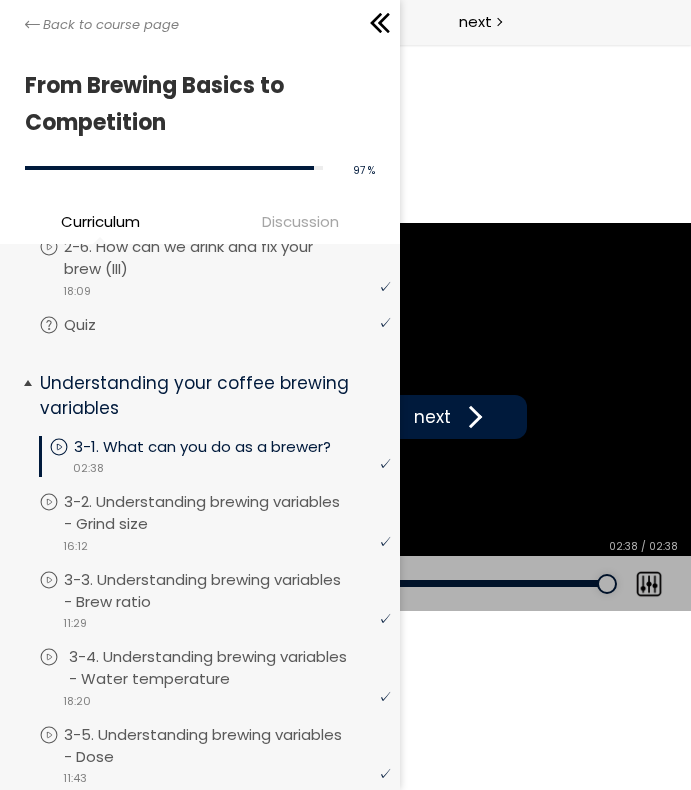 scroll, scrollTop: 539, scrollLeft: 0, axis: vertical 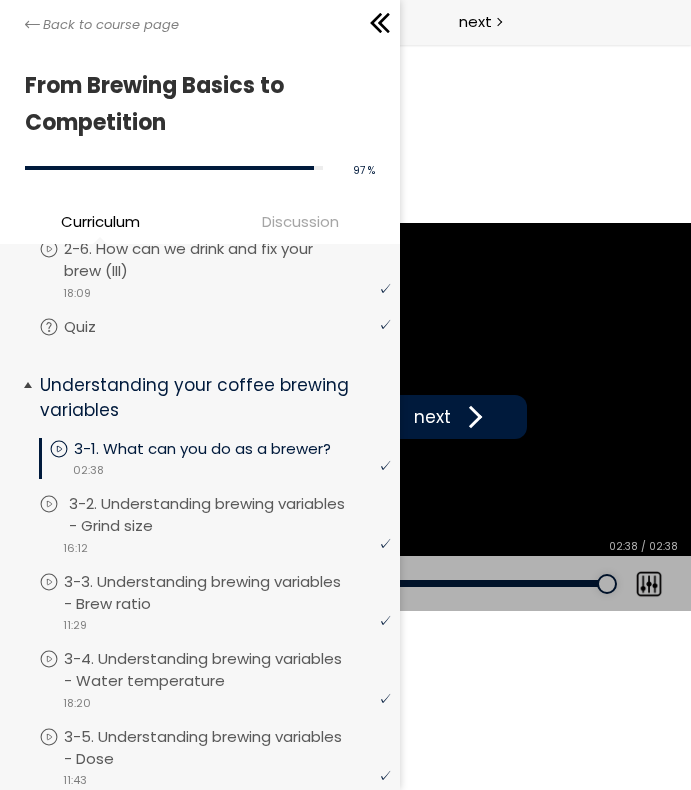 click on "3-2. Understanding brewing variables - Grind size" at bounding box center (232, 515) 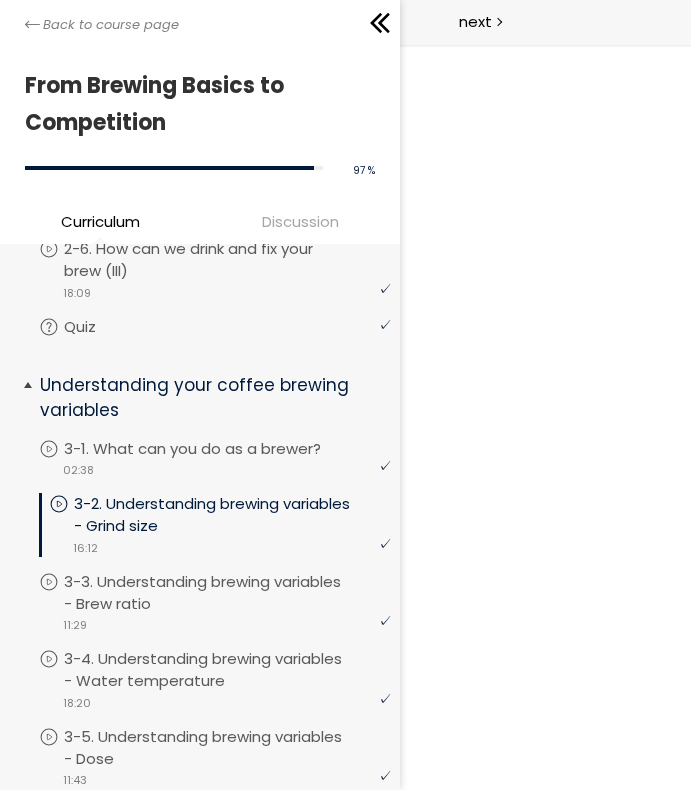 scroll, scrollTop: 0, scrollLeft: 0, axis: both 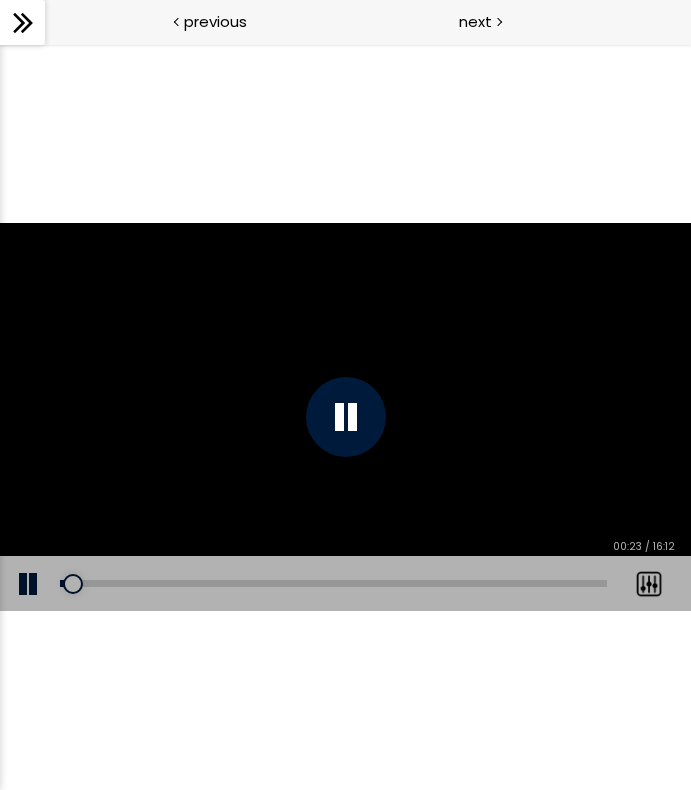click at bounding box center (346, 417) 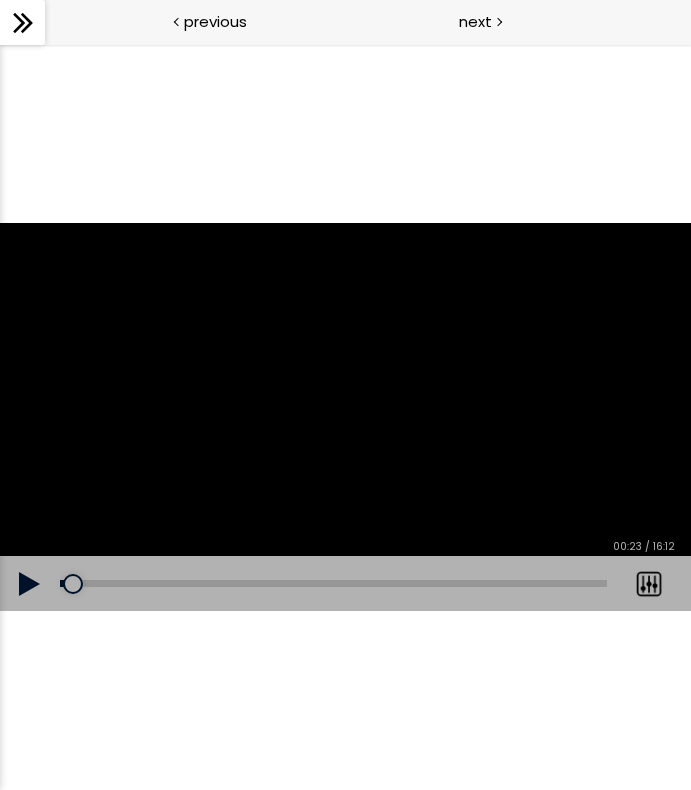 click at bounding box center [30, 584] 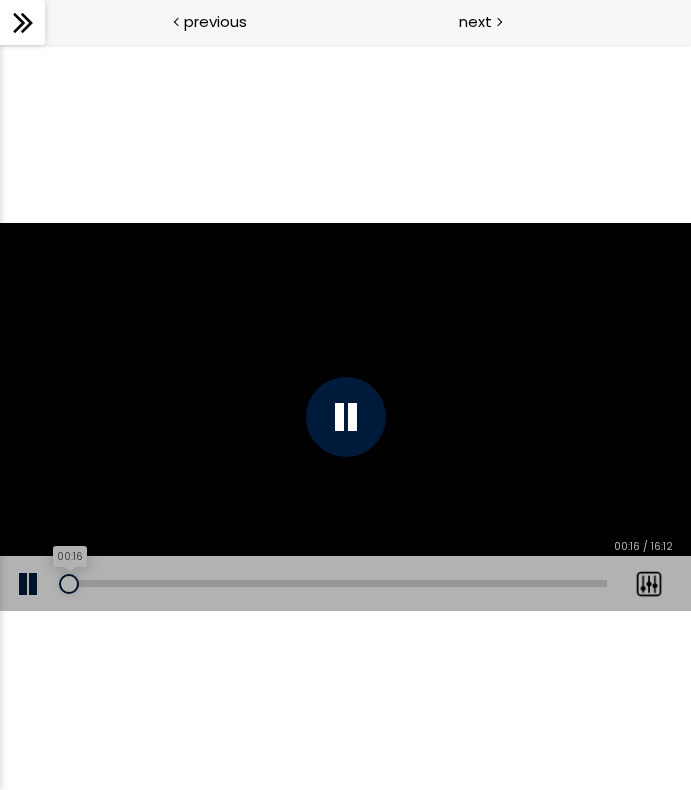 click at bounding box center [69, 584] 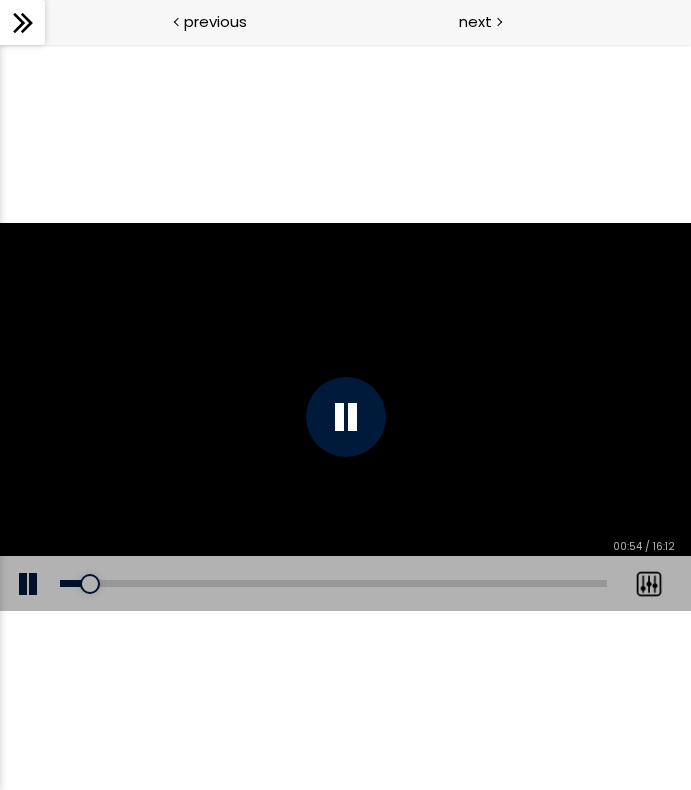 click at bounding box center [30, 584] 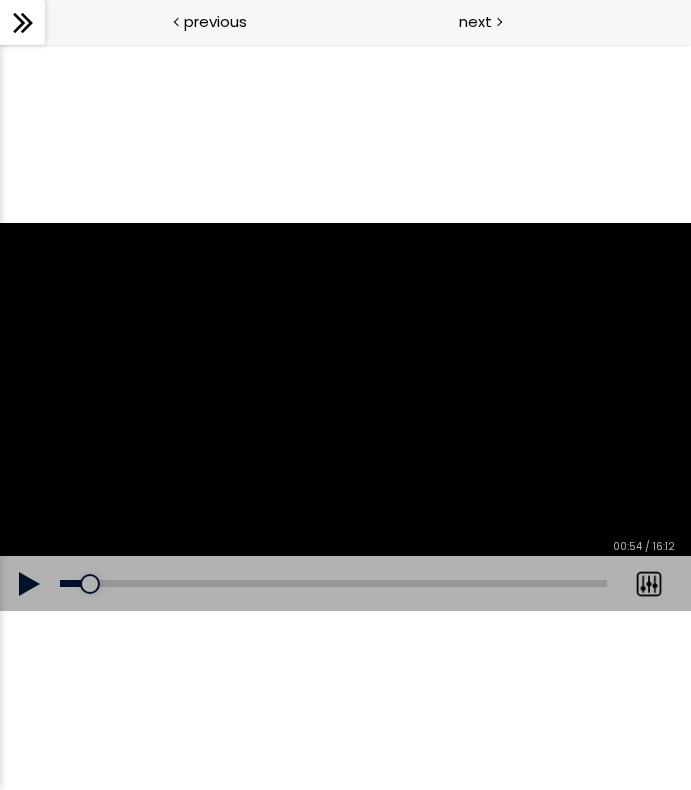 click at bounding box center [30, 584] 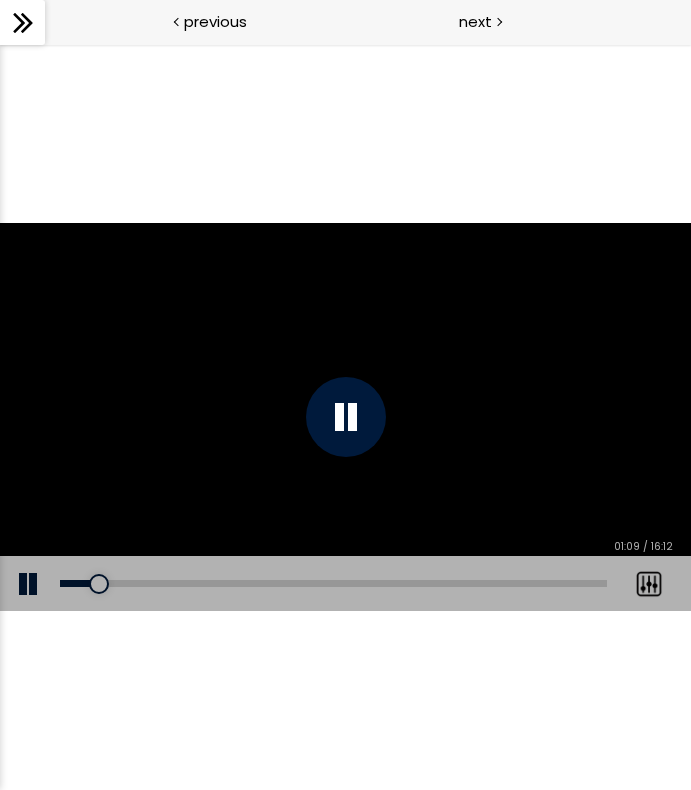 click at bounding box center [346, 417] 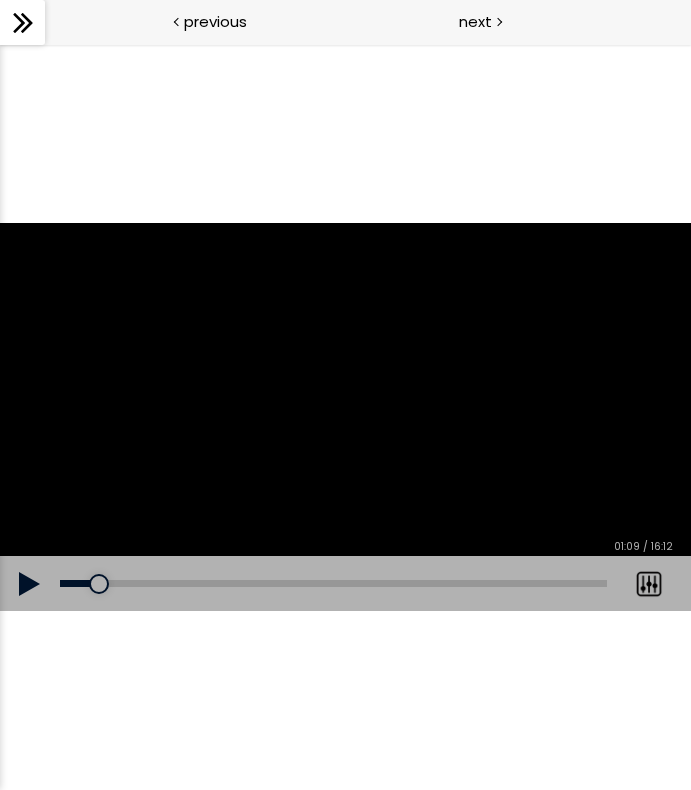 click at bounding box center (30, 584) 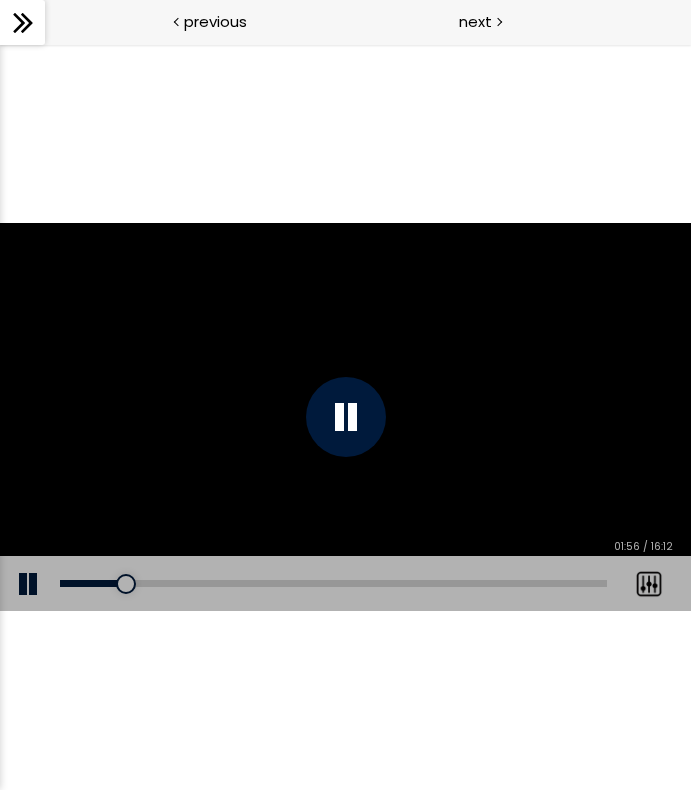 click on "Add chapter
01:28" at bounding box center (333, 584) 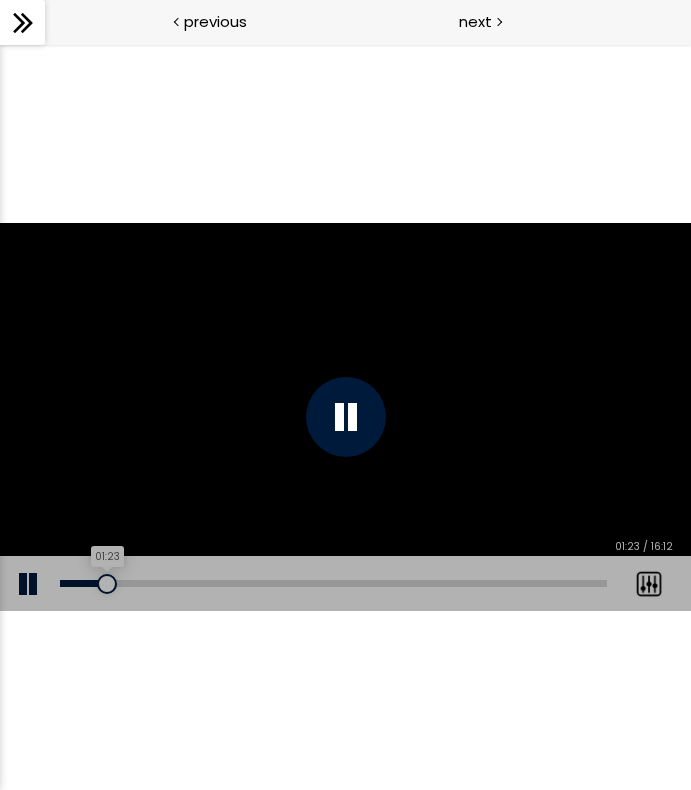 click on "01:23" at bounding box center (333, 583) 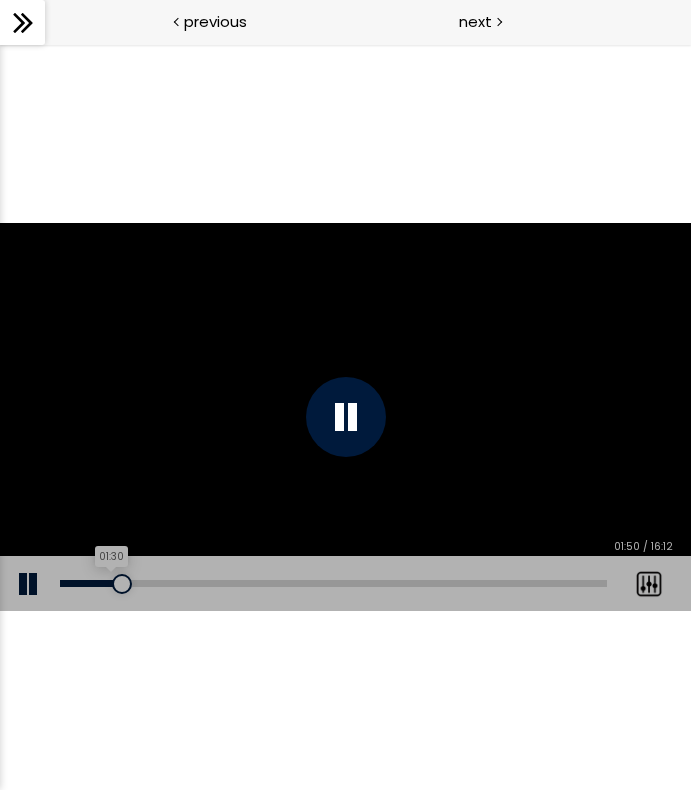 click on "01:30" at bounding box center (333, 583) 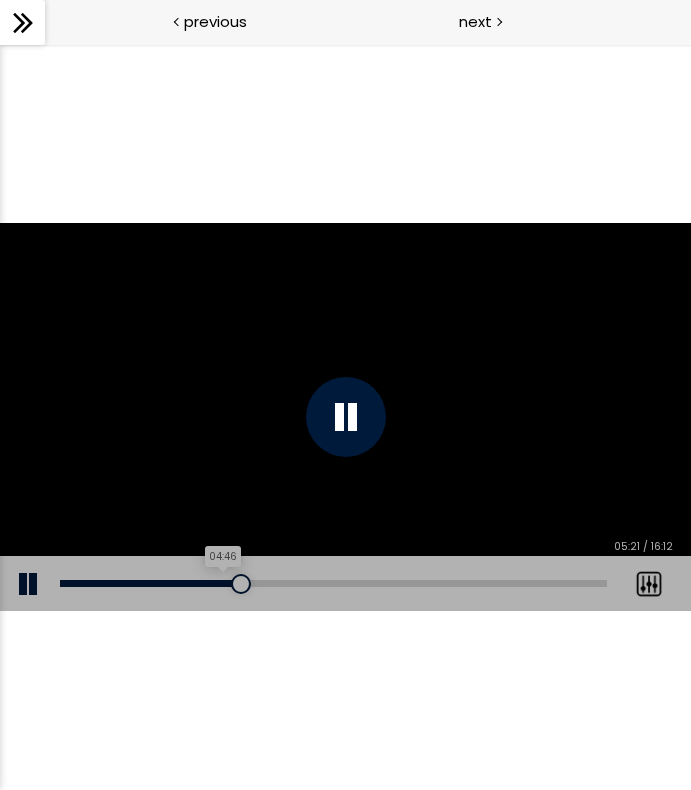 click on "04:46" at bounding box center (333, 583) 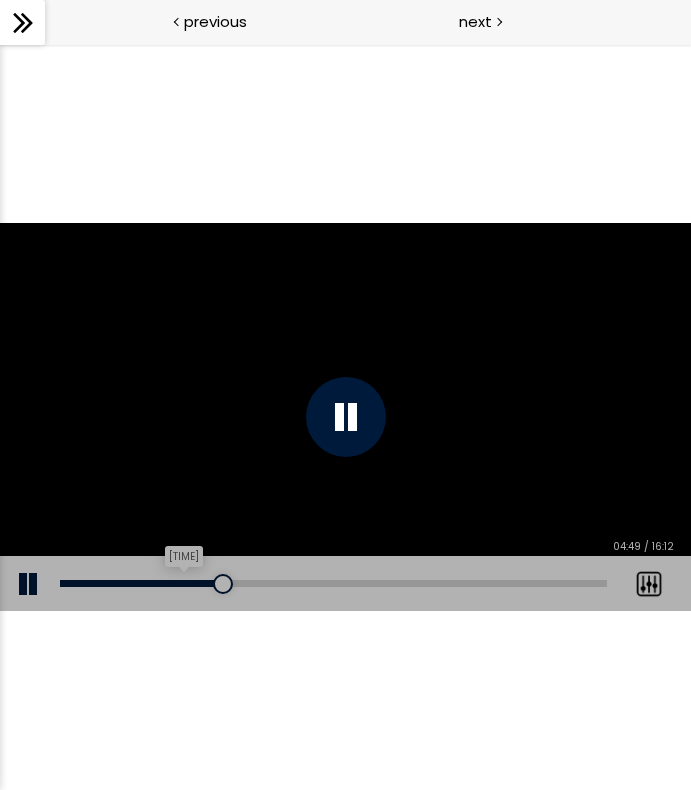 click on "03:35" at bounding box center [333, 583] 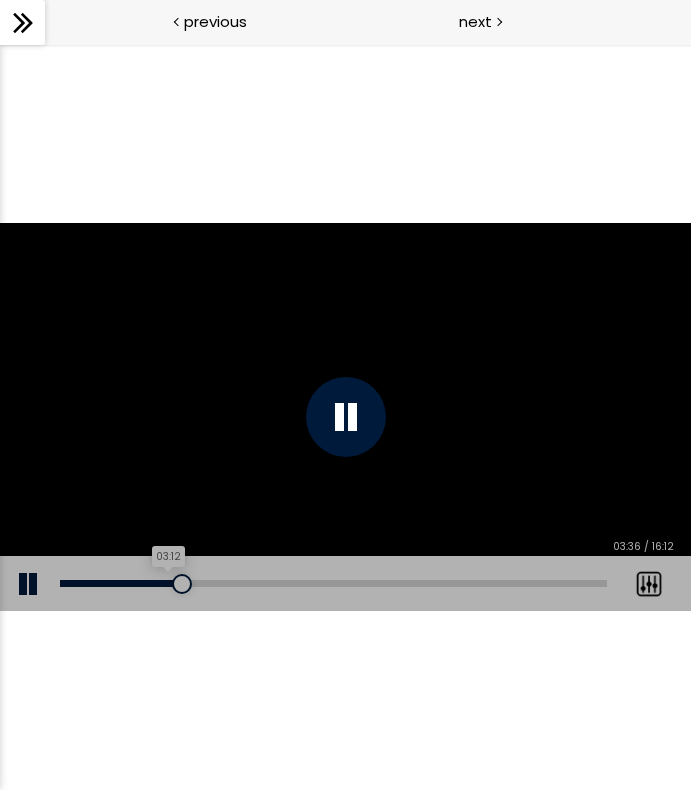click on "03:12" at bounding box center (333, 583) 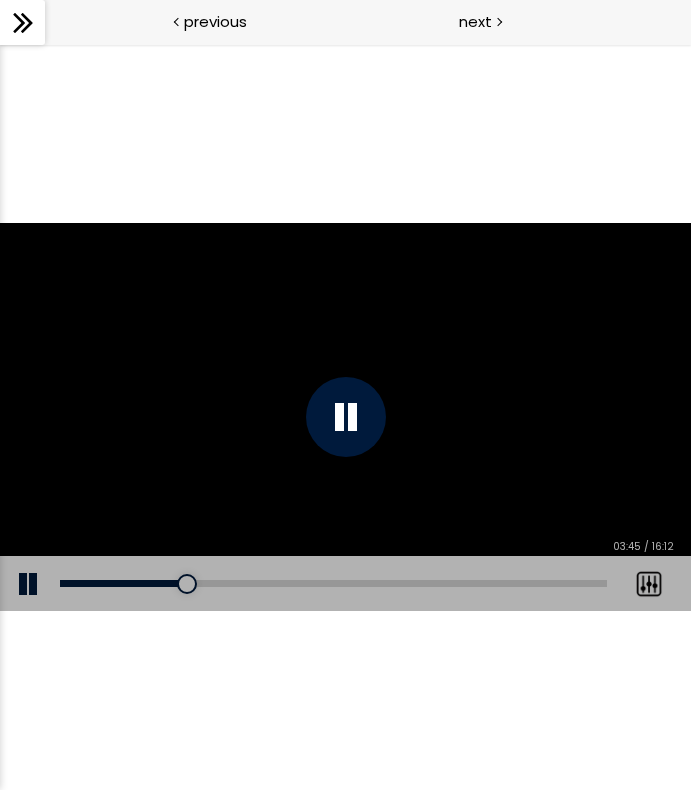 click on "Add chapter
01:59" at bounding box center (333, 584) 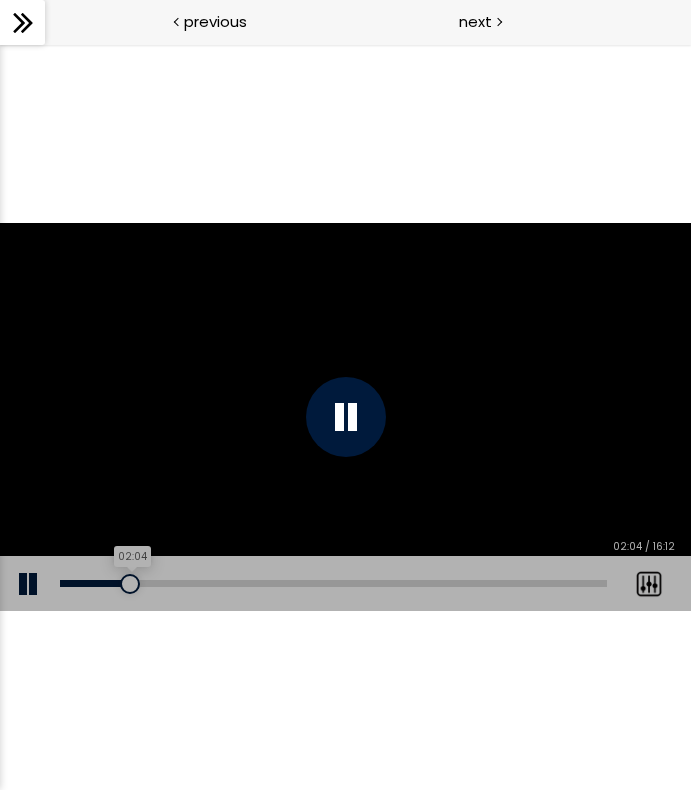 click on "02:04" at bounding box center (333, 583) 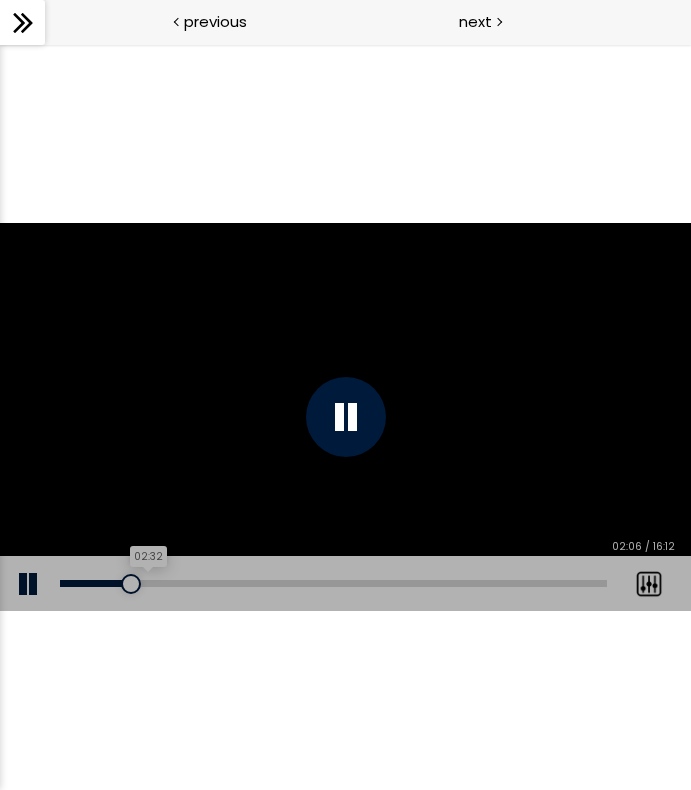 click on "02:32" at bounding box center [333, 583] 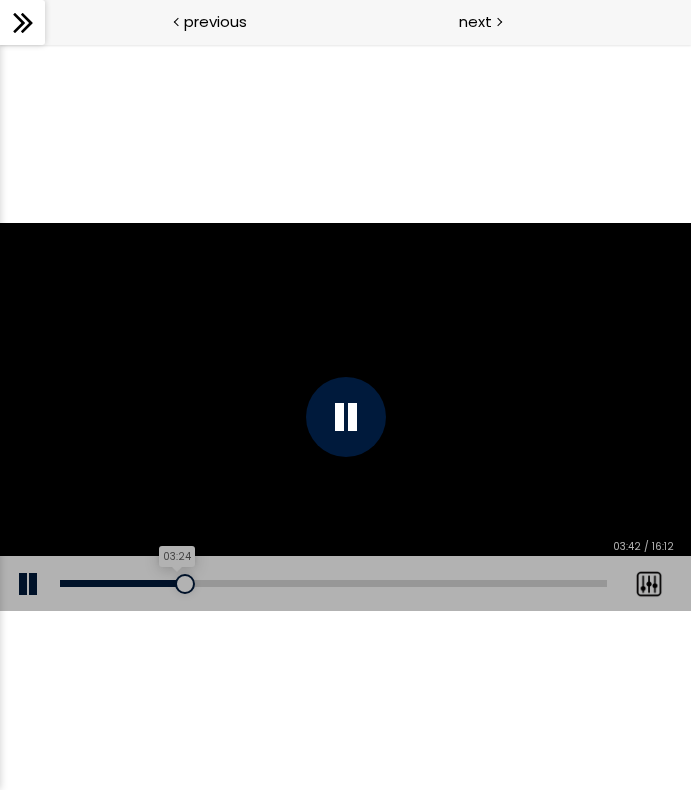 click on "03:24" at bounding box center (333, 583) 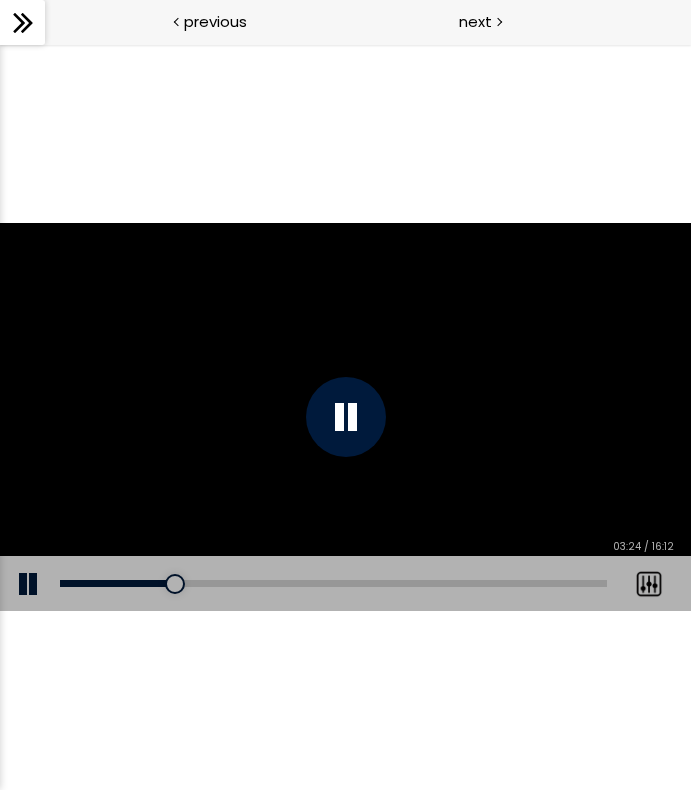 click on "Add chapter
02:54" at bounding box center [333, 584] 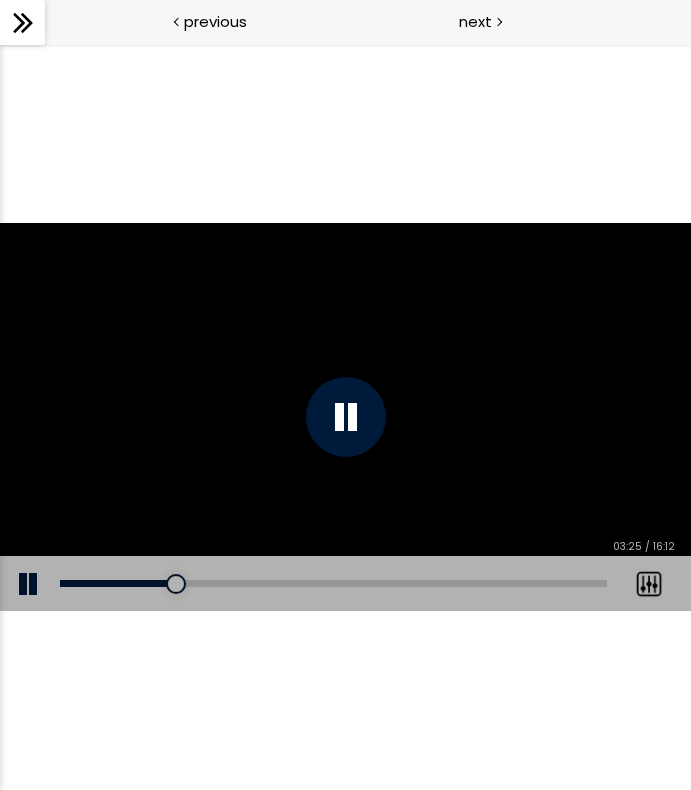 click on "Add chapter
02:36" at bounding box center [333, 584] 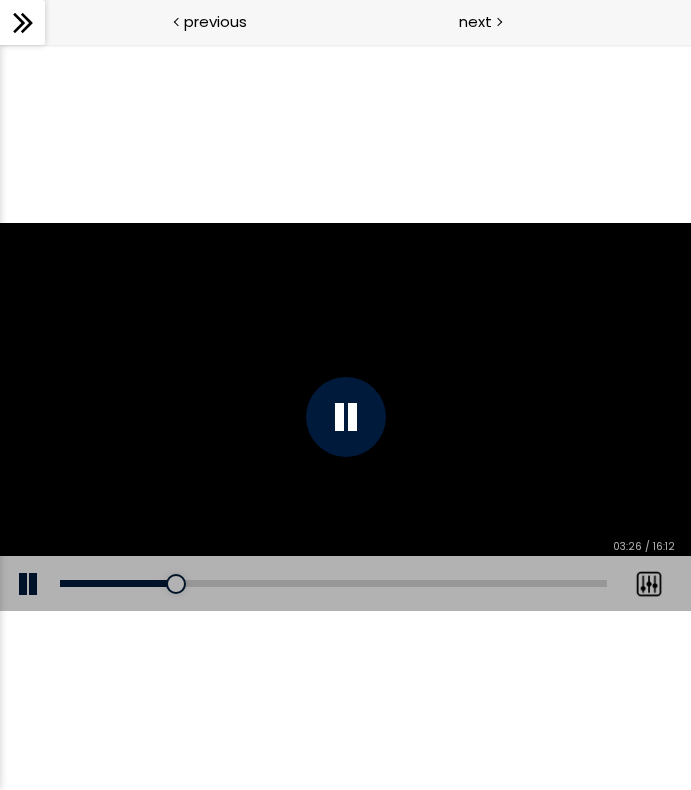 click on "Add chapter
02:36" at bounding box center (333, 584) 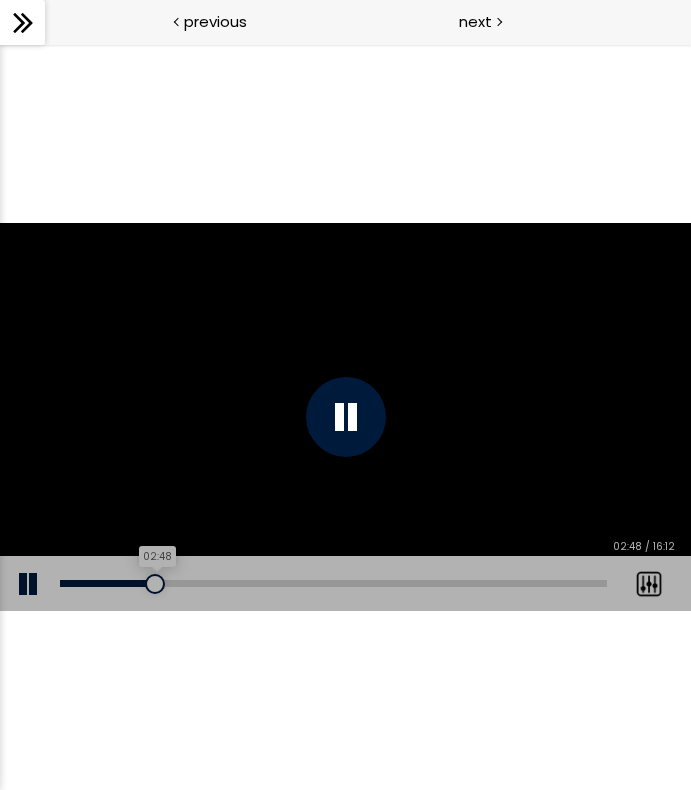 click on "02:48" at bounding box center [333, 583] 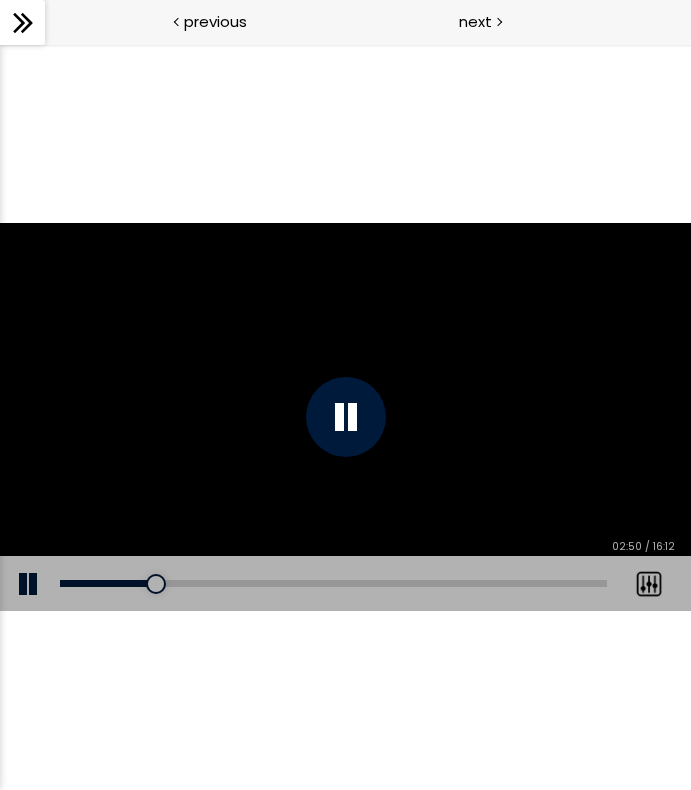 click on "Add chapter
02:49" at bounding box center [333, 584] 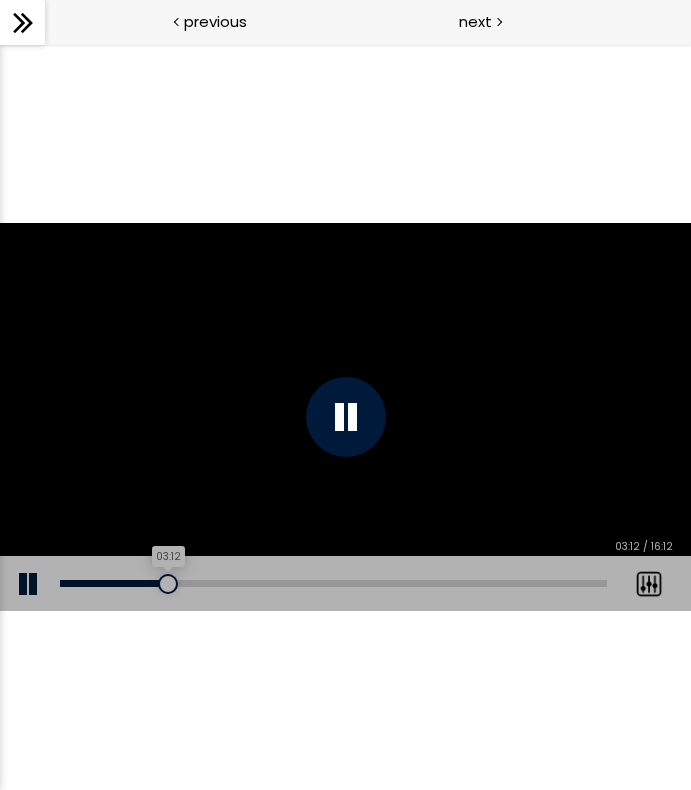 click on "03:12" at bounding box center (333, 583) 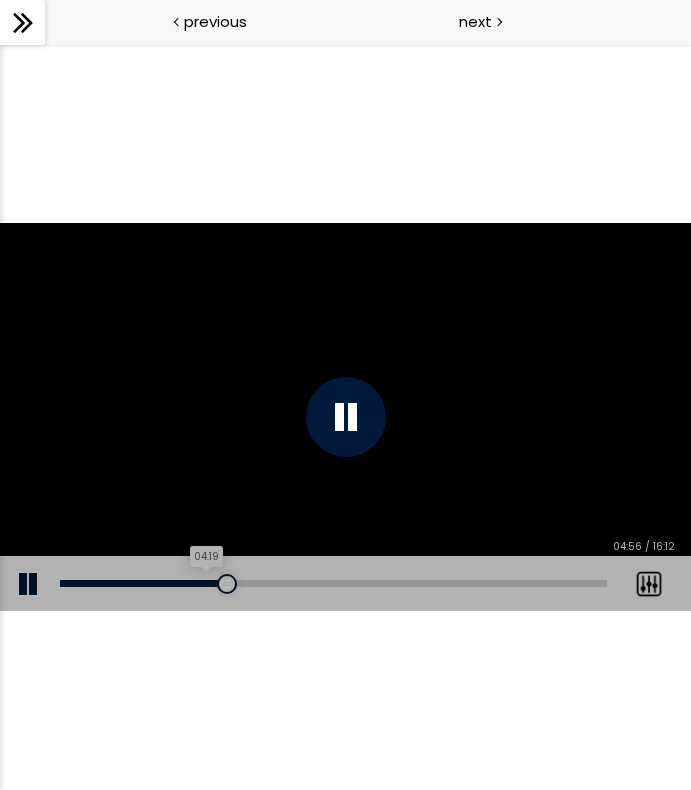 click on "04:19" at bounding box center (333, 583) 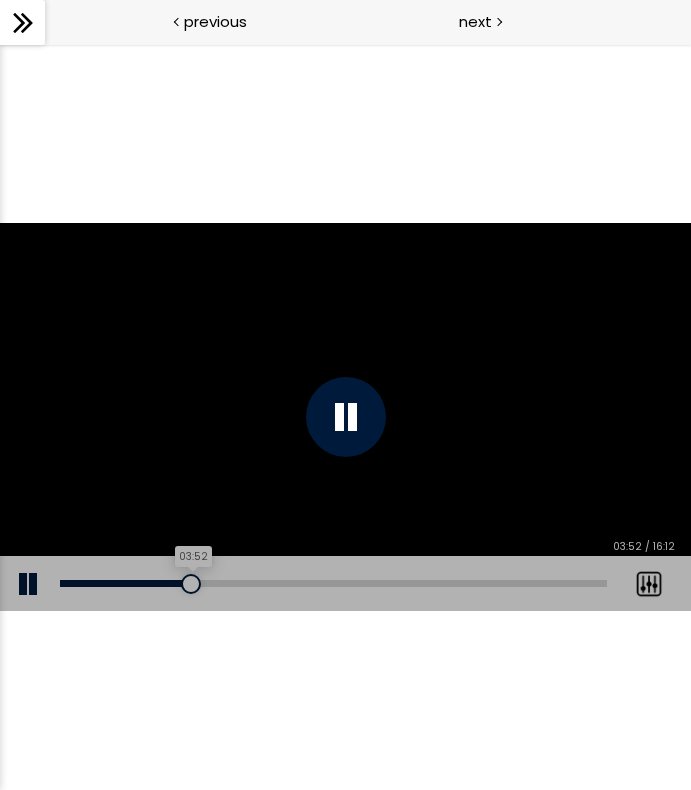 click on "03:52" at bounding box center [333, 583] 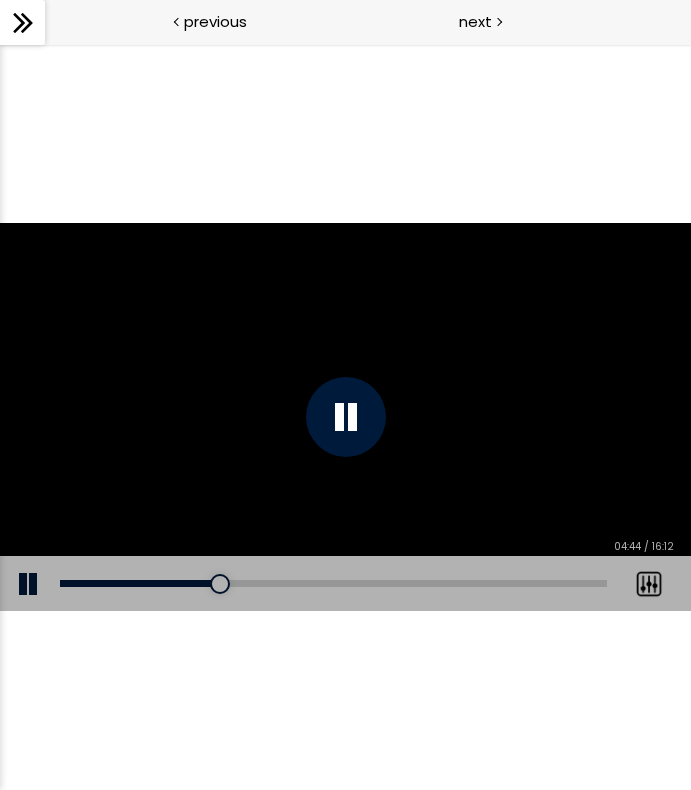 click on "Add chapter
03:53" at bounding box center [333, 584] 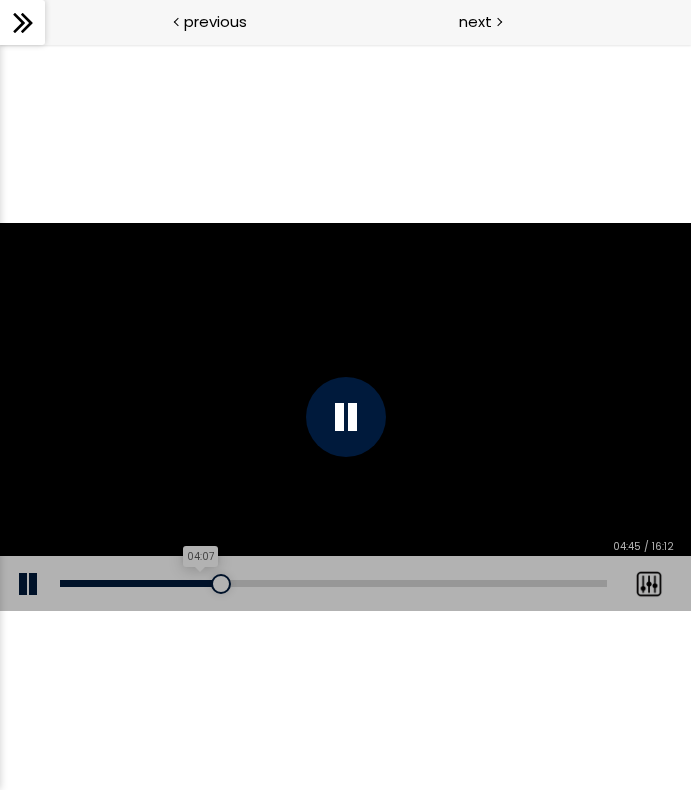 click on "04:07" at bounding box center (333, 583) 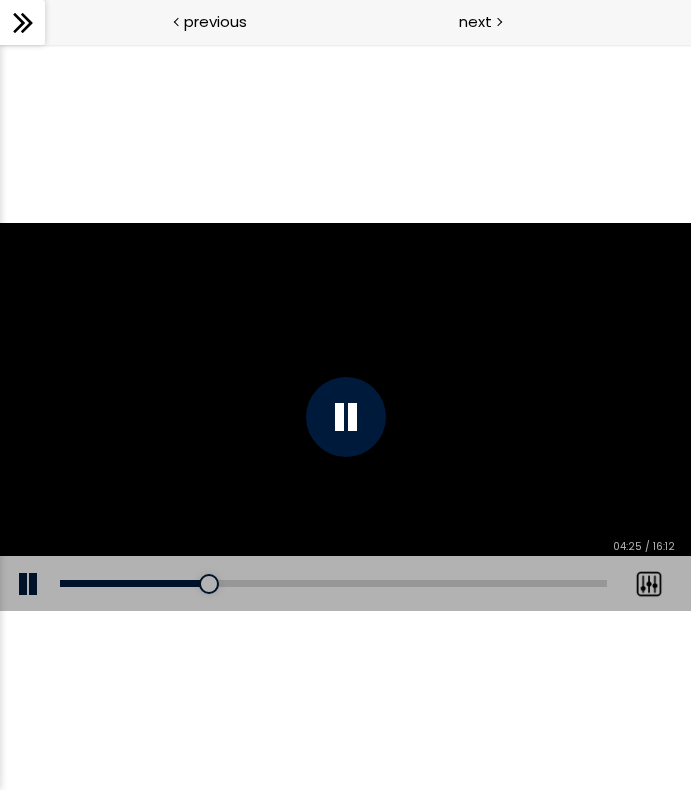 click at bounding box center [346, 417] 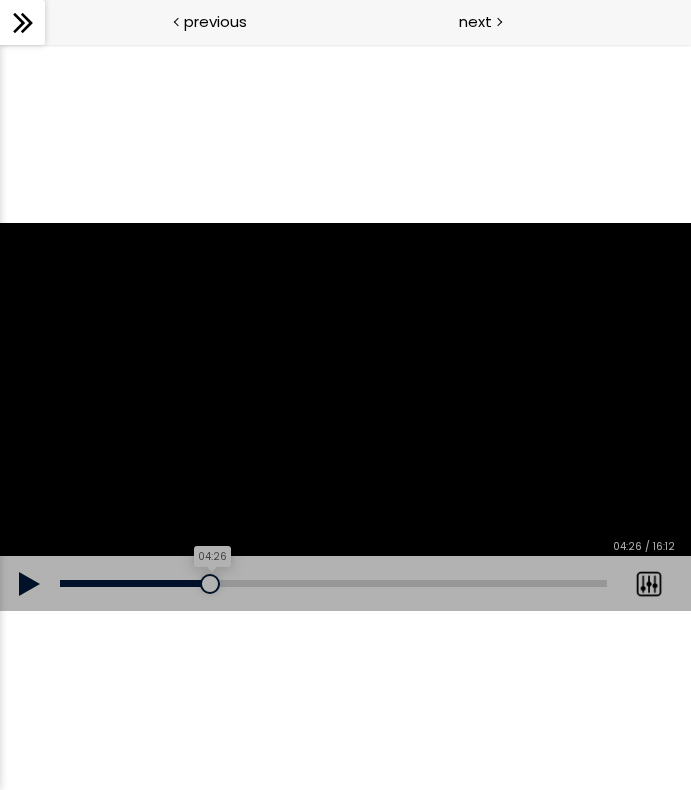 click at bounding box center (210, 584) 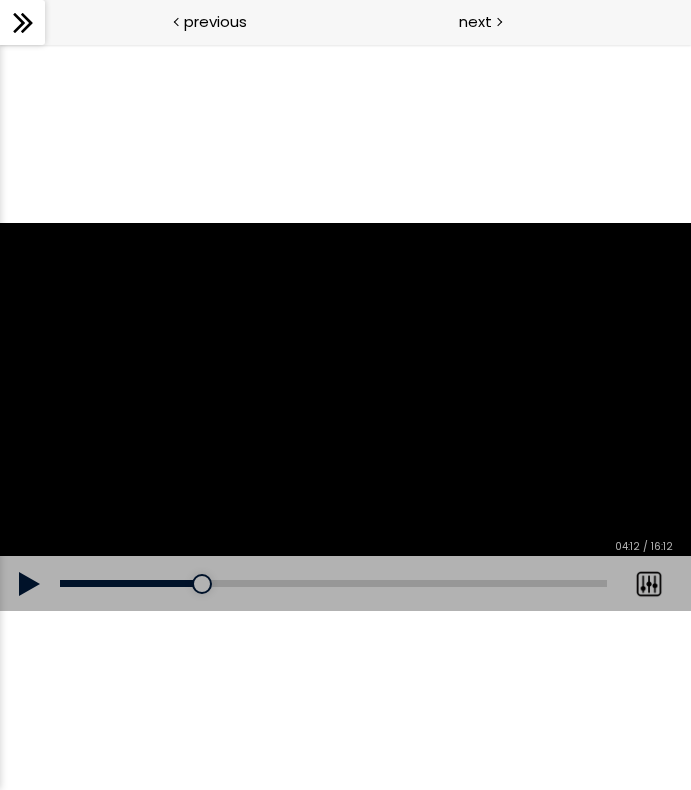 click at bounding box center (30, 584) 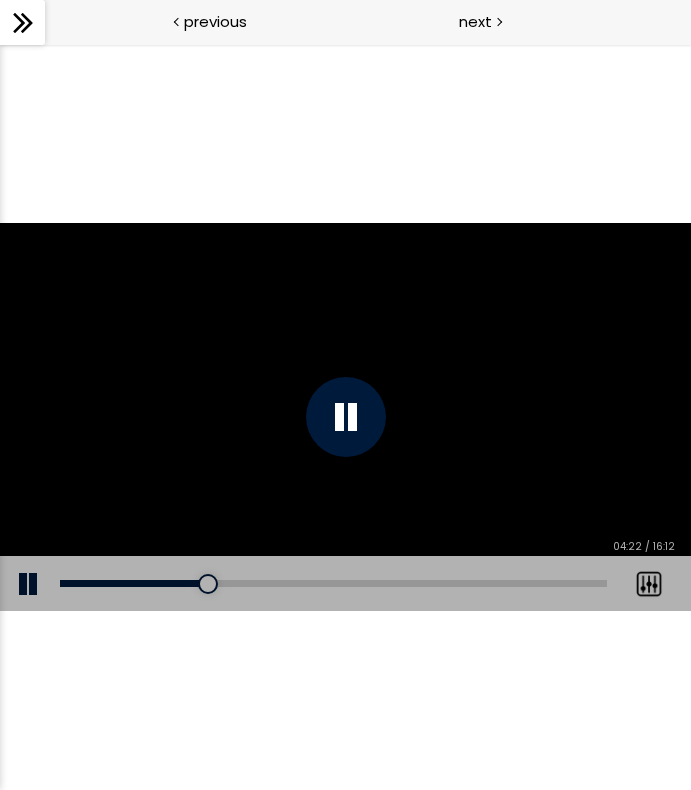 click at bounding box center (30, 584) 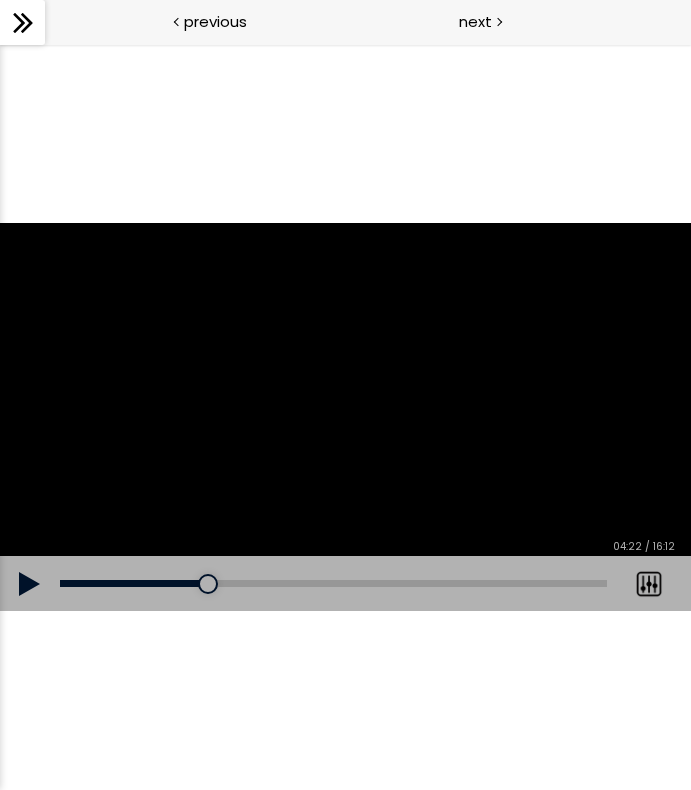 click at bounding box center [30, 584] 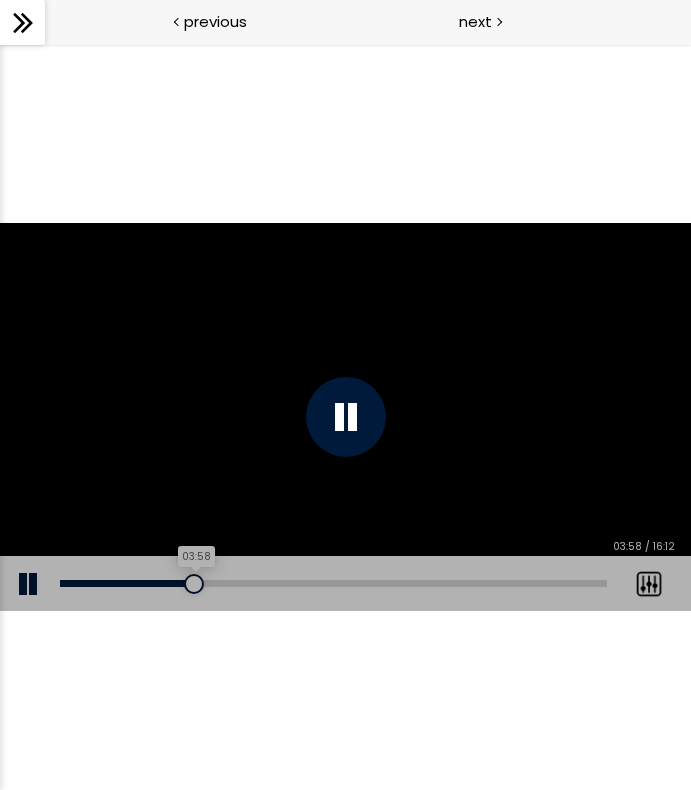 click on "03:58" at bounding box center (333, 583) 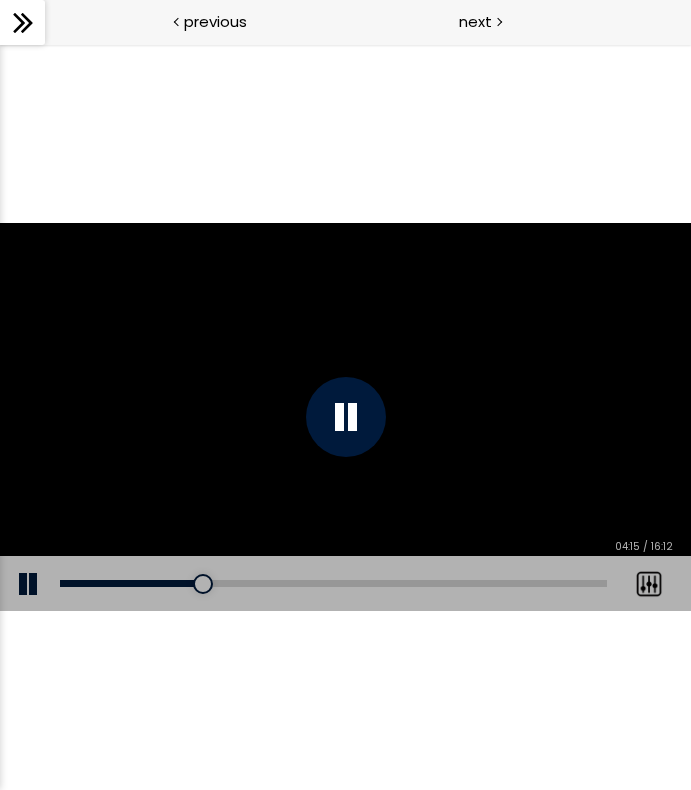 click at bounding box center [346, 417] 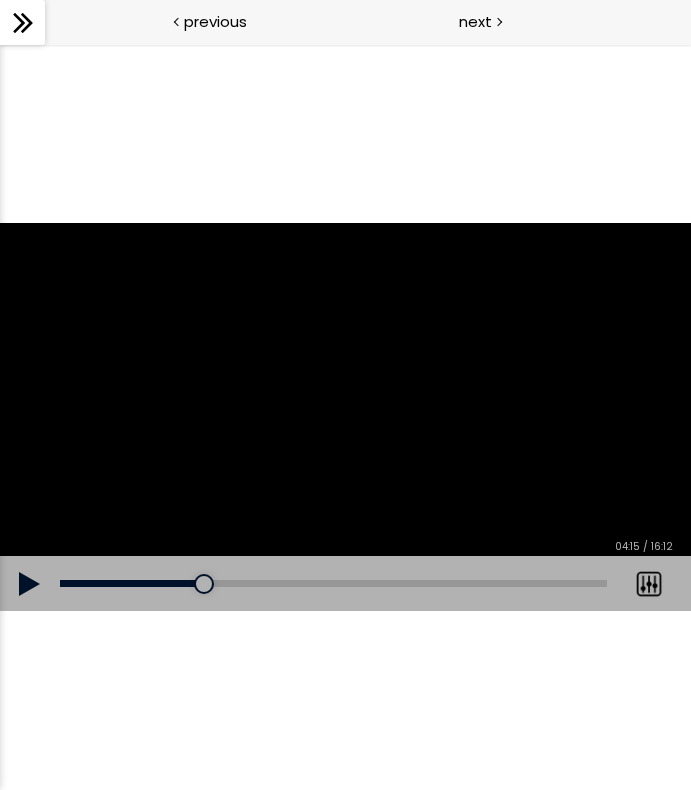 click at bounding box center (30, 584) 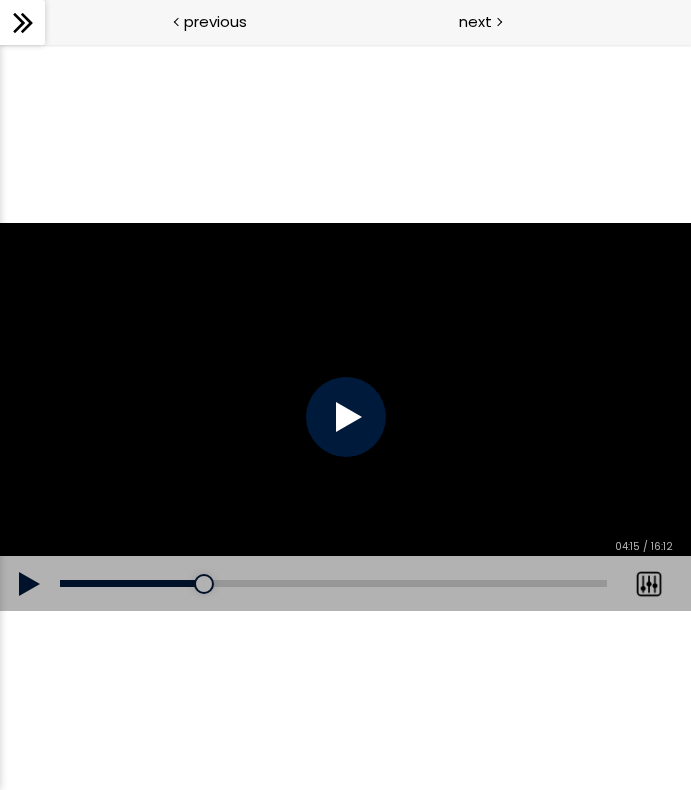 click at bounding box center (30, 584) 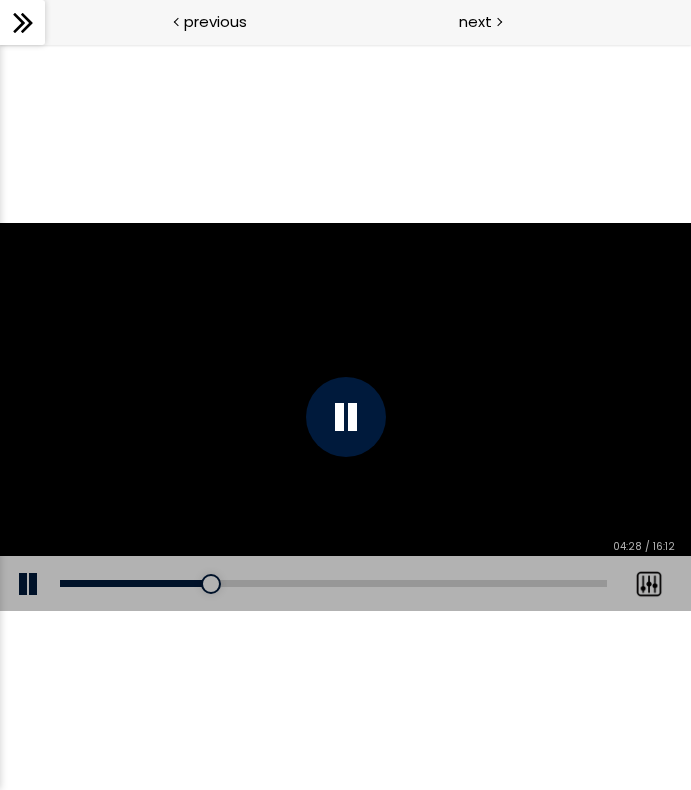 click at bounding box center (346, 417) 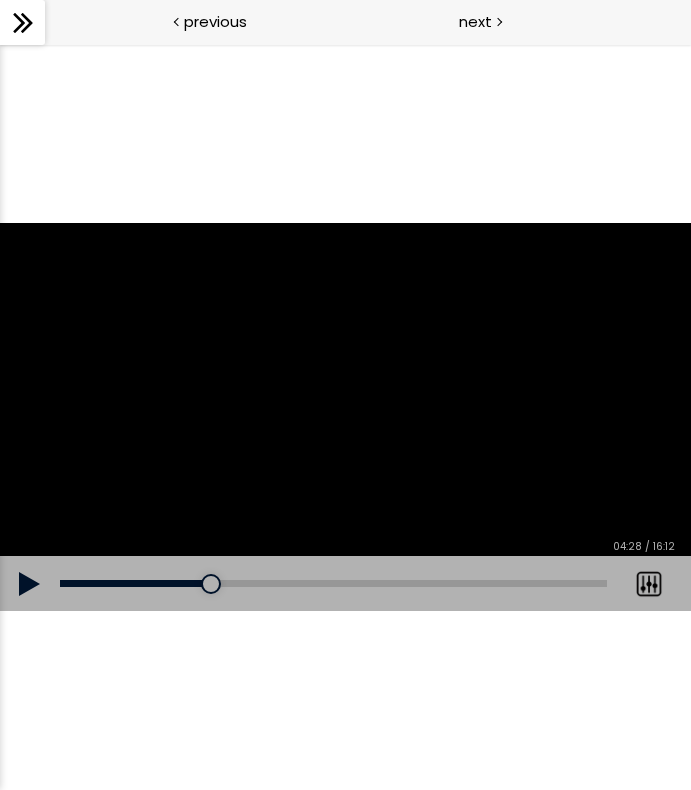 click at bounding box center [30, 584] 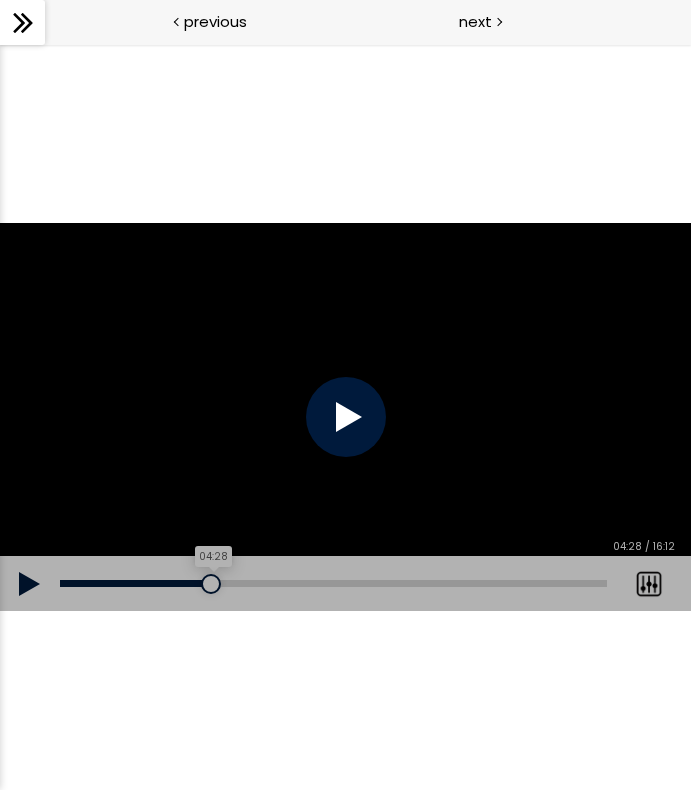 click at bounding box center (211, 584) 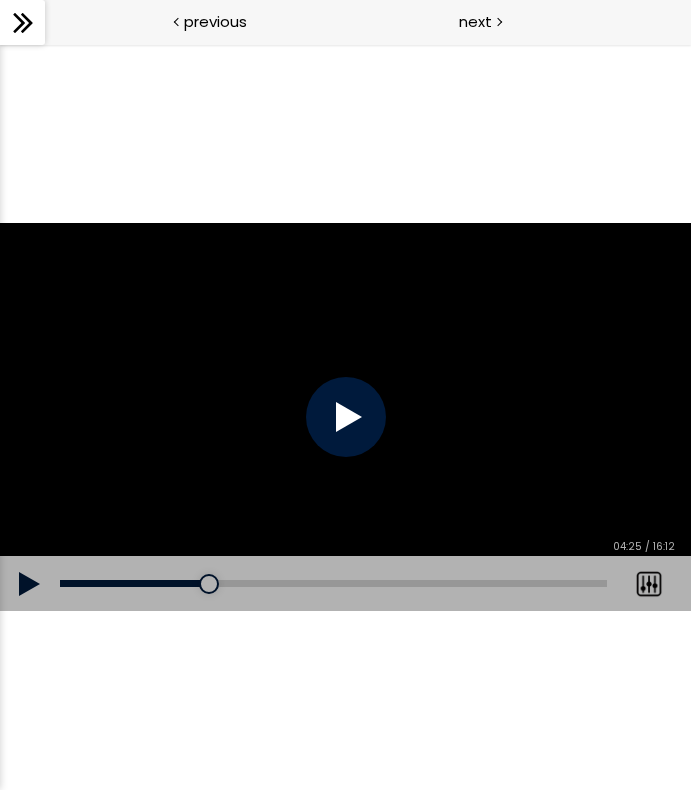 click at bounding box center (30, 584) 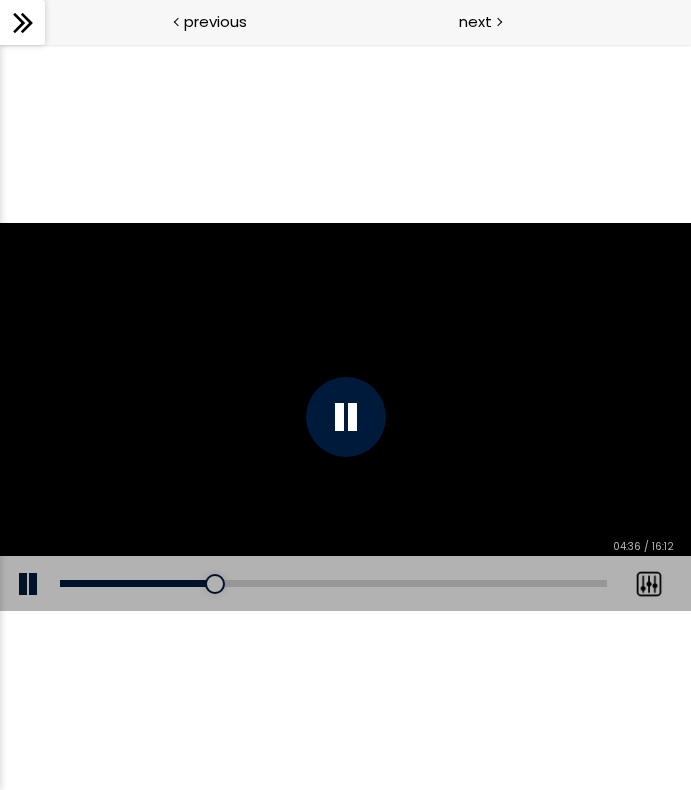 click at bounding box center (346, 417) 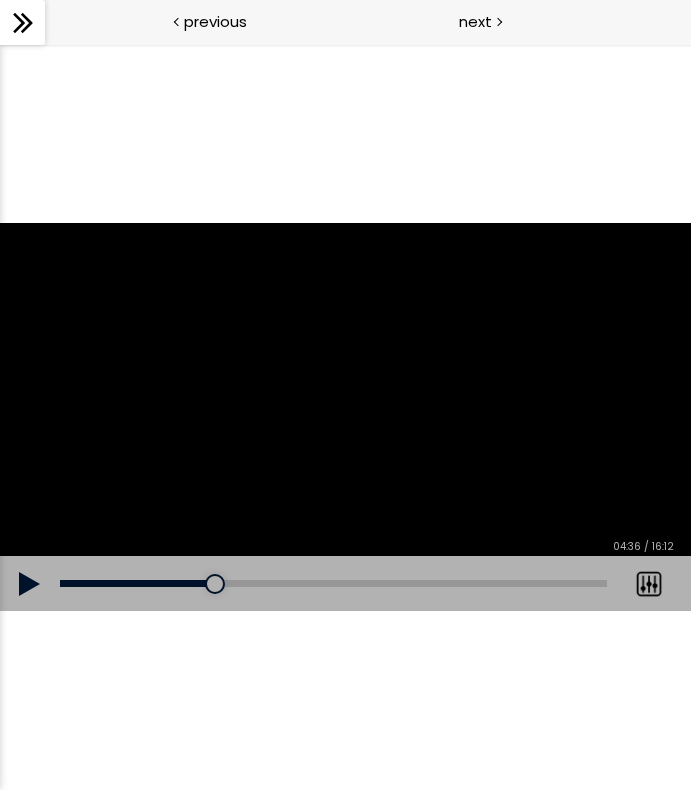 click at bounding box center [30, 584] 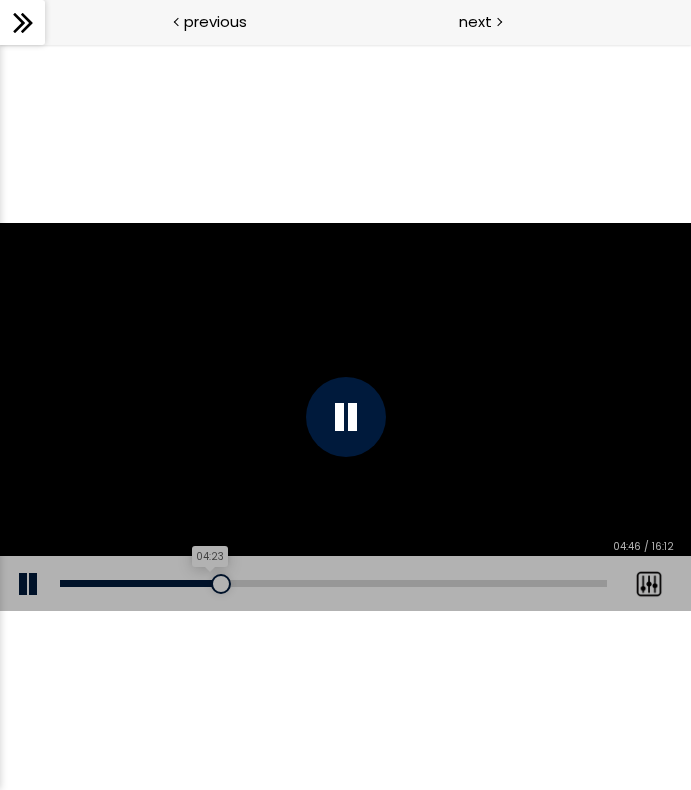 click on "04:23" at bounding box center (333, 583) 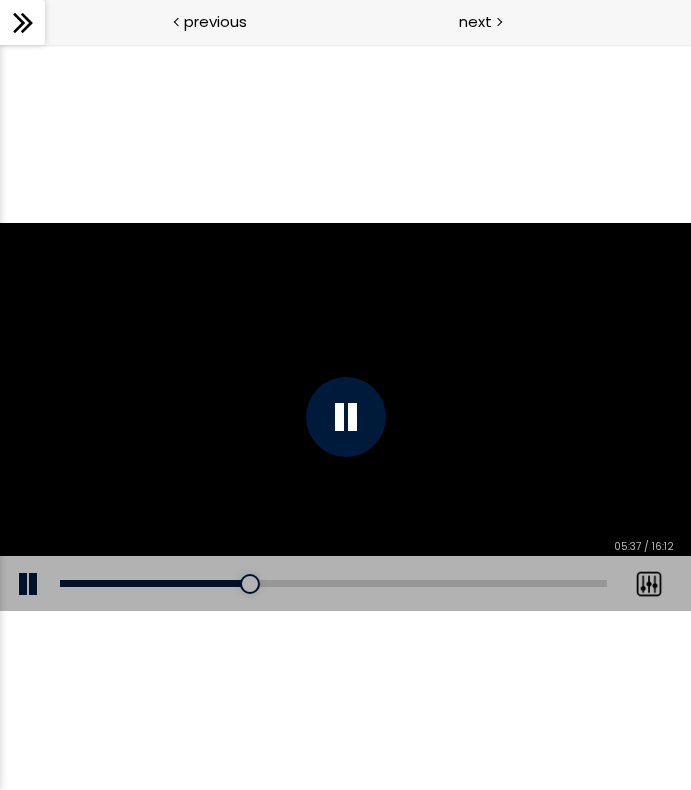 click at bounding box center (30, 584) 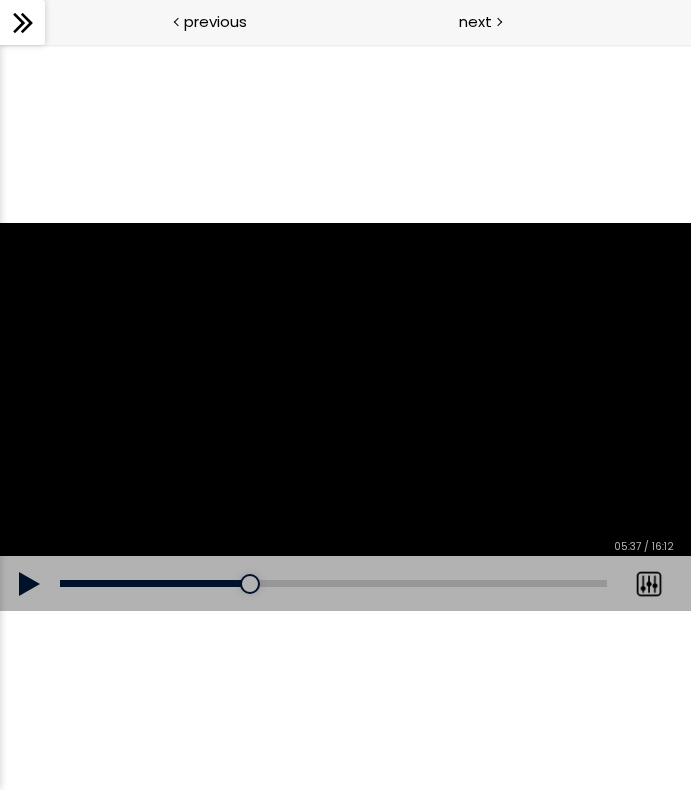 click at bounding box center (30, 584) 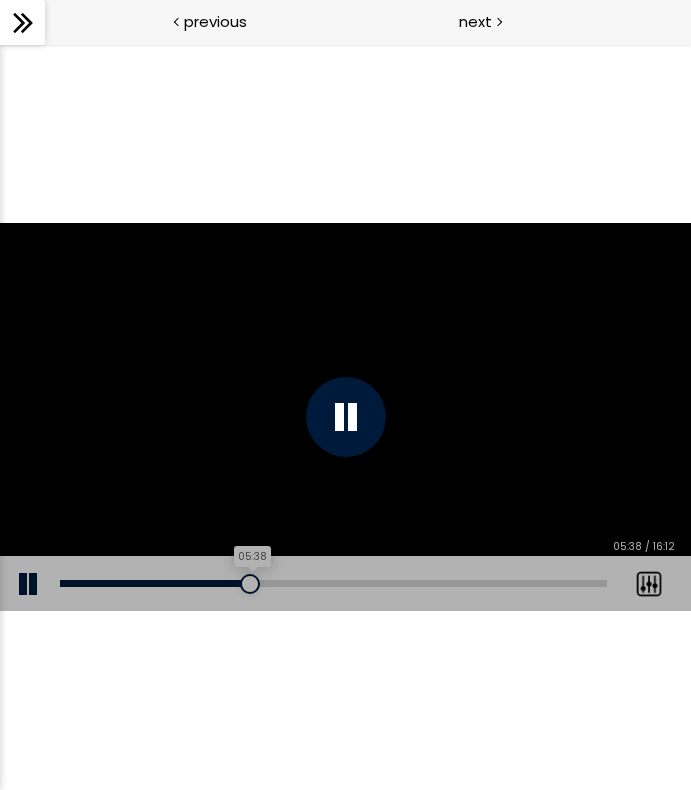 click on "05:38" at bounding box center [333, 583] 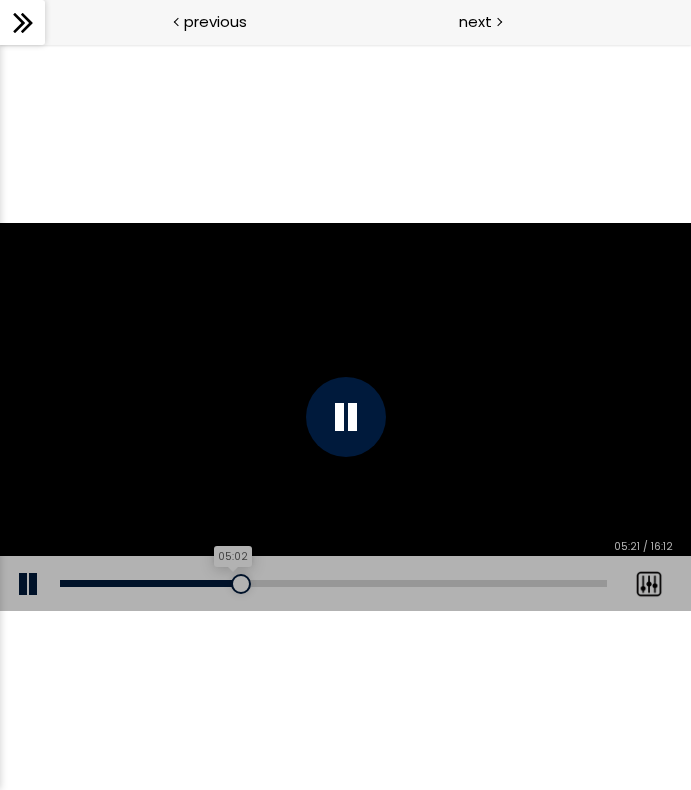 click on "05:02" at bounding box center [333, 583] 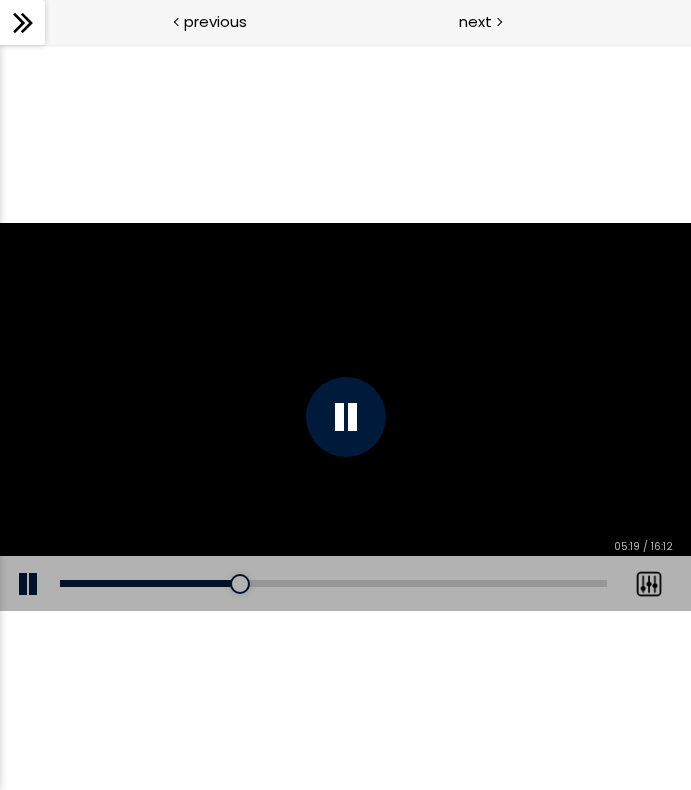 click at bounding box center (346, 417) 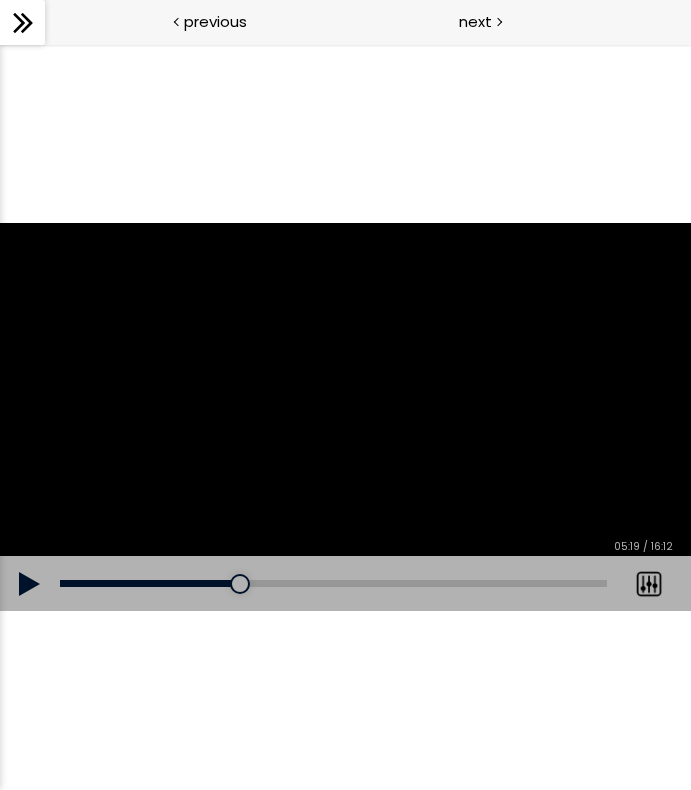 click at bounding box center [30, 584] 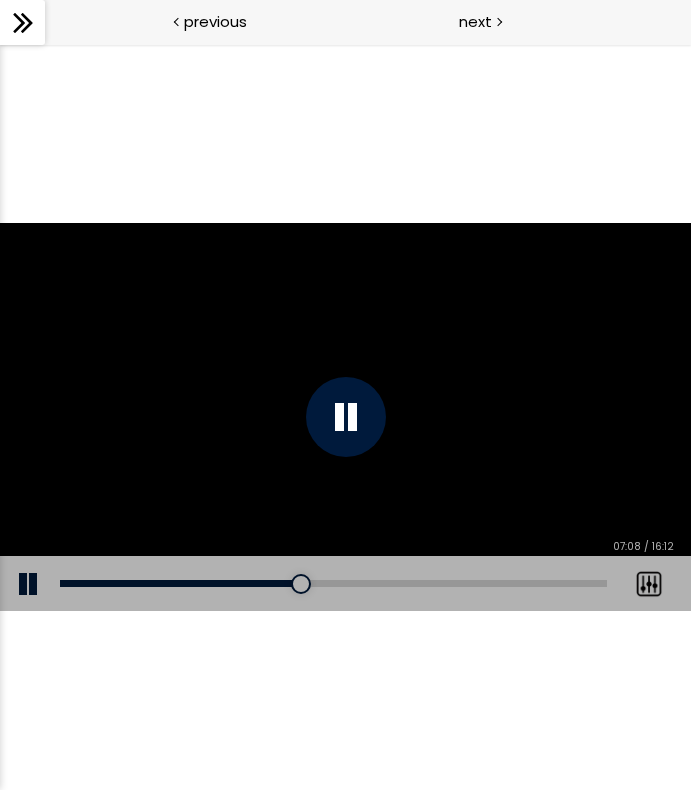click on "Add chapter
06:36" at bounding box center (333, 584) 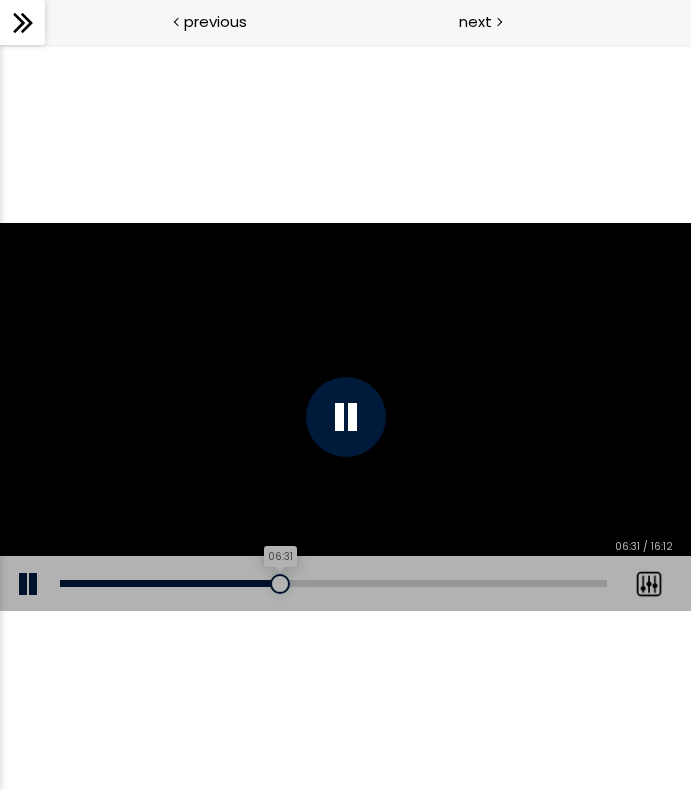 click on "06:31" at bounding box center [333, 583] 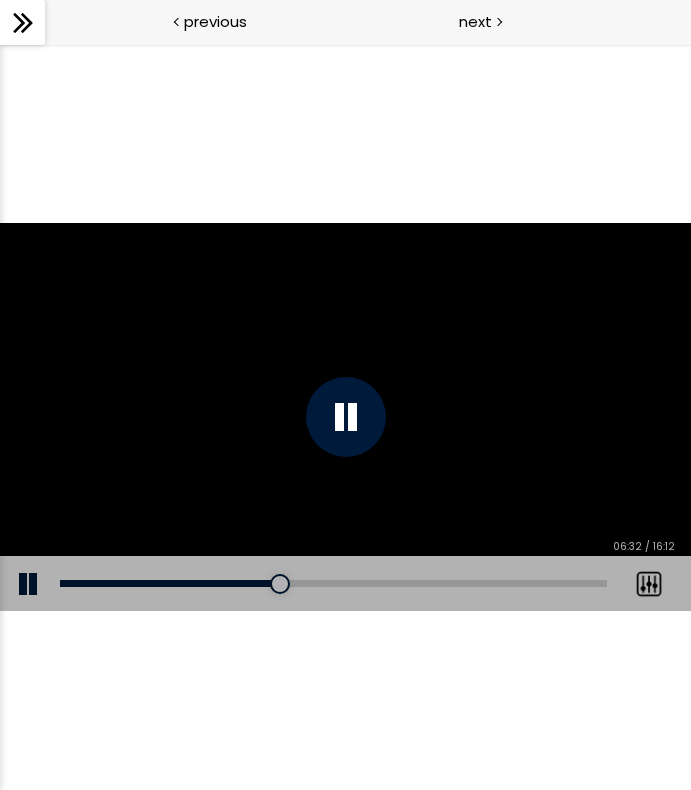 click on "Click for sound
@keyframes VOLUME_SMALL_WAVE_FLASH {
0% { opacity: 0; }
33% { opacity: 1; }
66% { opacity: 1; }
100% { opacity: 0; }
}
@keyframes VOLUME_LARGE_WAVE_FLASH {
0% { opacity: 0; }
33% { opacity: 1; }
66% { opacity: 1; }
100% { opacity: 0; }
}
.volume__small-wave {
animation: VOLUME_SMALL_WAVE_FLASH 2s infinite;
opacity: 0;
}
.volume__large-wave {
animation: VOLUME_LARGE_WAVE_FLASH 2s infinite .3s;
opacity: 0;
}
Add chapter
06:31
06:32 / 16:12
Subtitles       None           Auto         x   2   x   1.5   x   1.25   x   1   x   0.75   x   0.5" at bounding box center (345, 417) 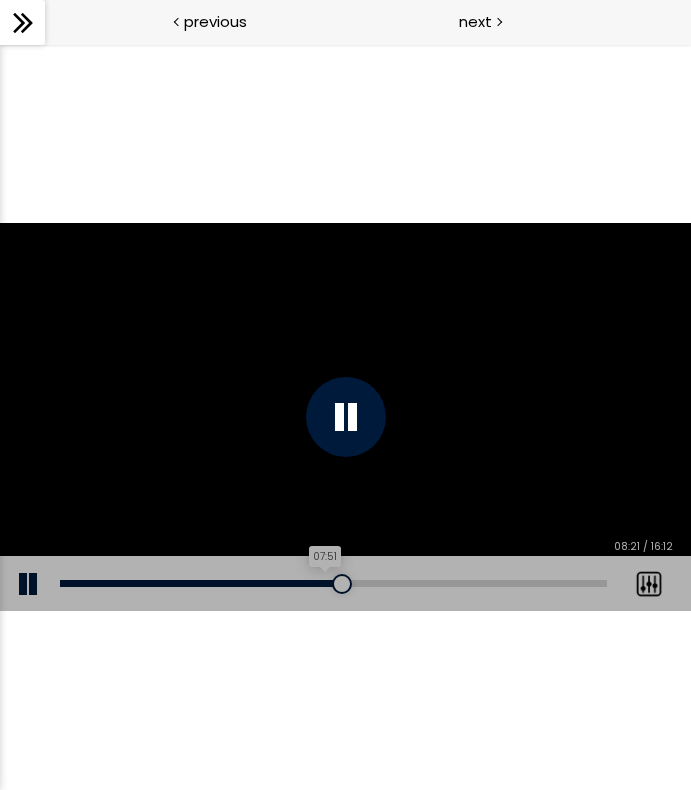 click on "07:51" at bounding box center (333, 583) 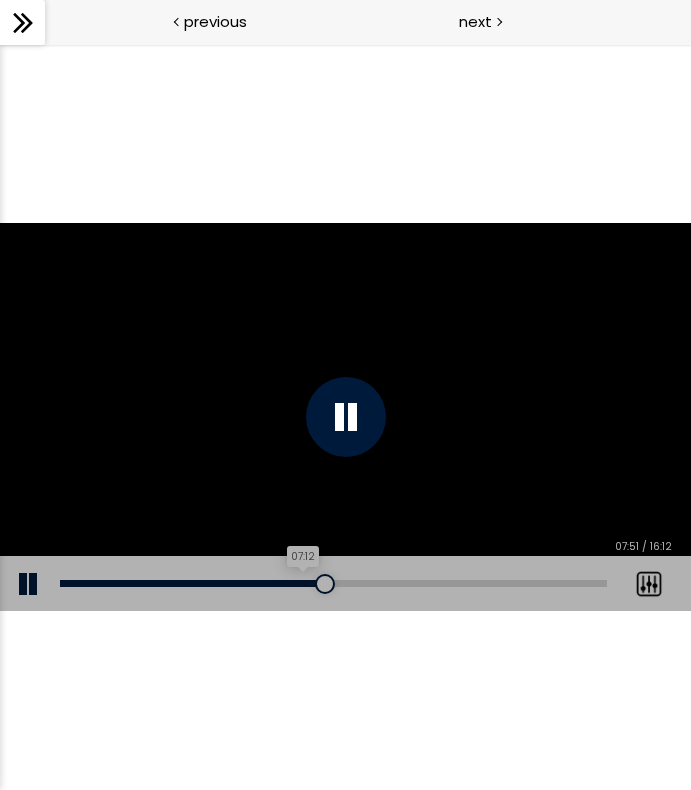 click on "07:12" at bounding box center [333, 583] 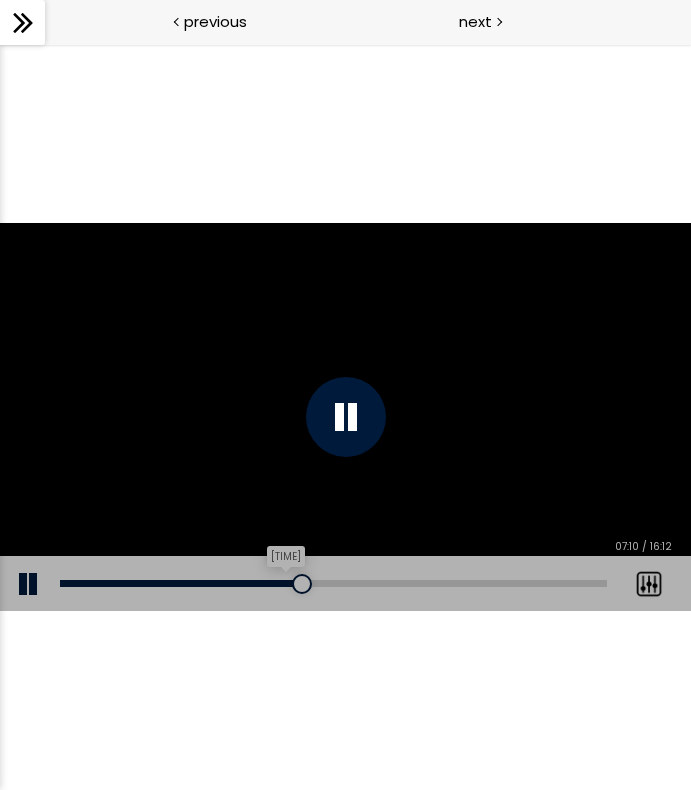 click on "06:36" at bounding box center (333, 583) 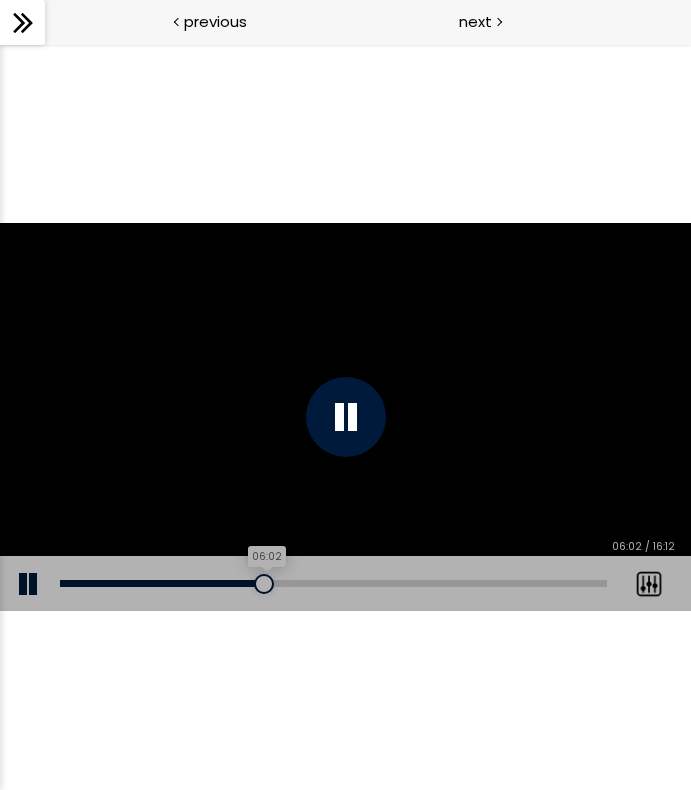 click on "06:02" at bounding box center (333, 583) 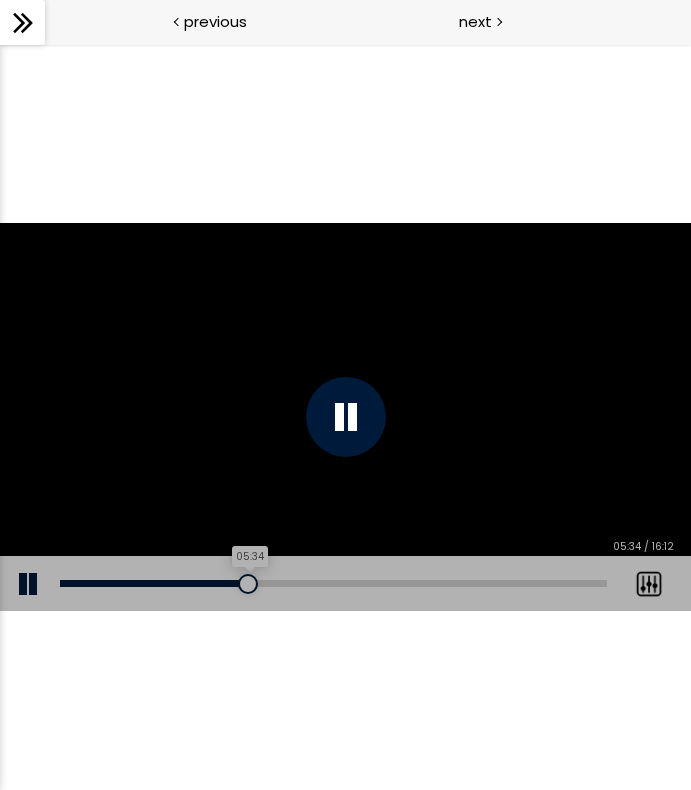 click on "05:34" at bounding box center (333, 583) 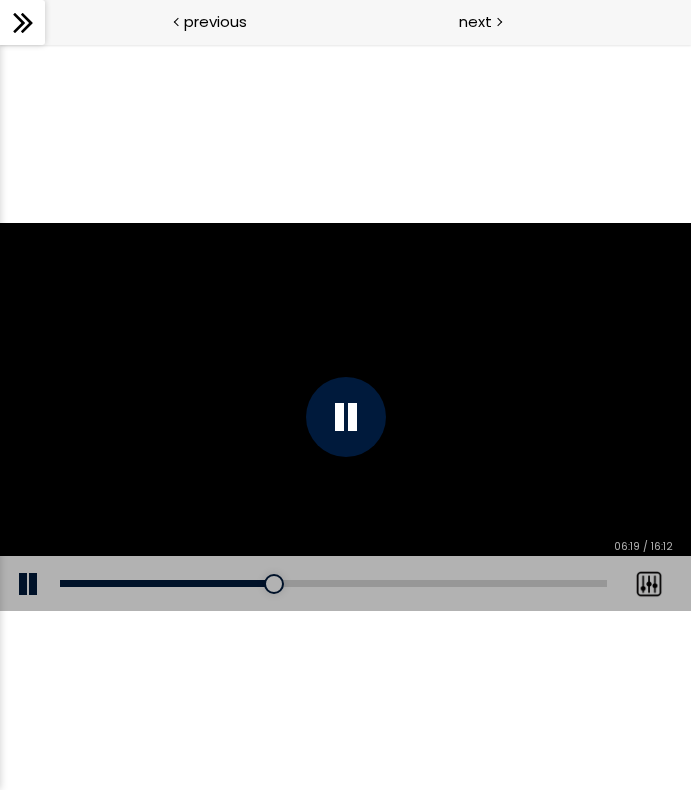 click at bounding box center (345, 417) 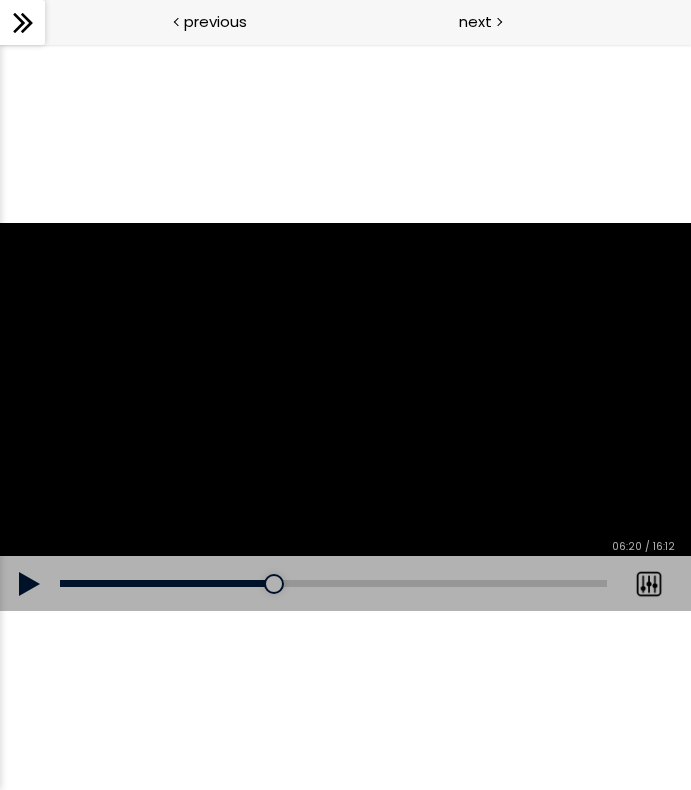 click at bounding box center [30, 584] 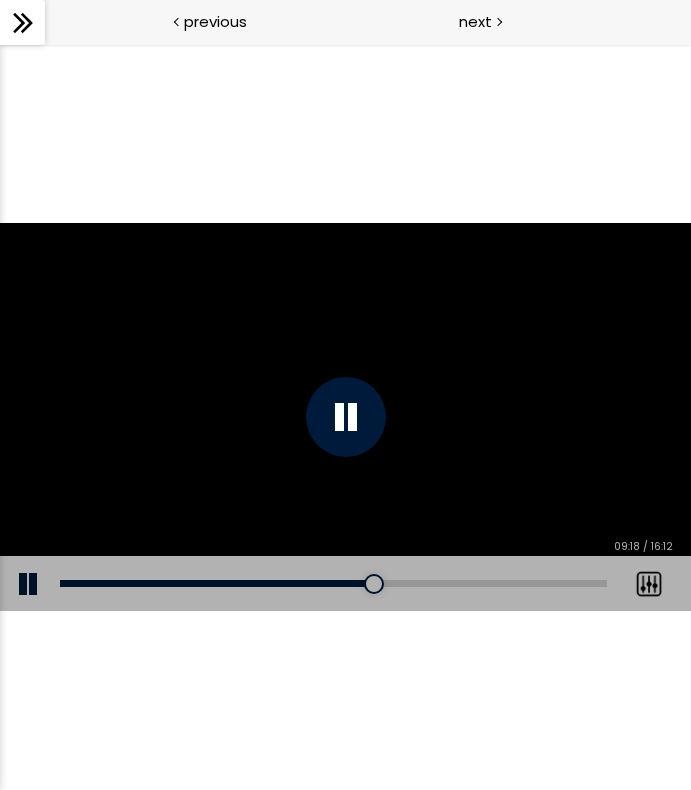 click at bounding box center [346, 417] 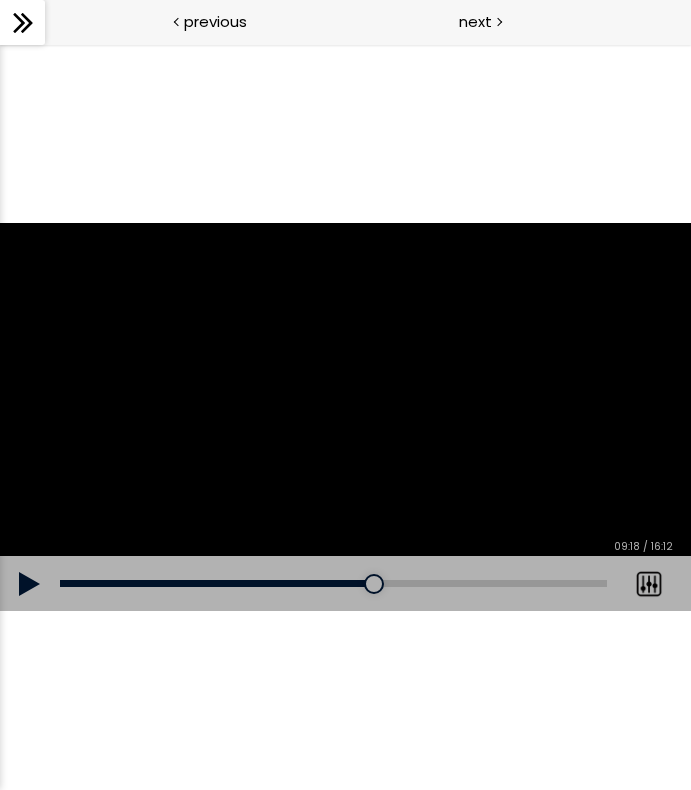 click at bounding box center (30, 584) 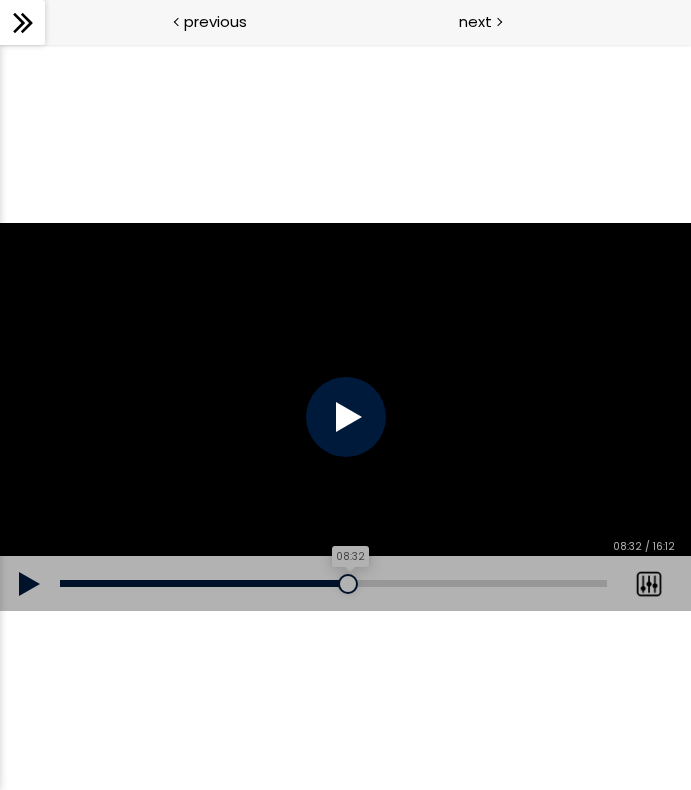 click on "08:32" at bounding box center (333, 583) 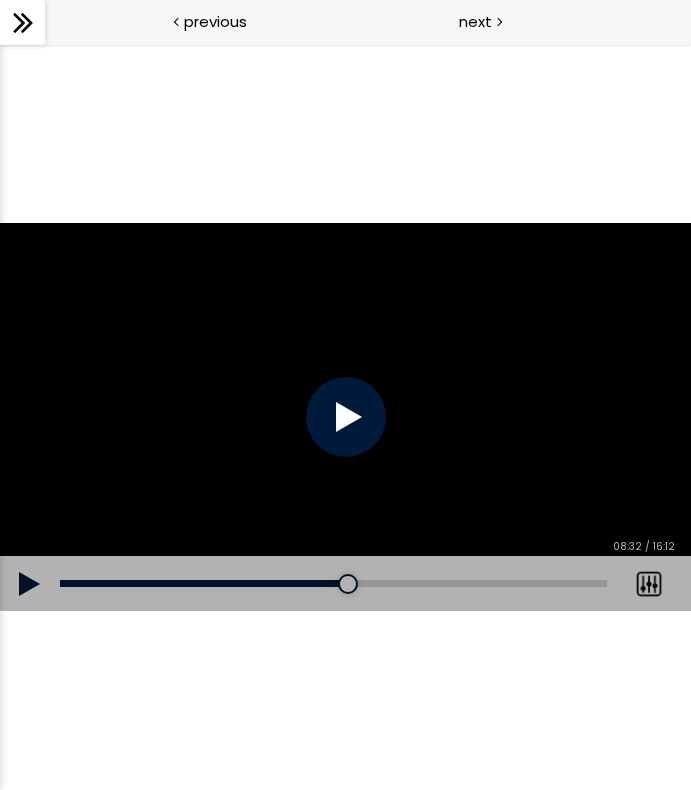 click at bounding box center (30, 584) 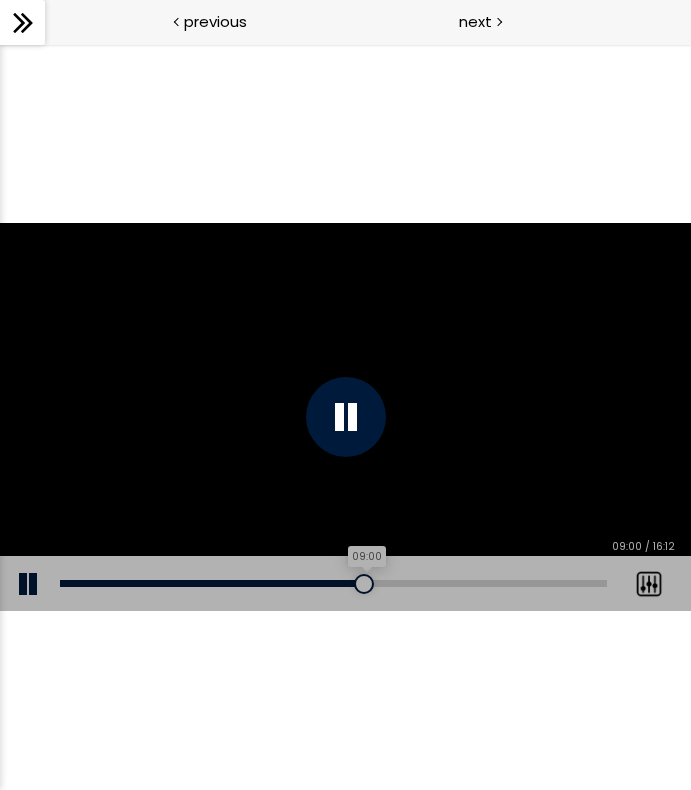 click at bounding box center (364, 584) 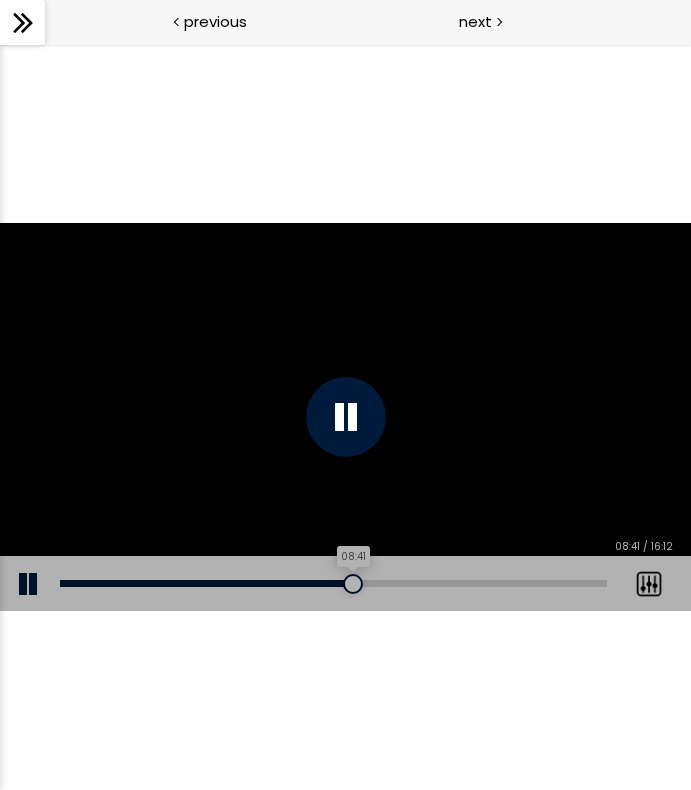 click at bounding box center [353, 584] 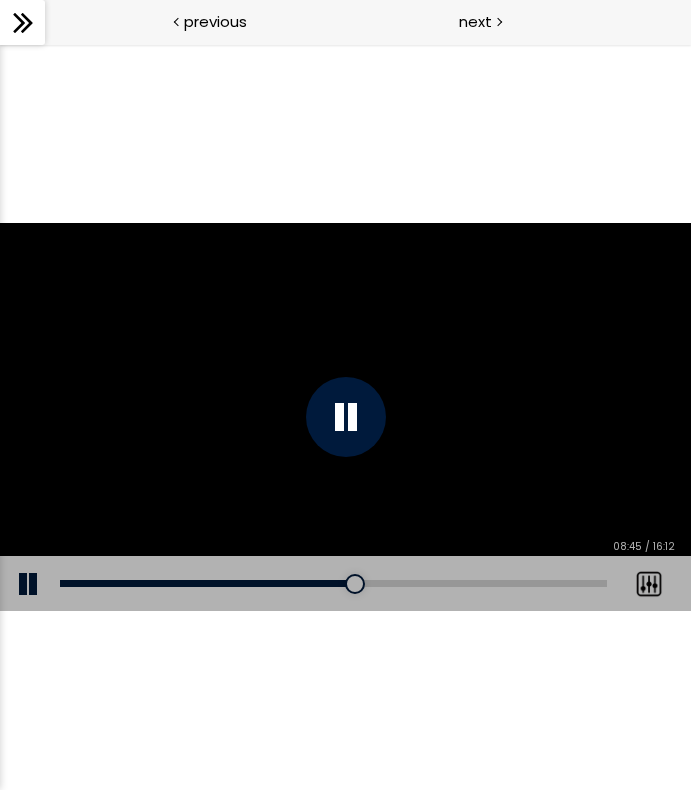 click at bounding box center [30, 584] 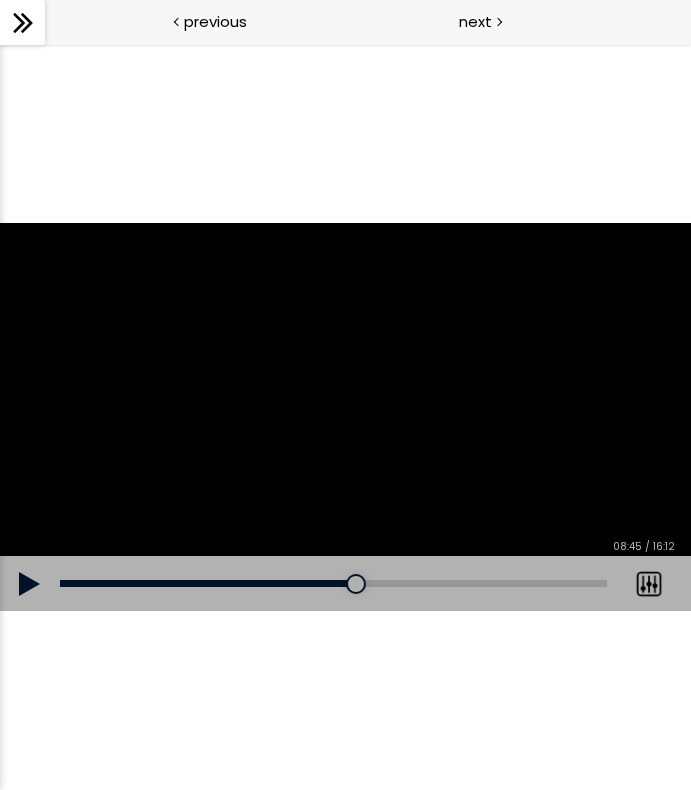 click at bounding box center [30, 584] 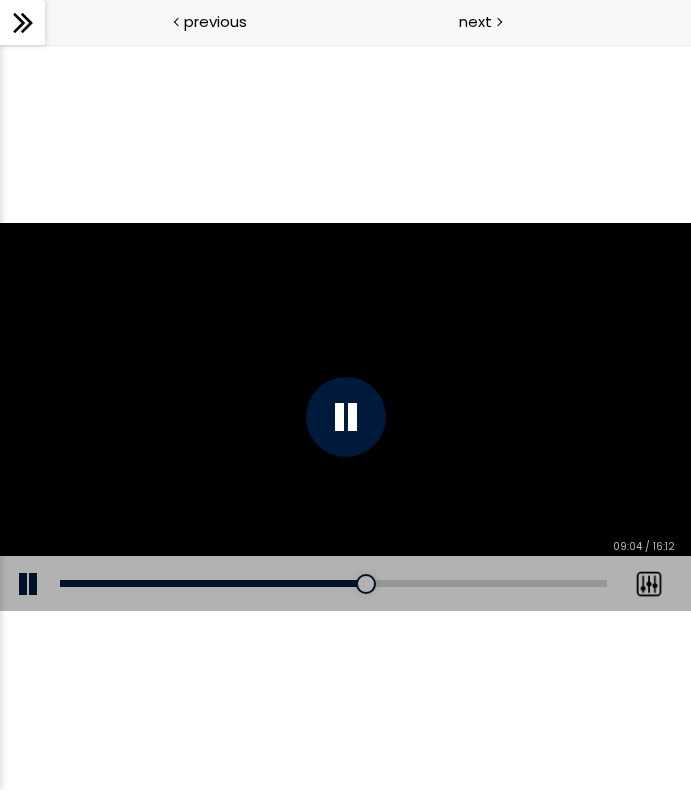 click at bounding box center (30, 584) 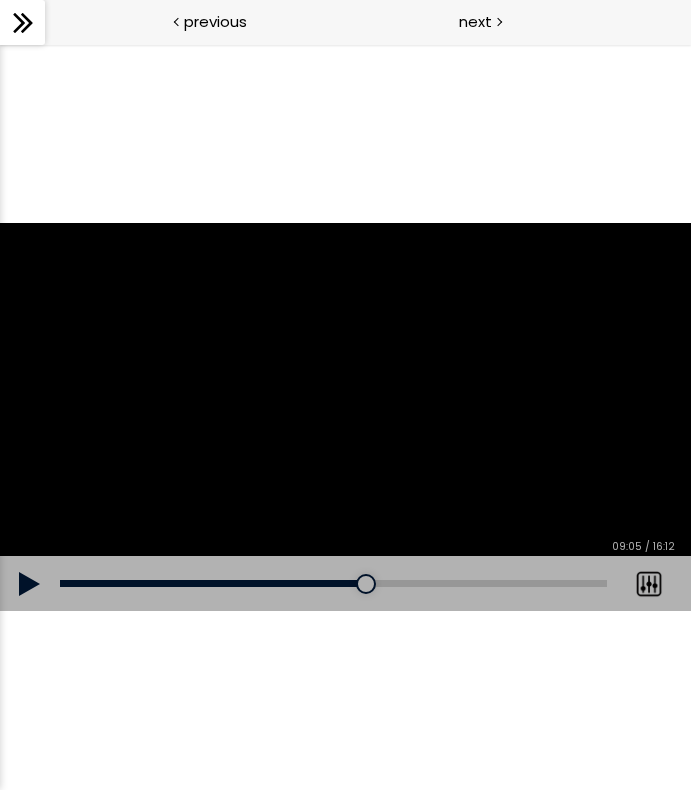 click at bounding box center [30, 584] 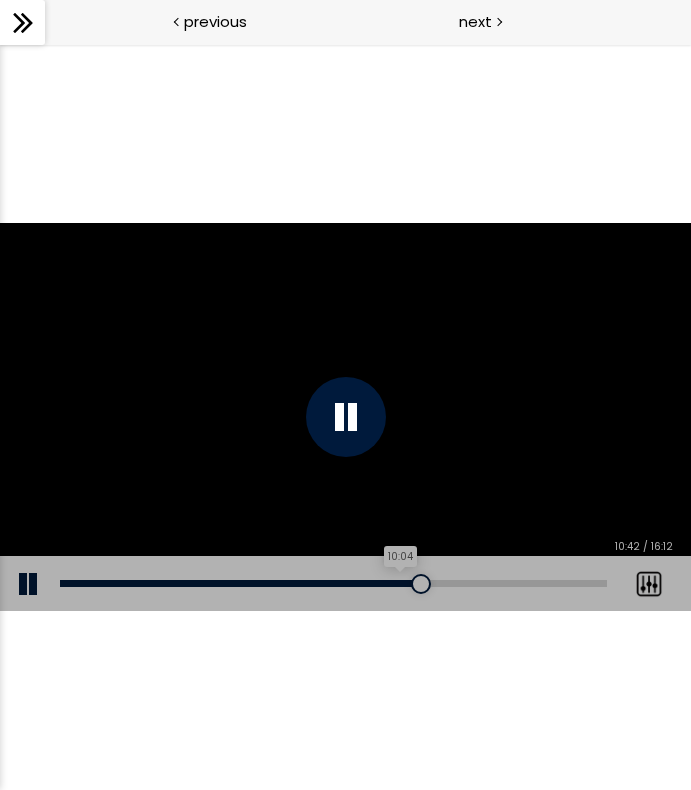 click on "10:04" at bounding box center (333, 583) 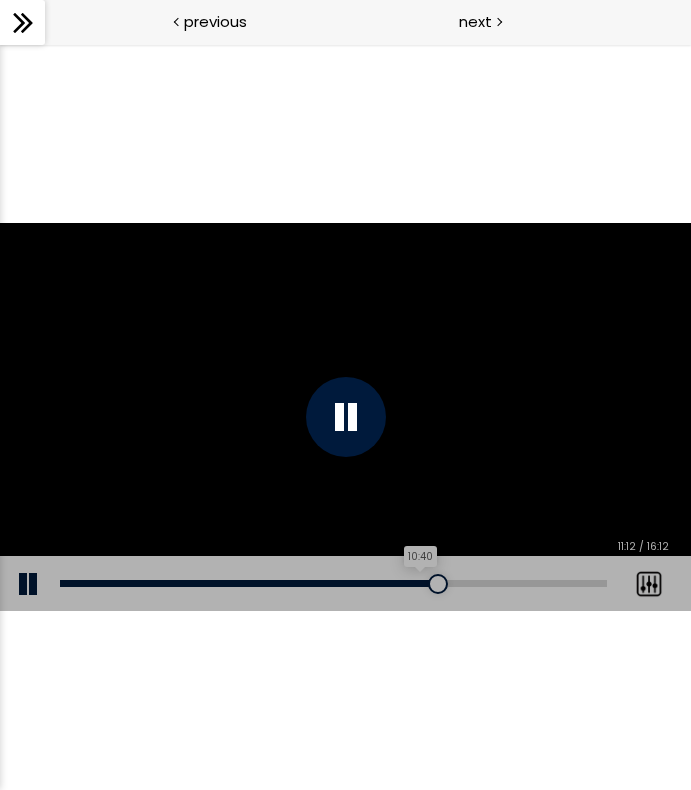 click on "10:40" at bounding box center (333, 583) 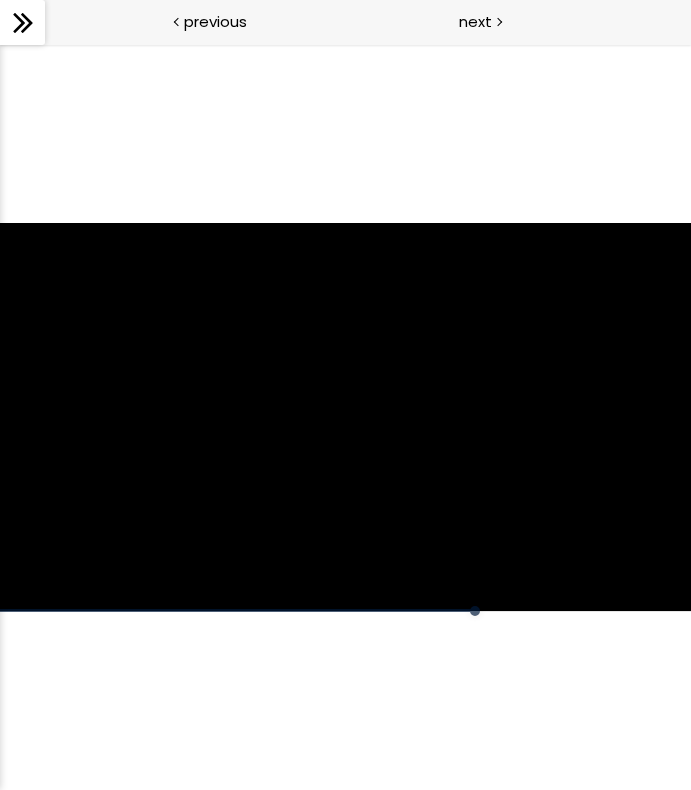 click on "Click for sound
@keyframes VOLUME_SMALL_WAVE_FLASH {
0% { opacity: 0; }
33% { opacity: 1; }
66% { opacity: 1; }
100% { opacity: 0; }
}
@keyframes VOLUME_LARGE_WAVE_FLASH {
0% { opacity: 0; }
33% { opacity: 1; }
66% { opacity: 1; }
100% { opacity: 0; }
}
.volume__small-wave {
animation: VOLUME_SMALL_WAVE_FLASH 2s infinite;
opacity: 0;
}
.volume__large-wave {
animation: VOLUME_LARGE_WAVE_FLASH 2s infinite .3s;
opacity: 0;
}
Add chapter
10:42
11:08 / 16:12
Subtitles       None           Auto         x   2   x   1.5   x   1.25   x   1   x   0.75   x   0.5" at bounding box center [345, 417] 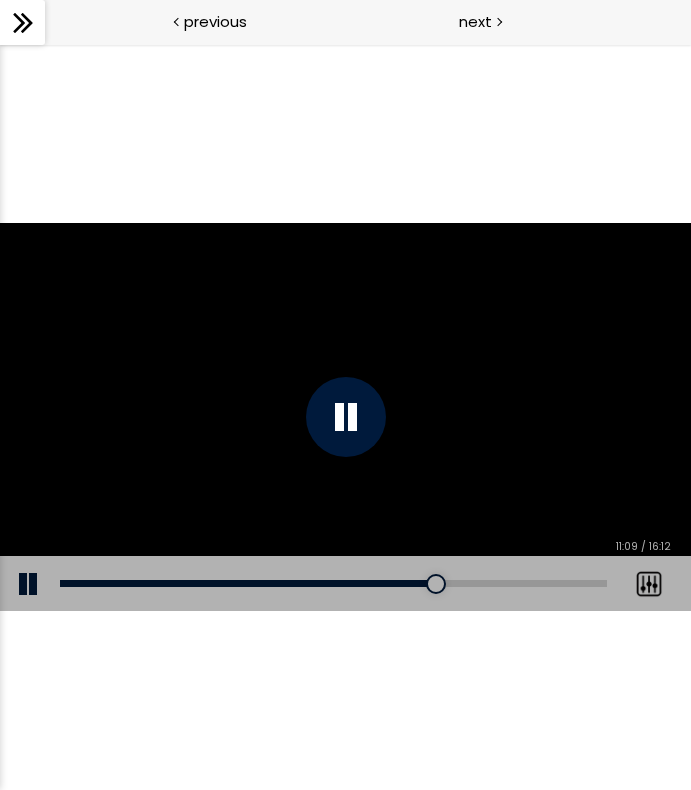 click on "Add chapter
11:40" at bounding box center (333, 584) 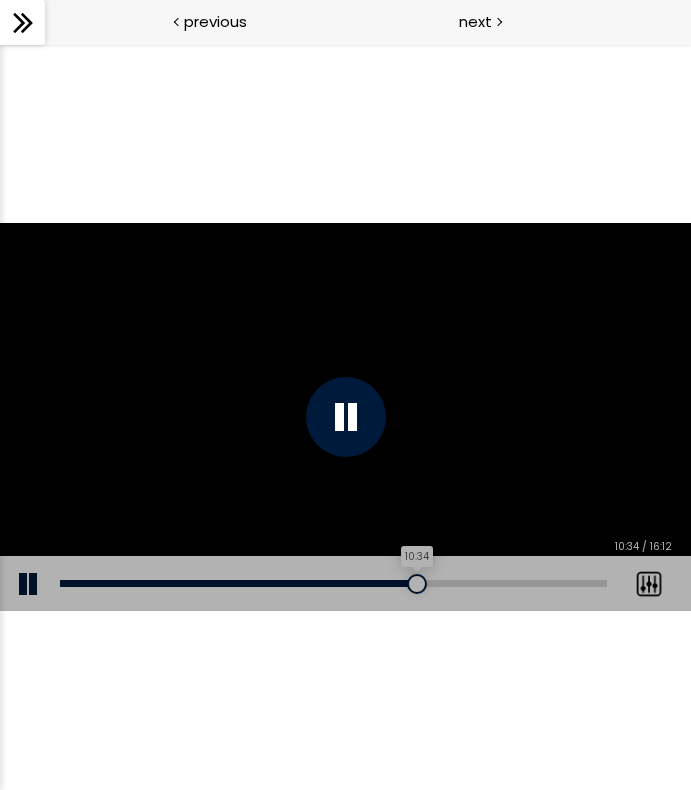 click on "10:34" at bounding box center (333, 583) 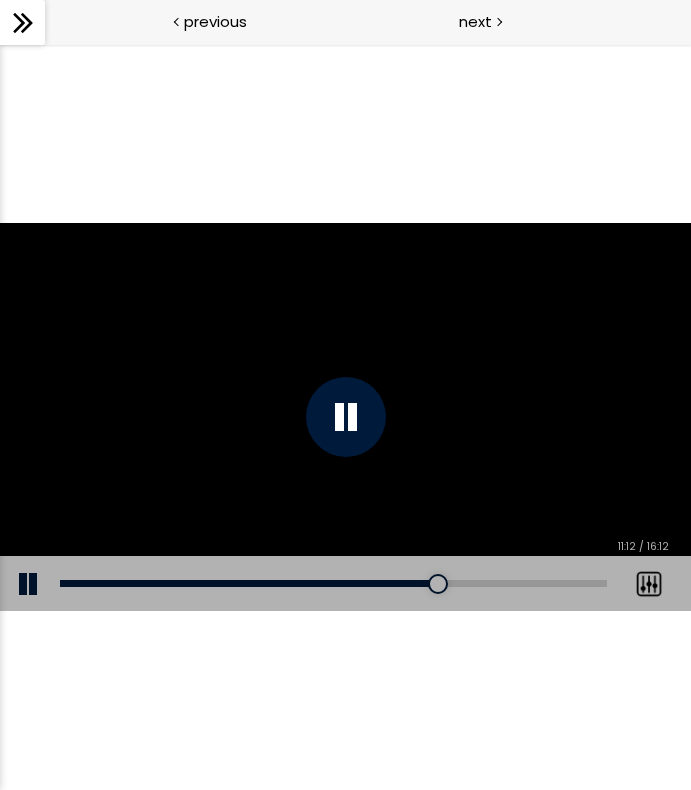 click on "Add chapter
11:38" at bounding box center (333, 584) 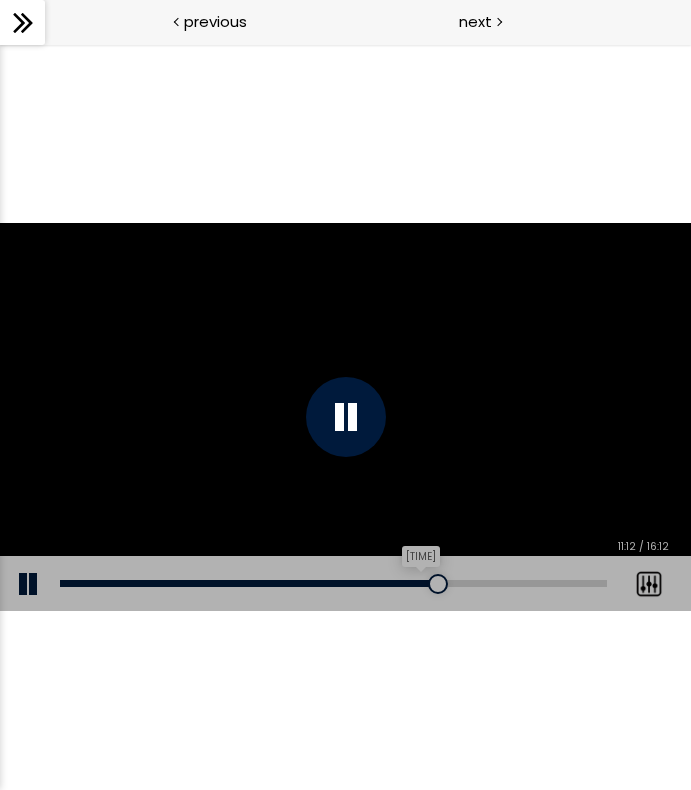 click on "10:36" at bounding box center [333, 583] 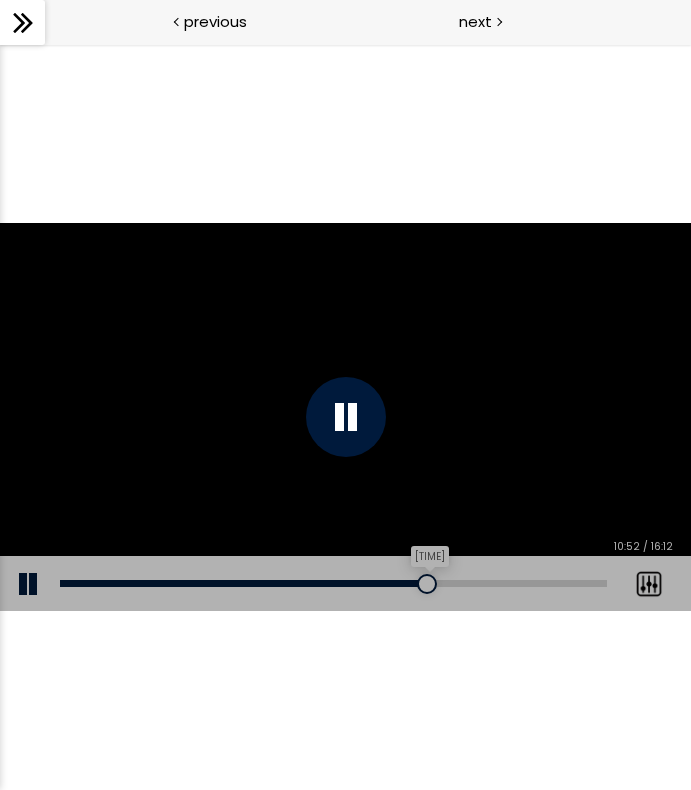 click at bounding box center [427, 584] 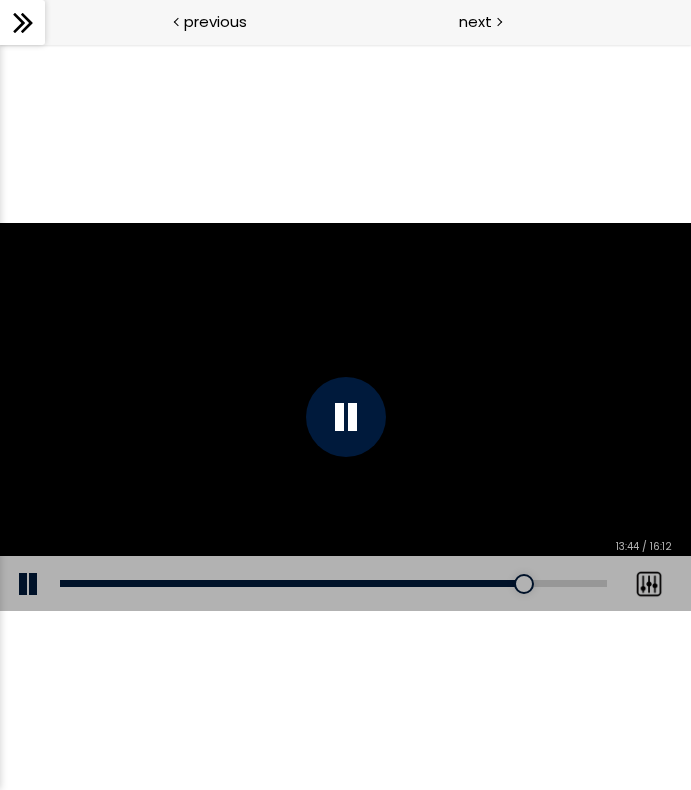 click on "Click for sound
@keyframes VOLUME_SMALL_WAVE_FLASH {
0% { opacity: 0; }
33% { opacity: 1; }
66% { opacity: 1; }
100% { opacity: 0; }
}
@keyframes VOLUME_LARGE_WAVE_FLASH {
0% { opacity: 0; }
33% { opacity: 1; }
66% { opacity: 1; }
100% { opacity: 0; }
}
.volume__small-wave {
animation: VOLUME_SMALL_WAVE_FLASH 2s infinite;
opacity: 0;
}
.volume__large-wave {
animation: VOLUME_LARGE_WAVE_FLASH 2s infinite .3s;
opacity: 0;
}
Add chapter
12:32
13:44 / 16:12
Subtitles       None           Auto         x   2   x   1.5   x   1.25   x   1   x   0.75   x   0.5" at bounding box center (345, 417) 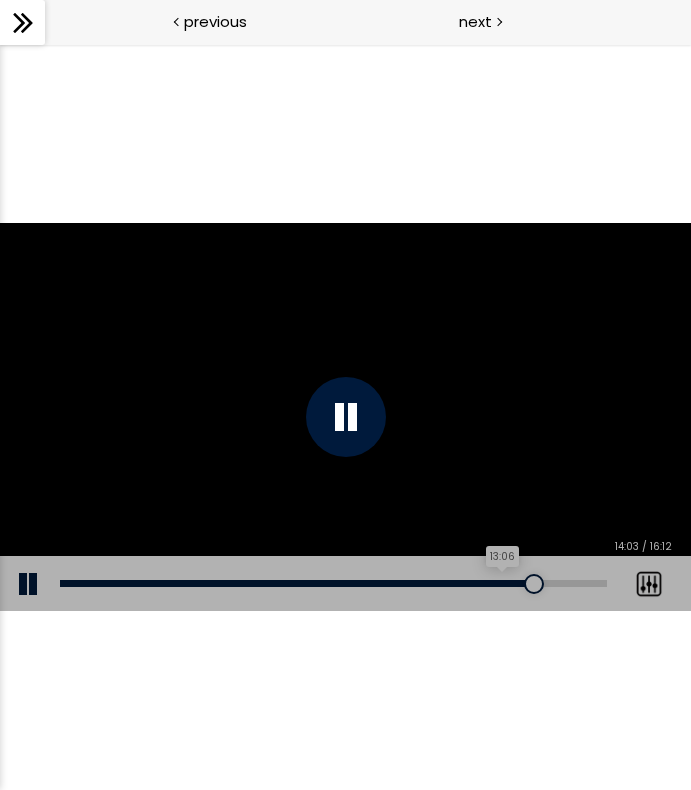 click on "13:06" at bounding box center (333, 583) 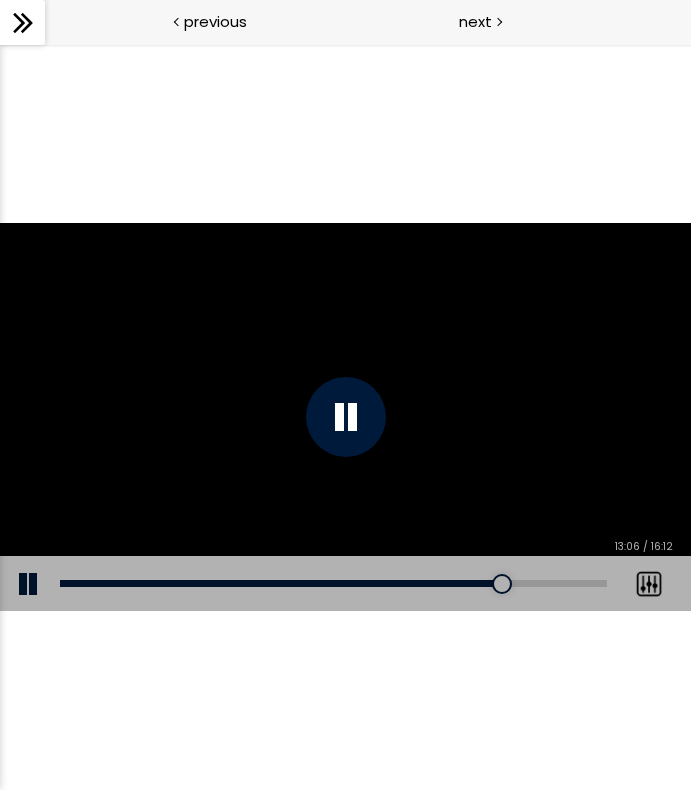 click on "Add chapter
10:15" at bounding box center (333, 584) 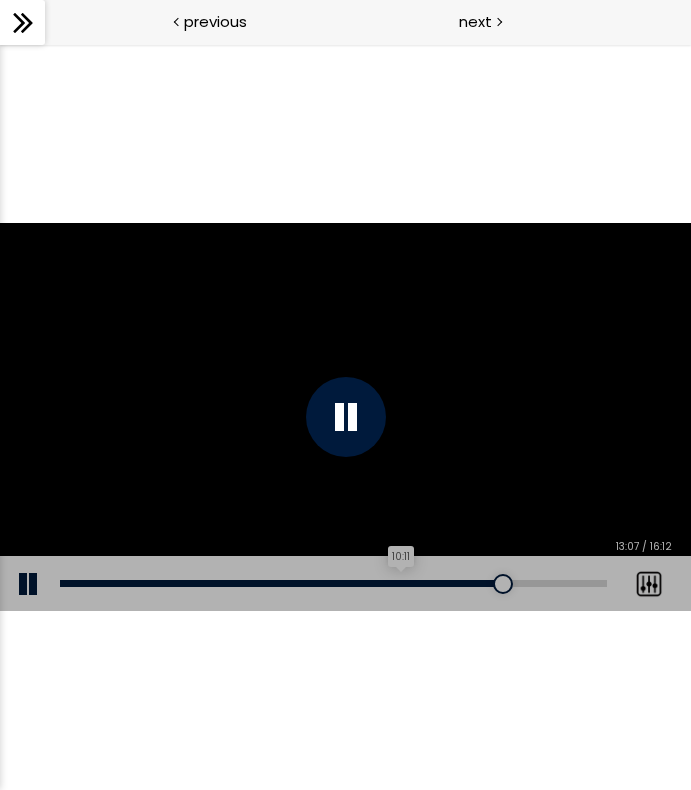 click on "10:11" at bounding box center [333, 583] 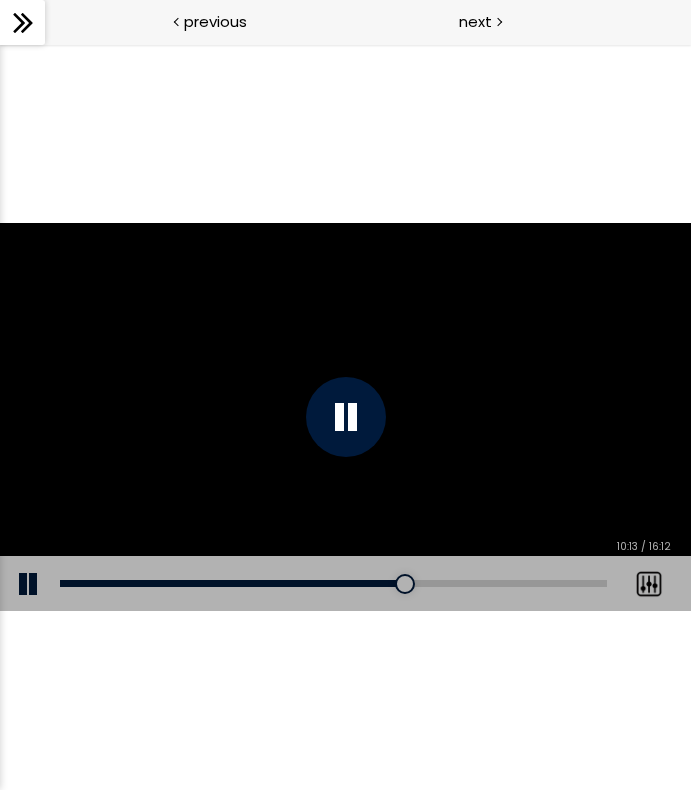 click on "Add chapter
09:27" at bounding box center [333, 584] 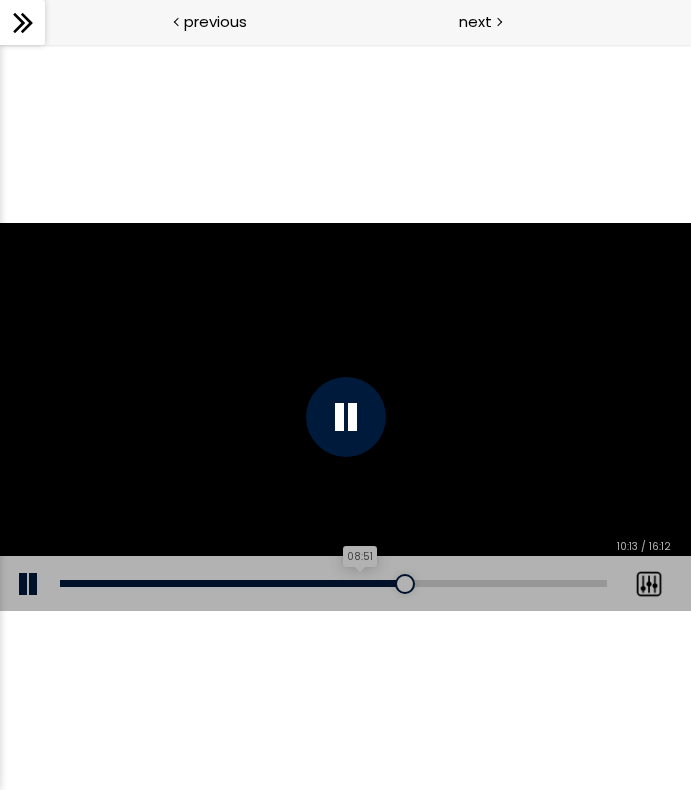 click on "08:51" at bounding box center (333, 583) 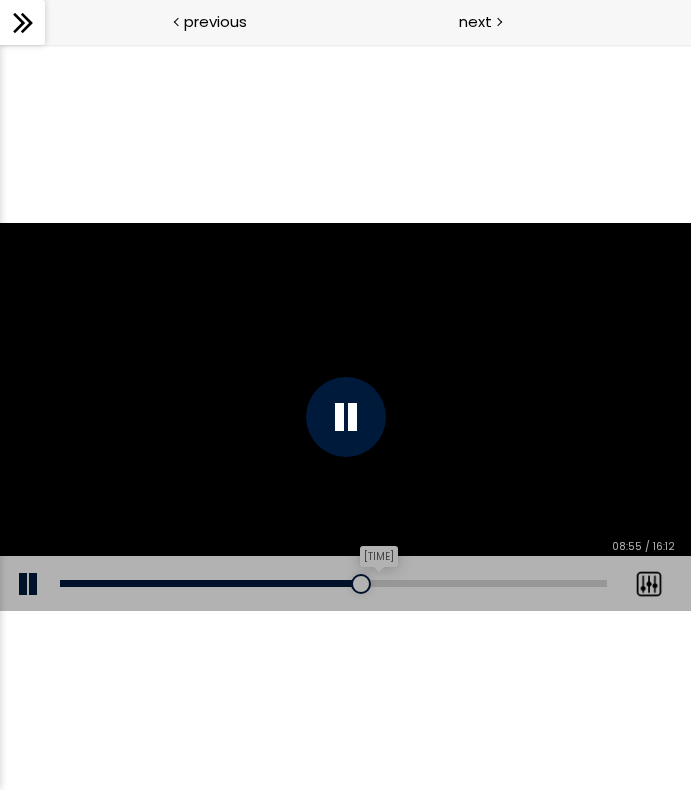click on "09:22" at bounding box center (333, 583) 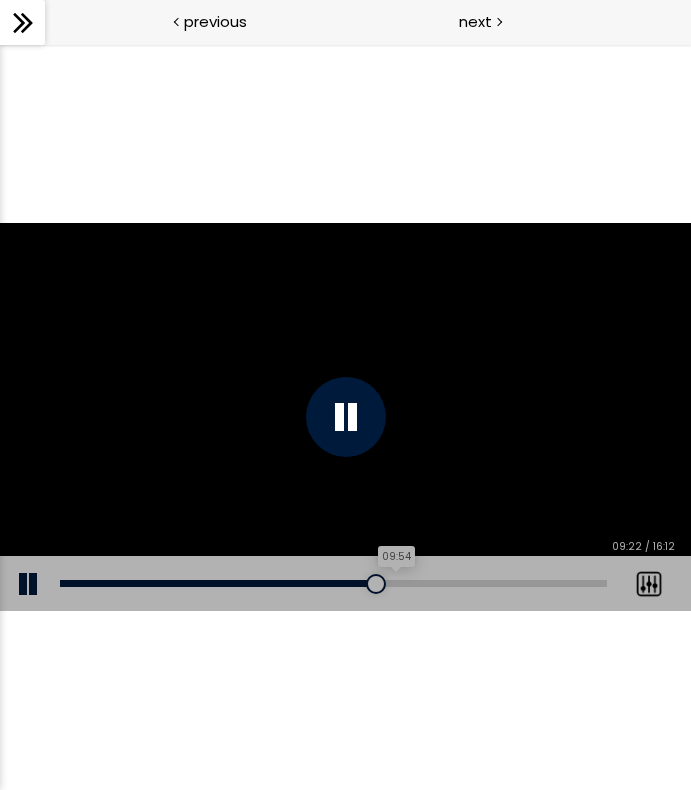 click on "09:54" at bounding box center [333, 583] 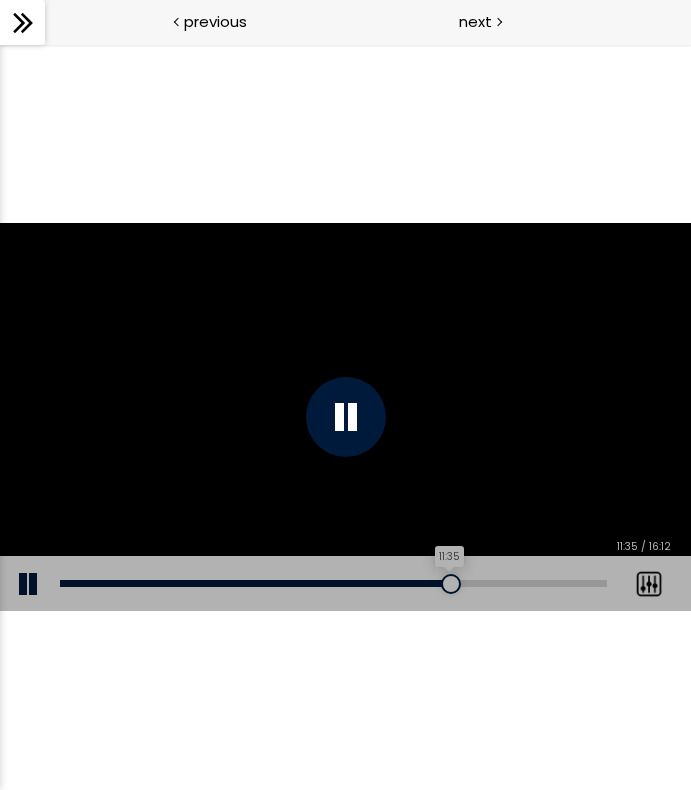 click on "11:35" at bounding box center [333, 583] 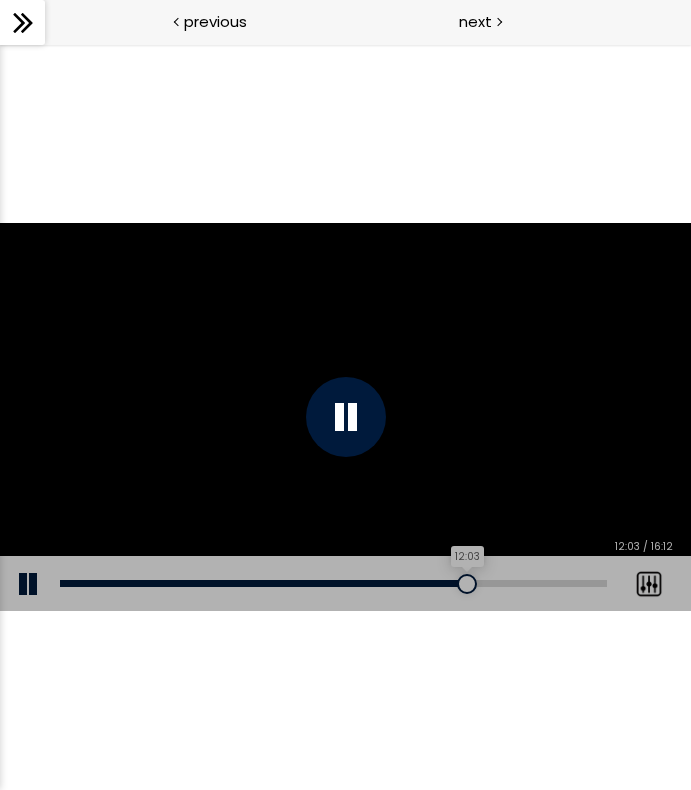 click on "12:03" at bounding box center (333, 583) 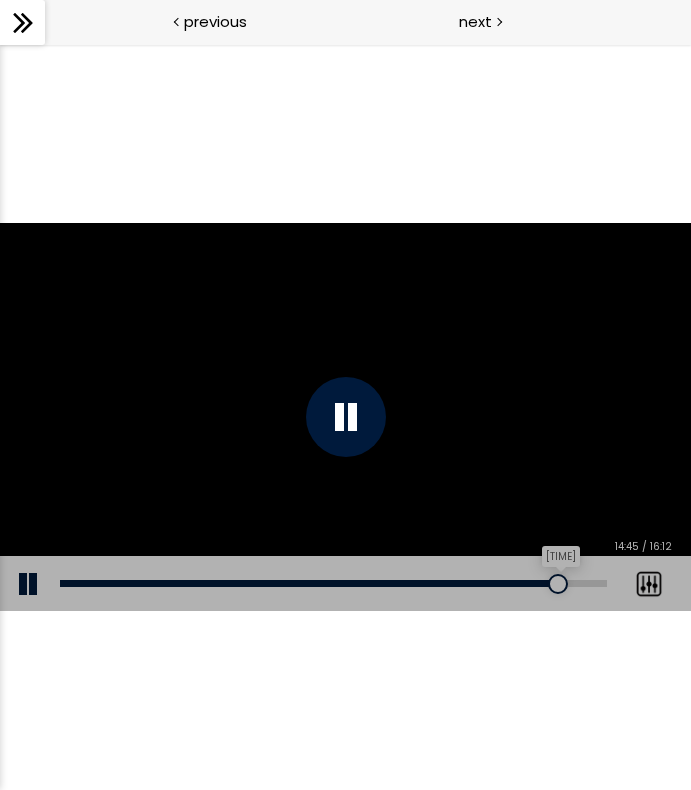 click on "14:45" at bounding box center [333, 583] 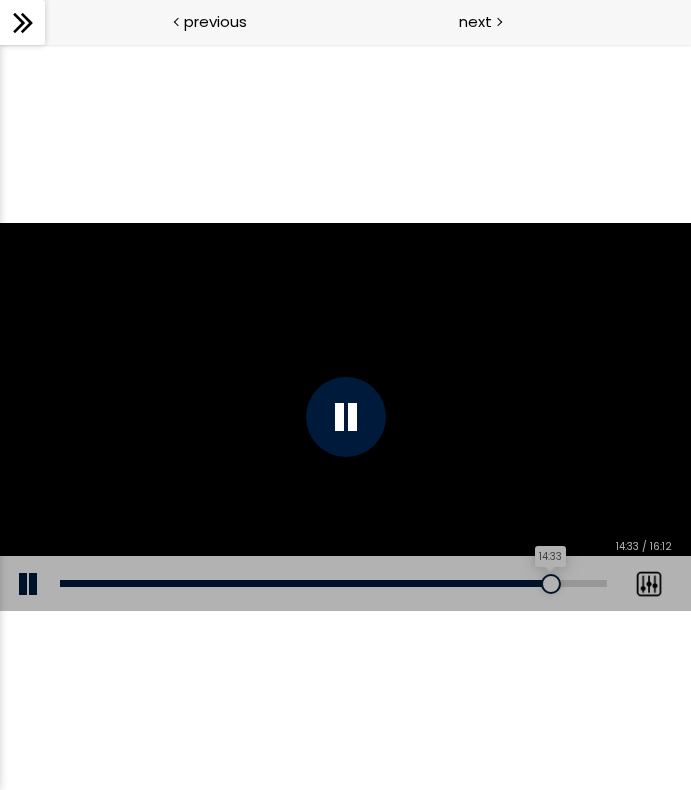 click on "14:33" at bounding box center (333, 583) 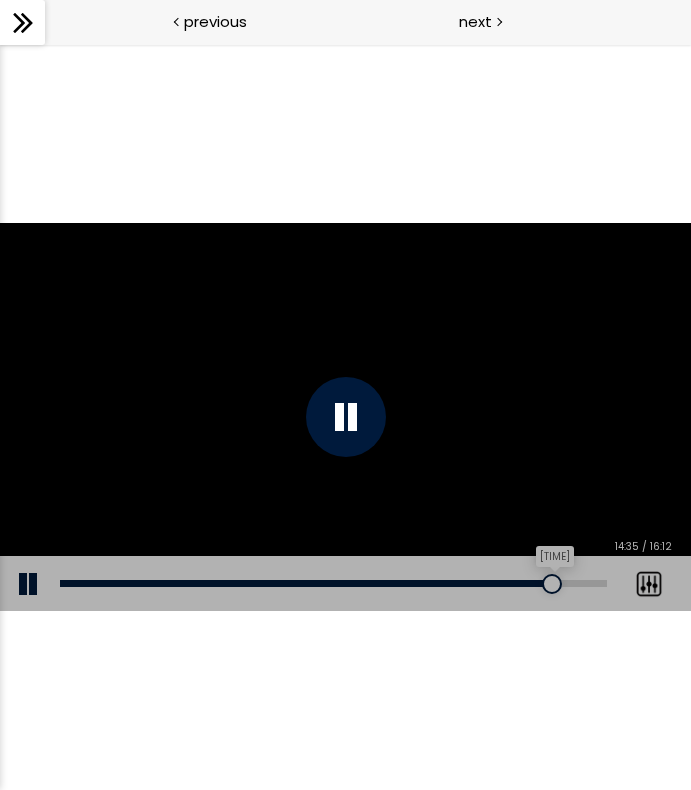 click at bounding box center (552, 584) 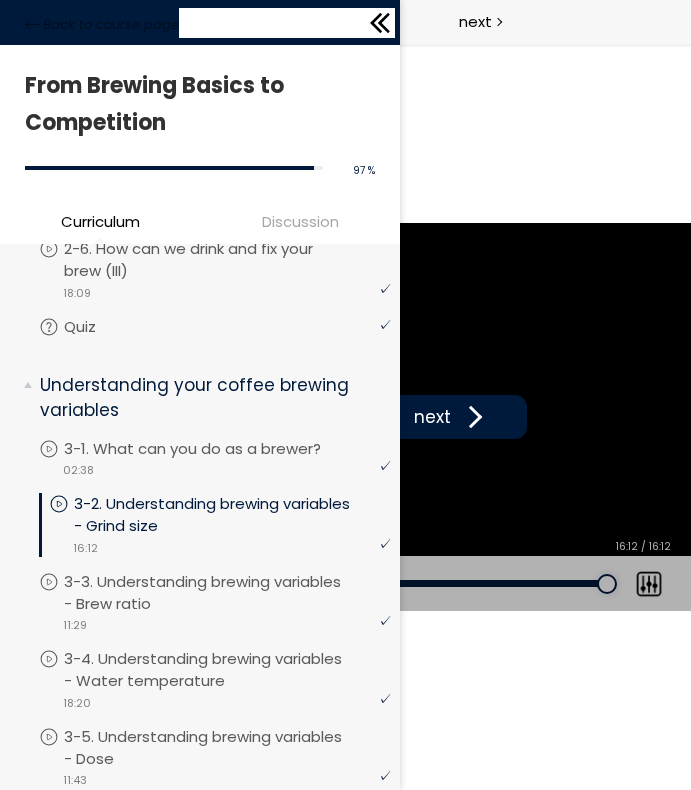 click on "Back to course page" at bounding box center [200, 22] 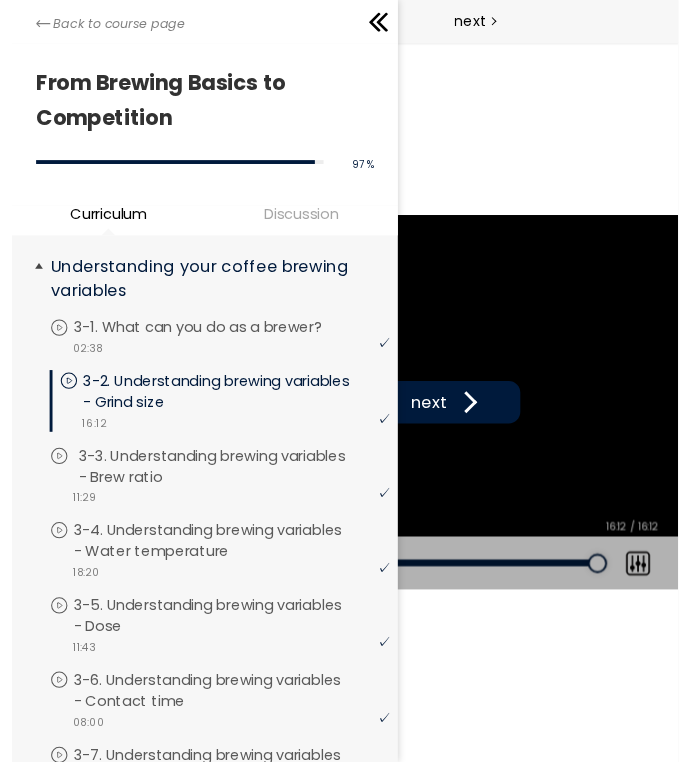 scroll, scrollTop: 651, scrollLeft: 0, axis: vertical 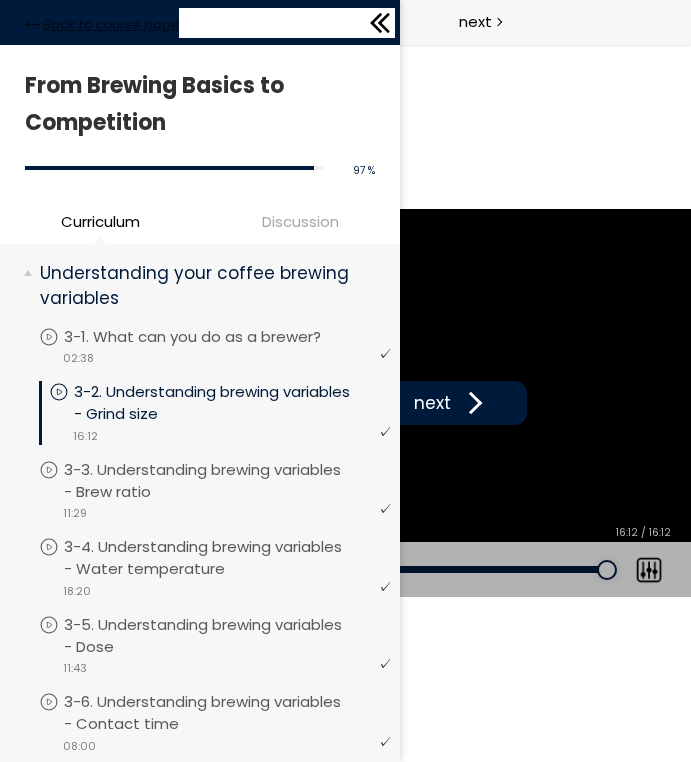 click 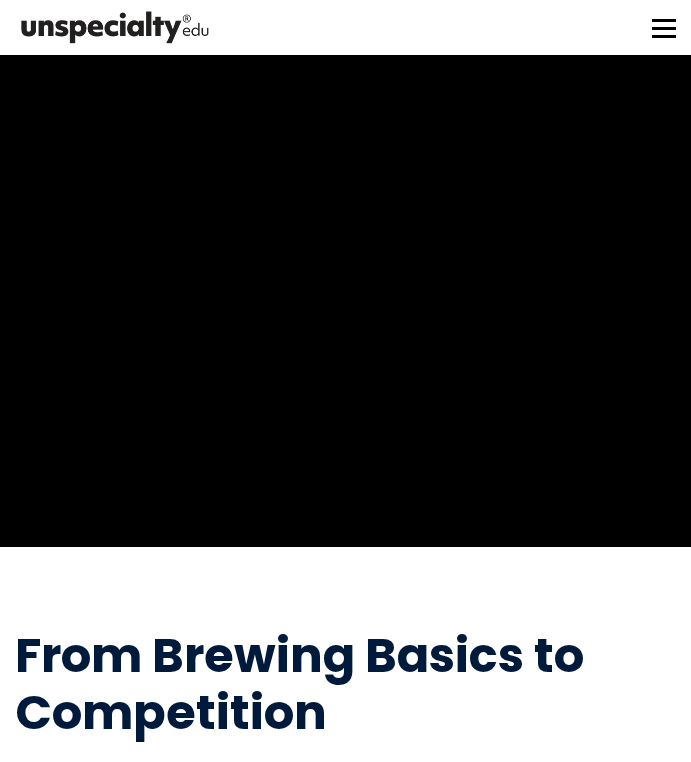 scroll, scrollTop: 0, scrollLeft: 0, axis: both 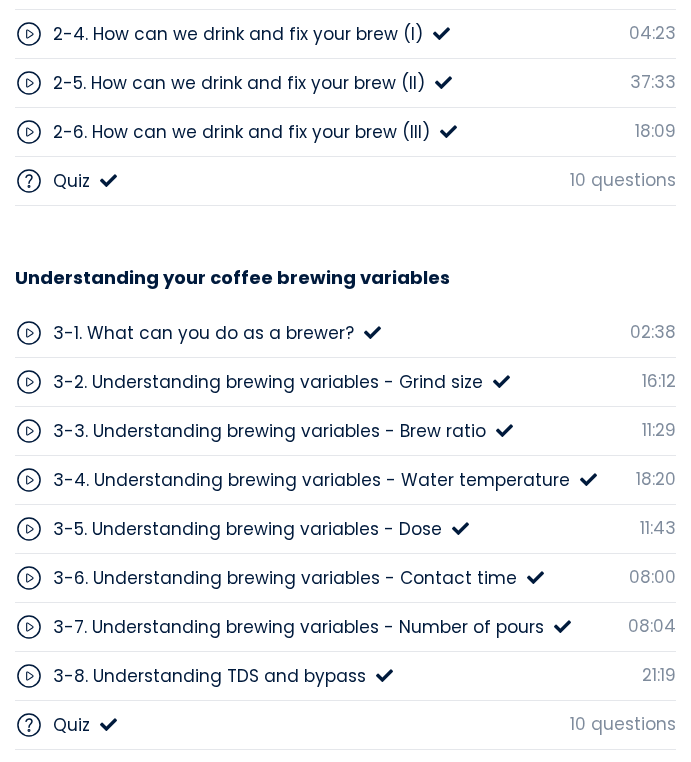 click on "3-3. Understanding brewing variables - Brew ratio" at bounding box center [269, 431] 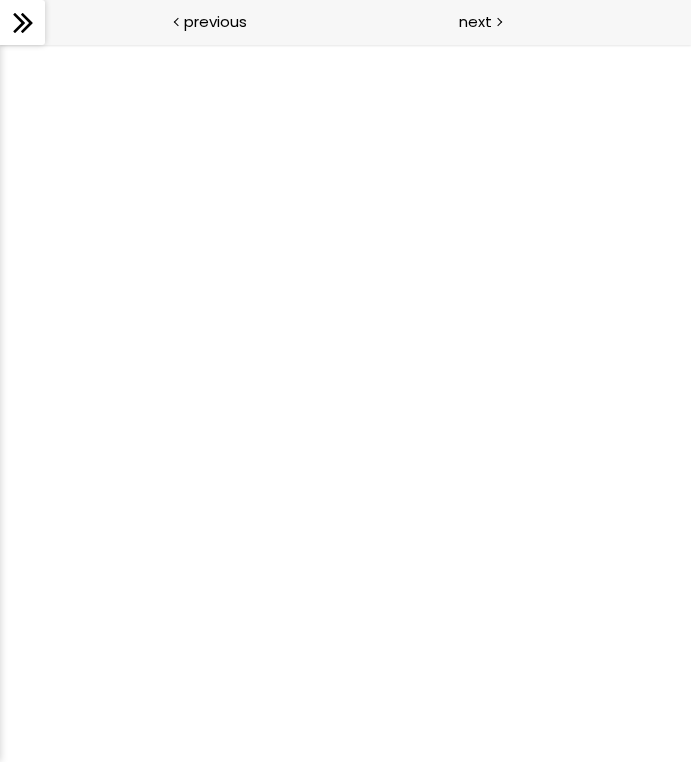 scroll, scrollTop: 0, scrollLeft: 0, axis: both 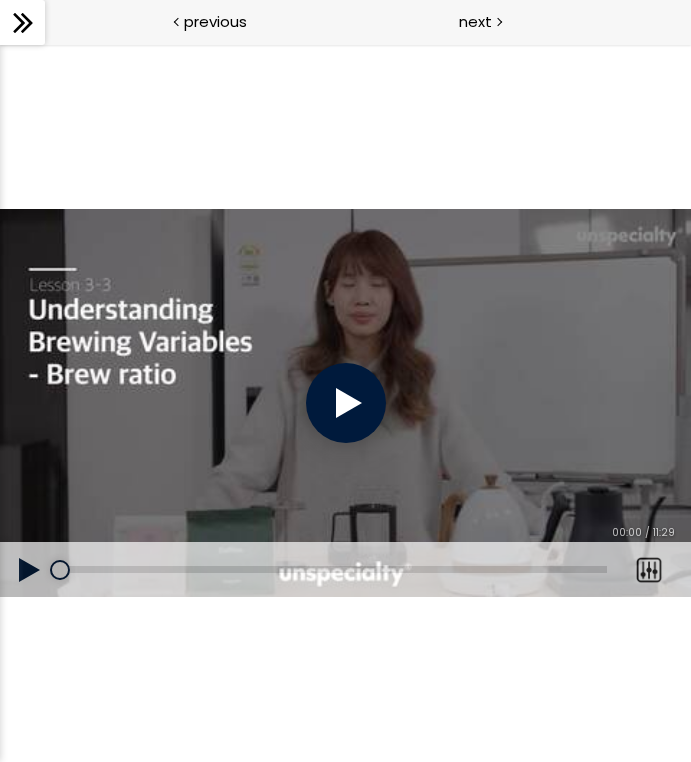 click at bounding box center (346, 403) 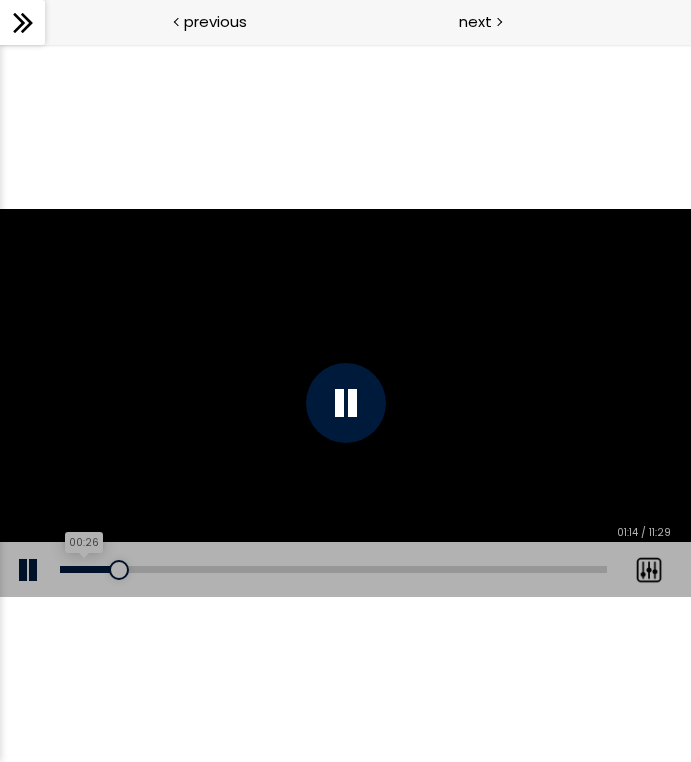 click on "00:26" at bounding box center [333, 569] 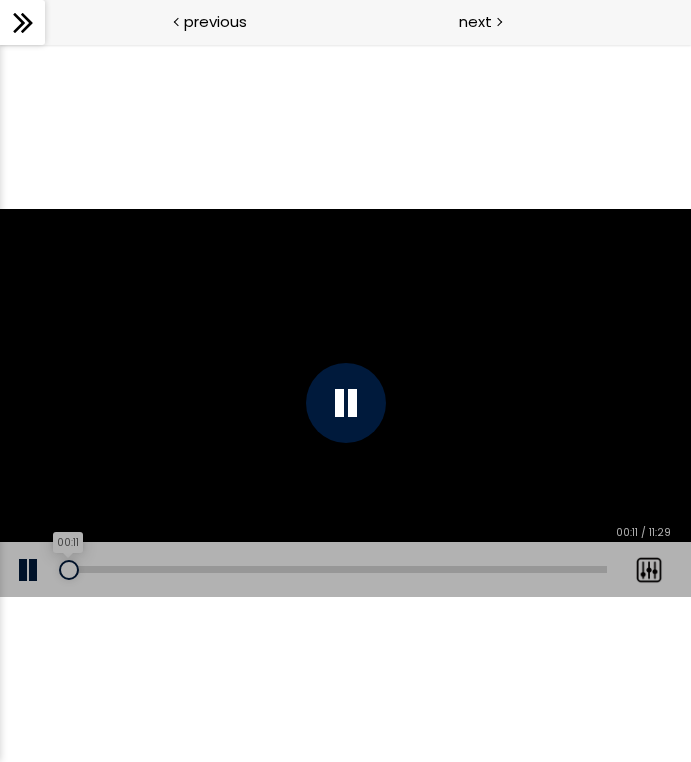 click on "00:11" at bounding box center (333, 569) 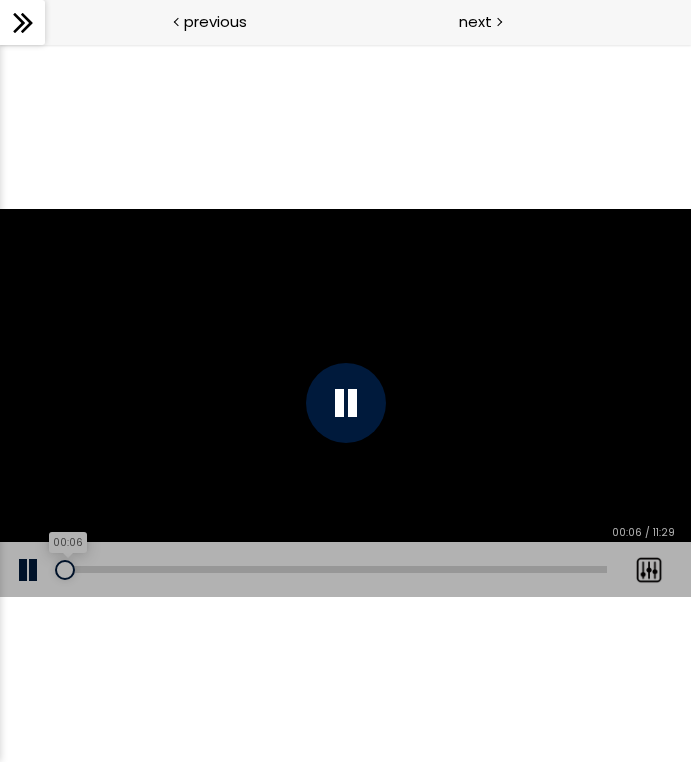 drag, startPoint x: 69, startPoint y: 574, endPoint x: 50, endPoint y: 574, distance: 19 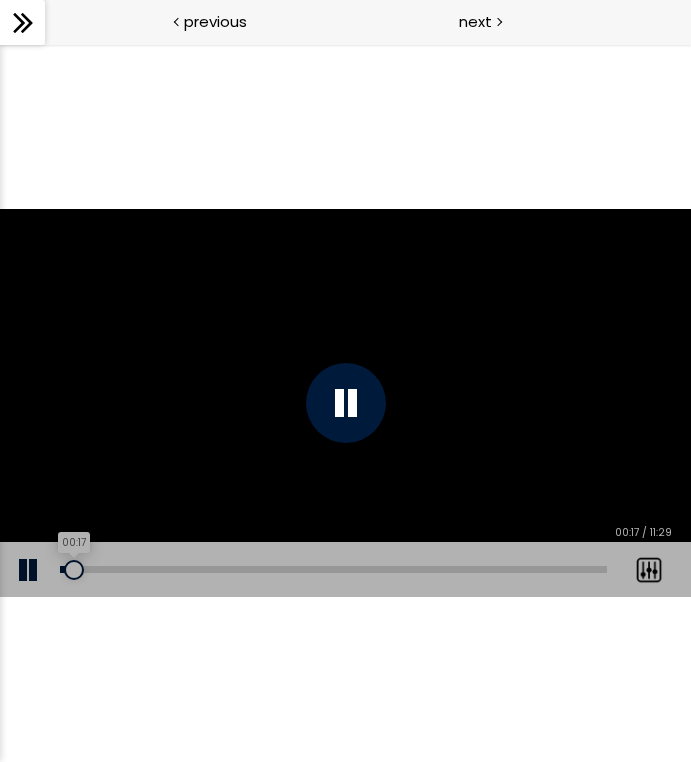 click on "00:17" at bounding box center [333, 569] 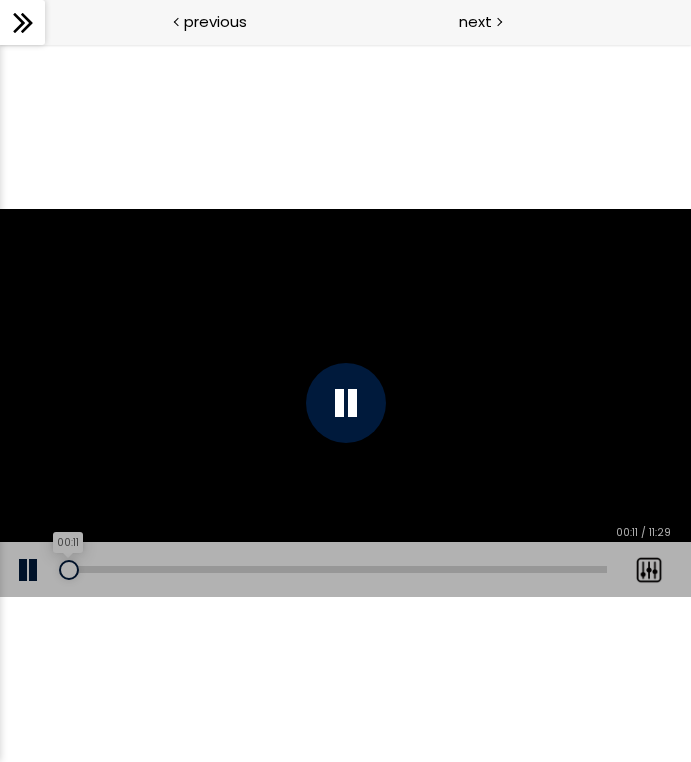 click at bounding box center (69, 570) 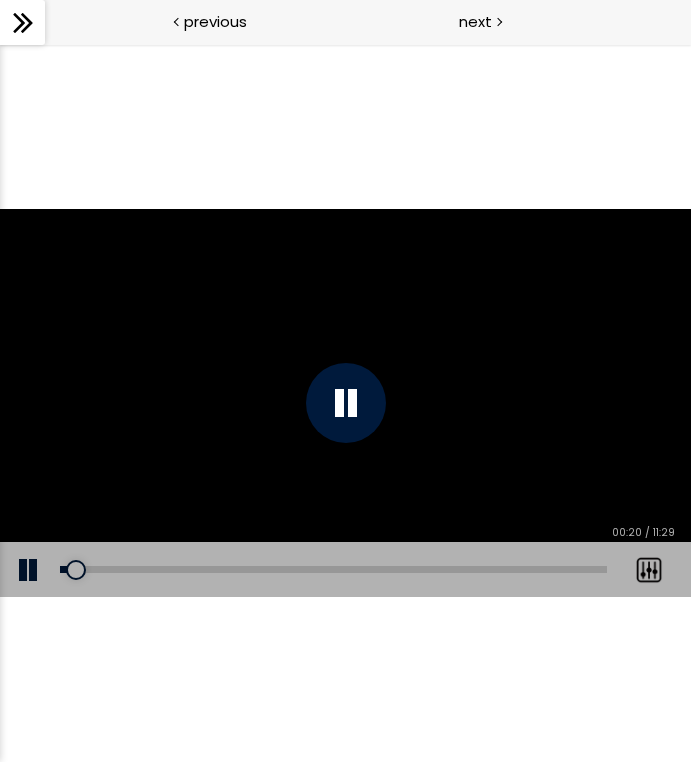 click at bounding box center (30, 570) 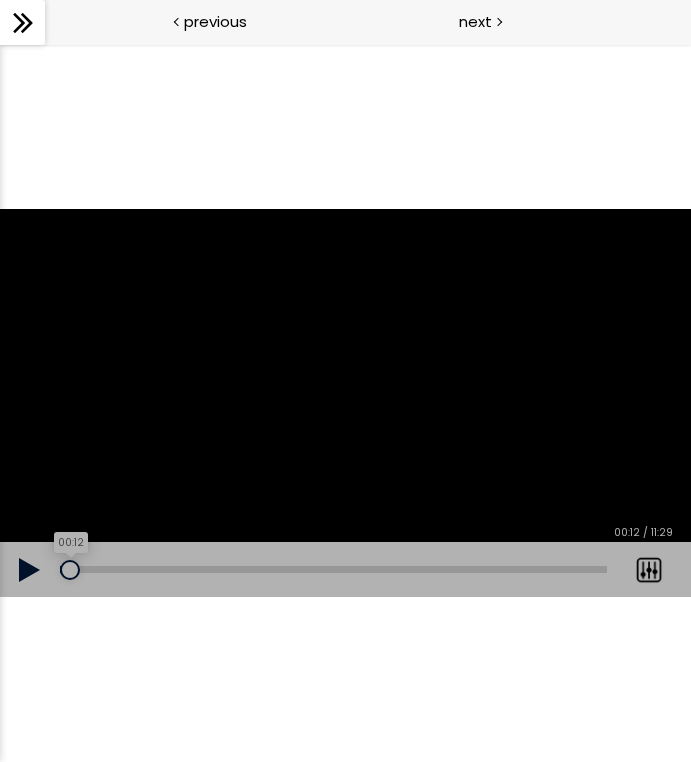 click at bounding box center (70, 570) 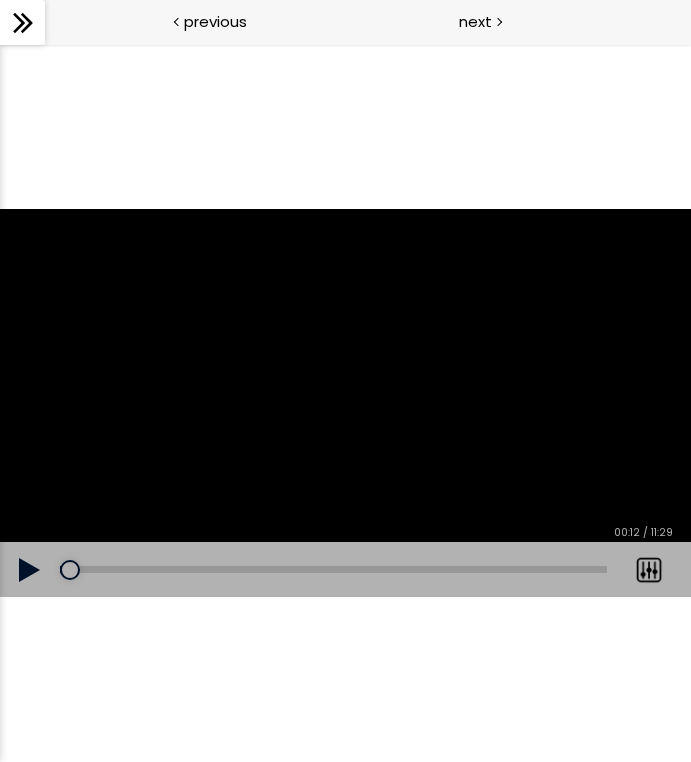 click at bounding box center (30, 570) 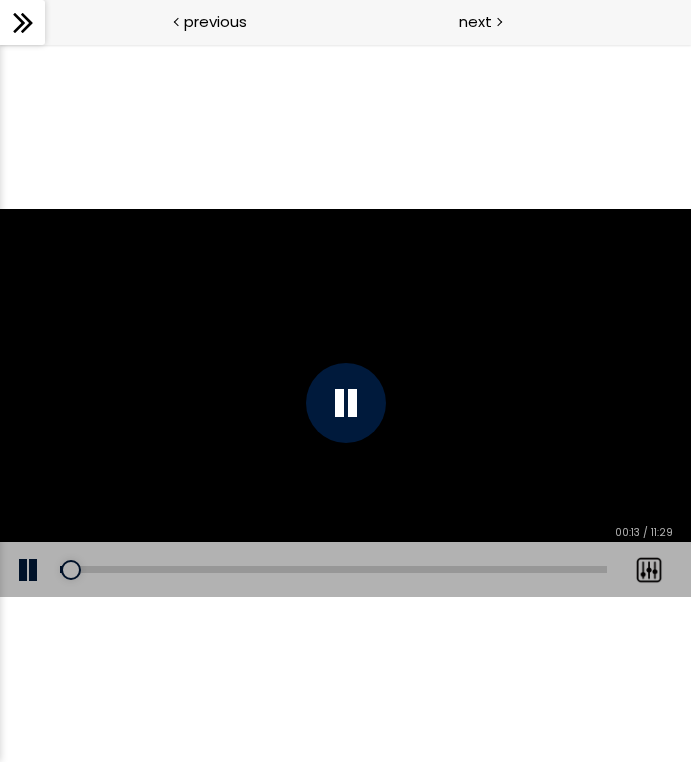 click at bounding box center (30, 570) 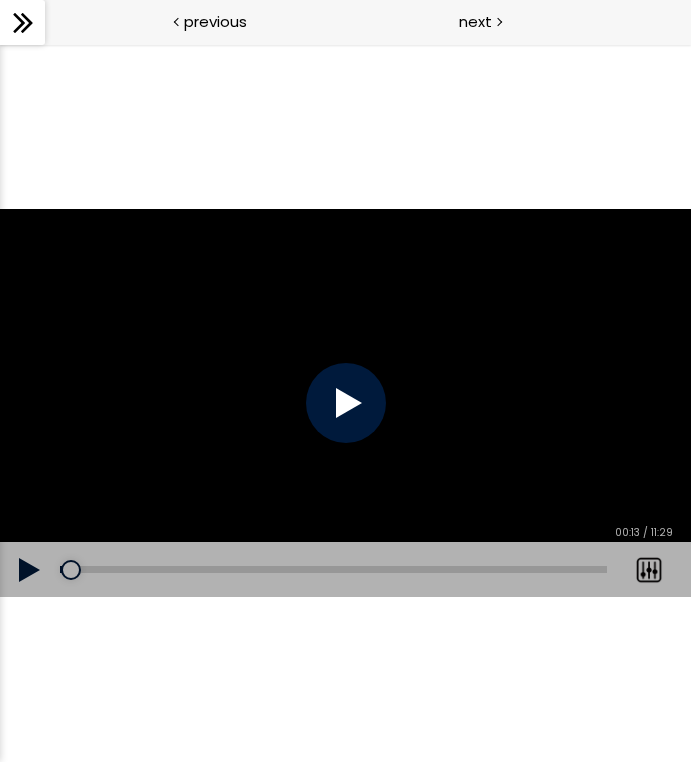 click at bounding box center (30, 570) 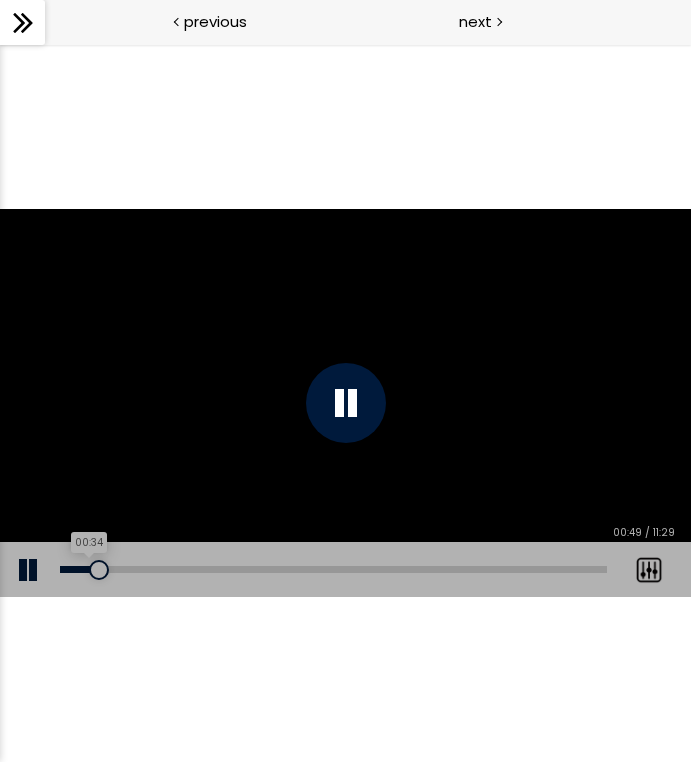 click on "00:34" at bounding box center (333, 569) 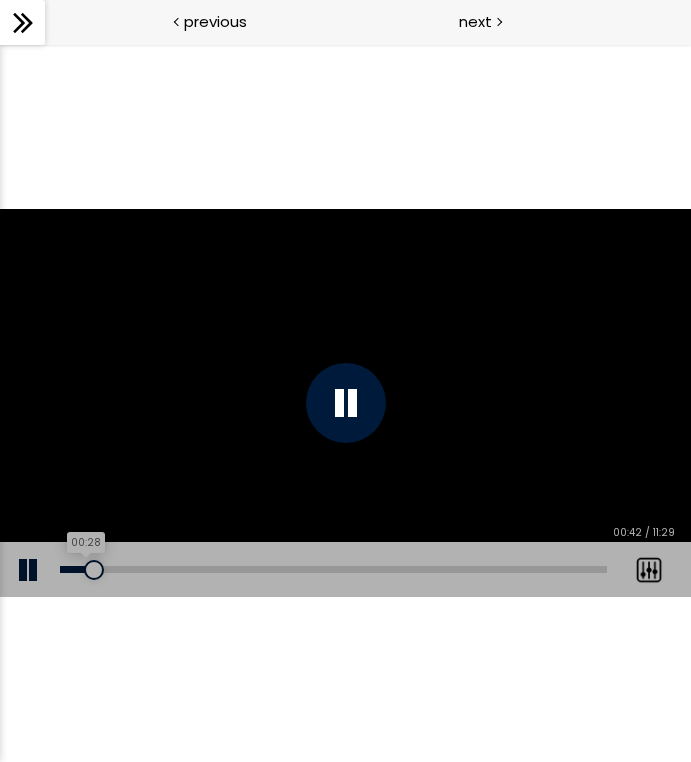 click on "00:28" at bounding box center (333, 569) 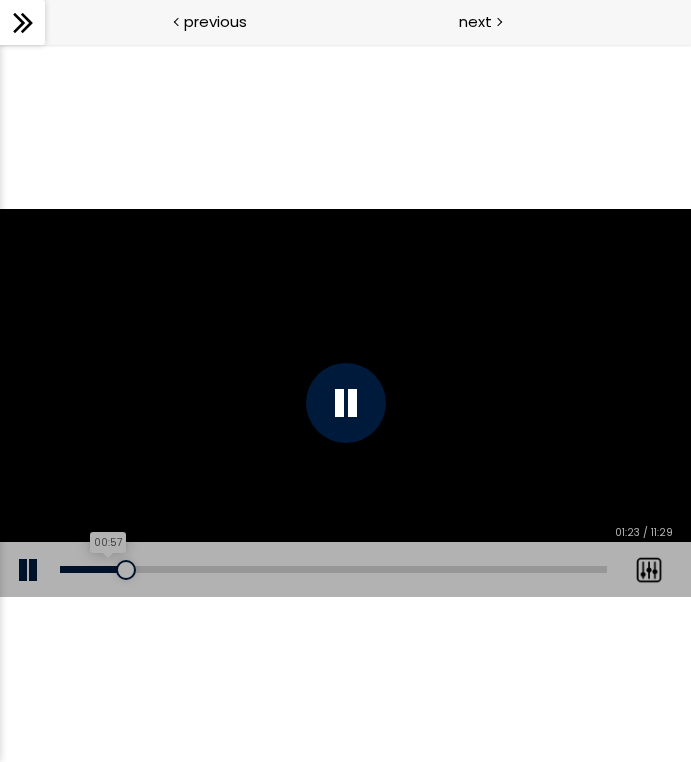 click on "00:57" at bounding box center (333, 569) 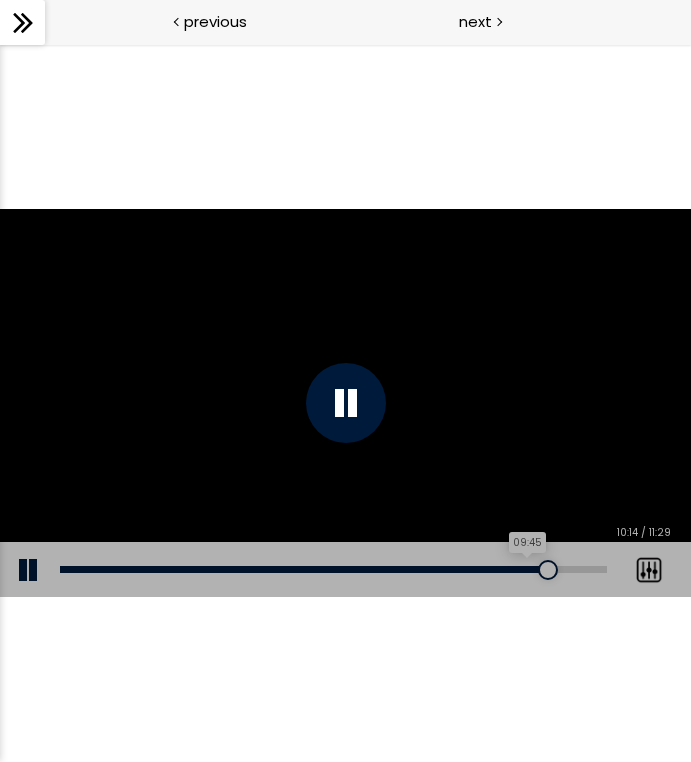 click on "09:45" at bounding box center (333, 569) 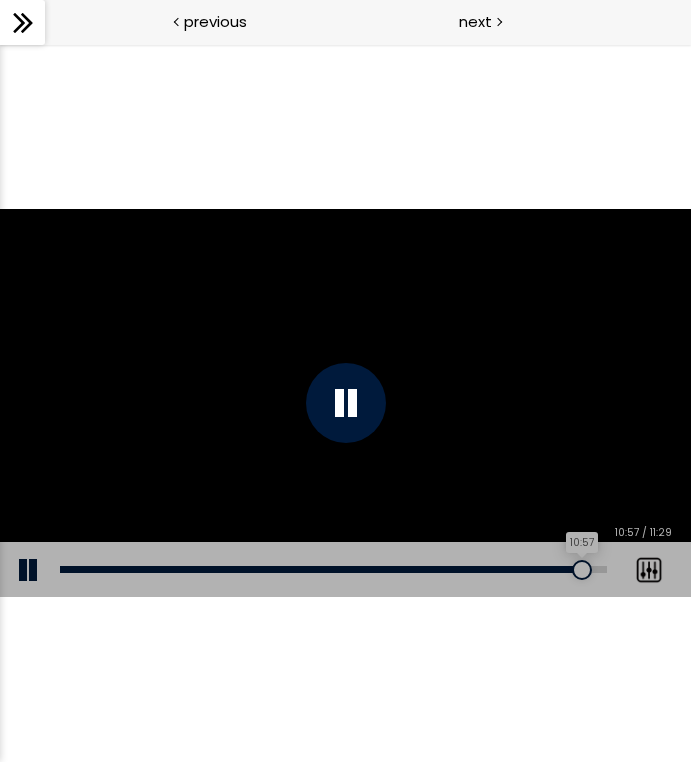 click on "10:57" at bounding box center (333, 569) 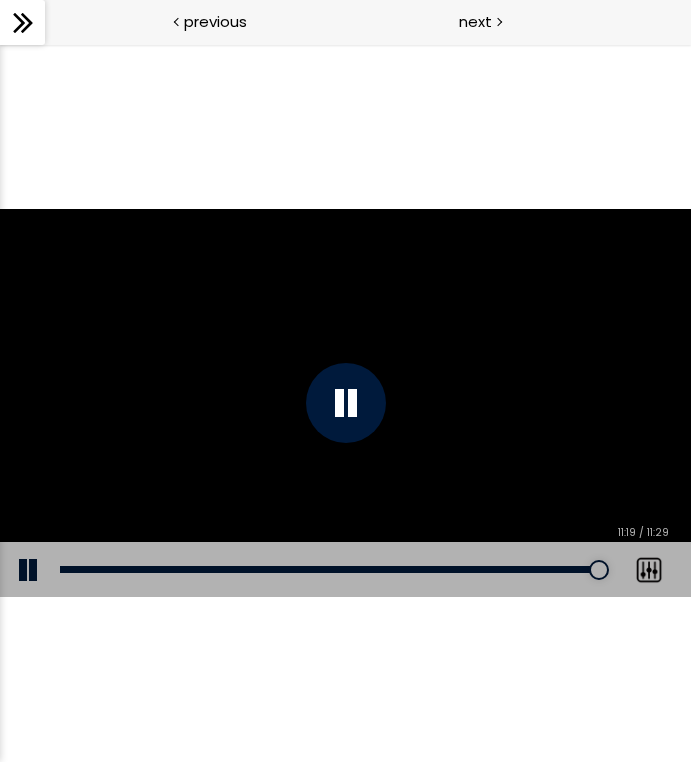 click at bounding box center [345, 403] 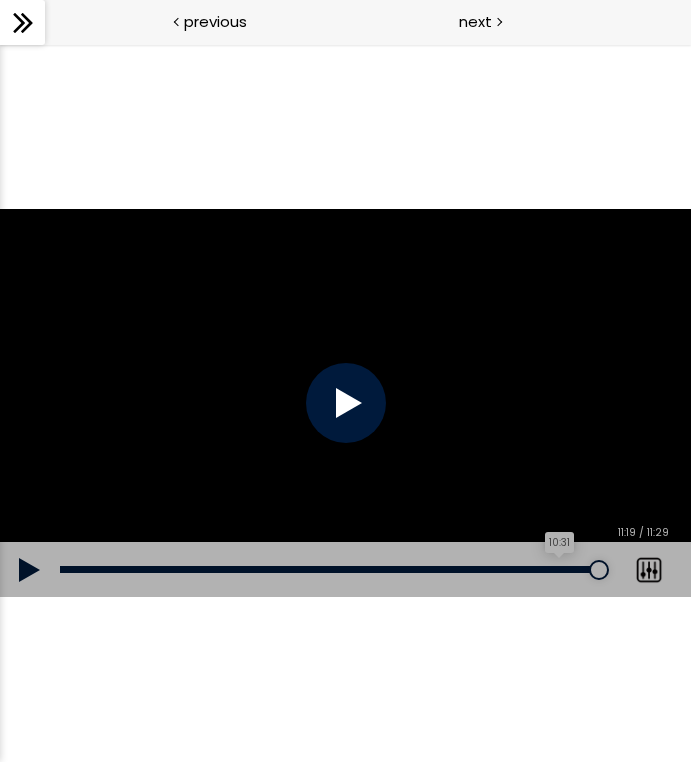 click on "10:31" at bounding box center (333, 569) 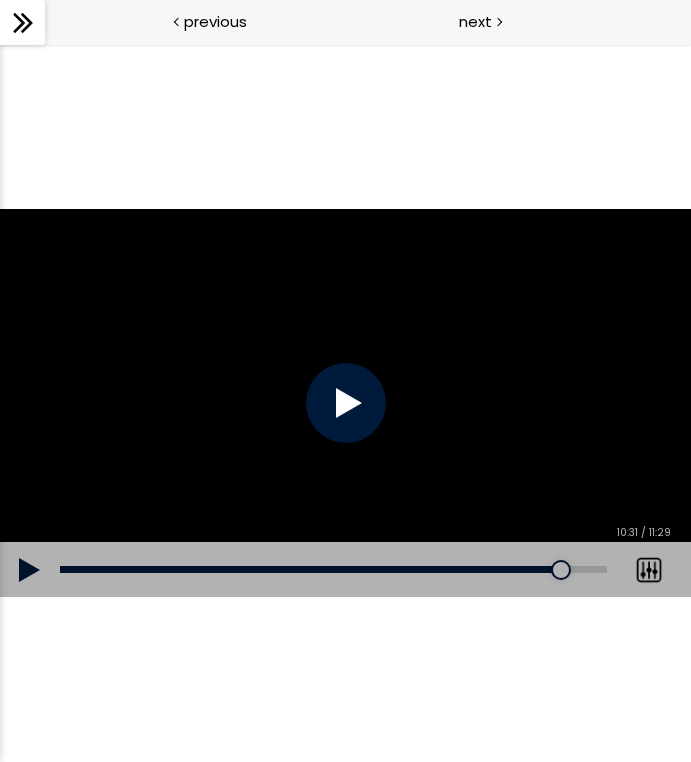 click at bounding box center [345, 403] 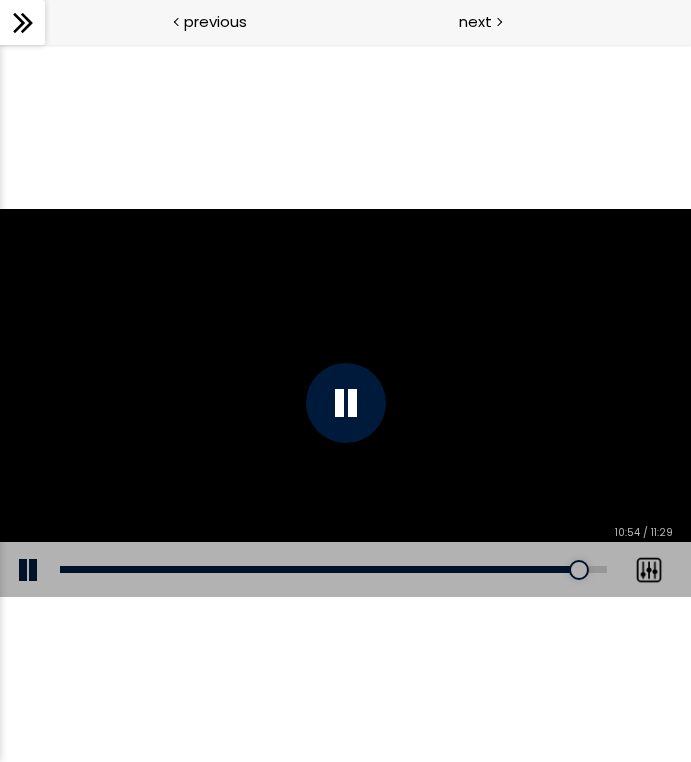 click at bounding box center [346, 403] 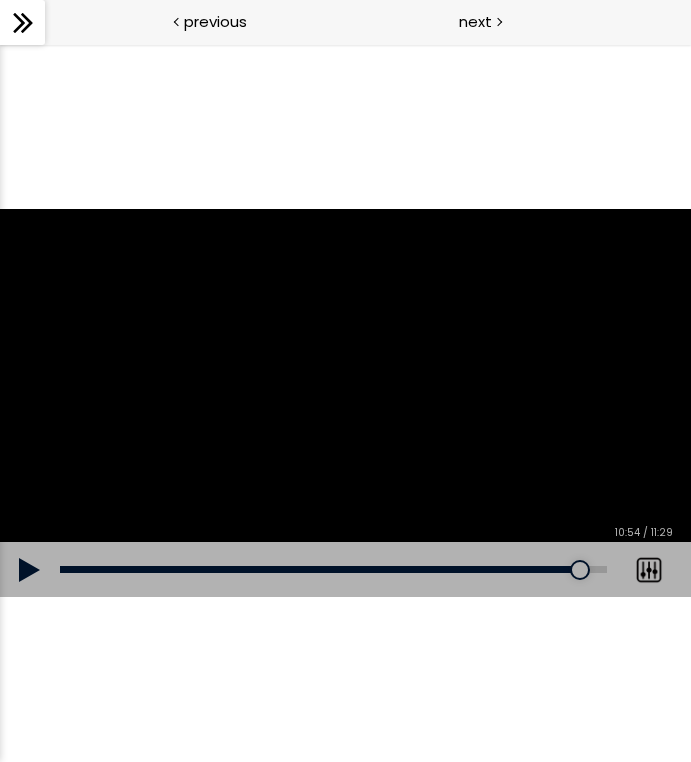 click at bounding box center (30, 570) 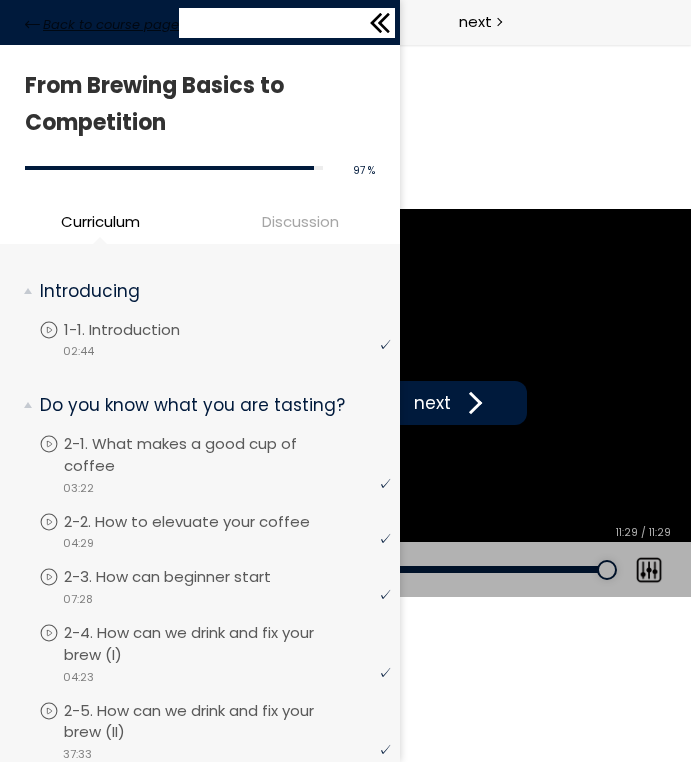 click 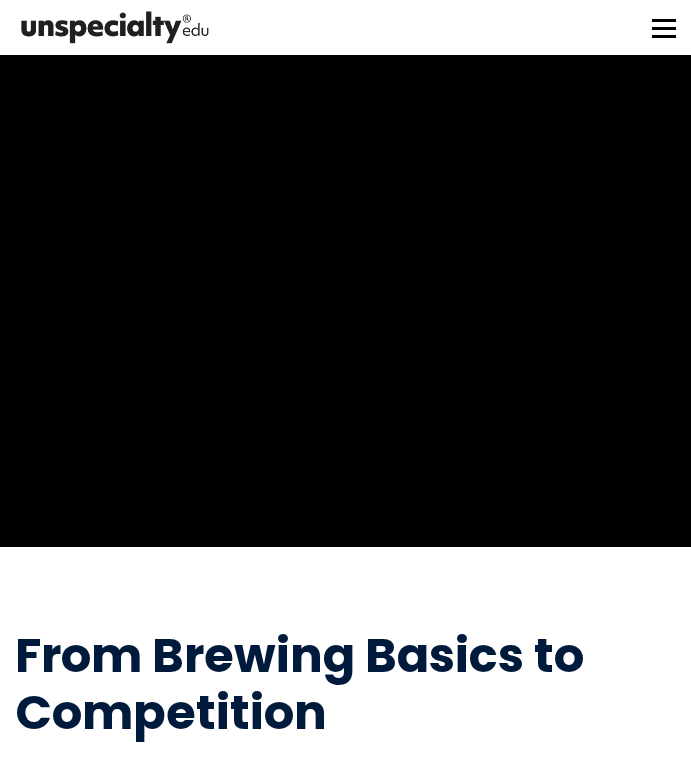 scroll, scrollTop: 0, scrollLeft: 0, axis: both 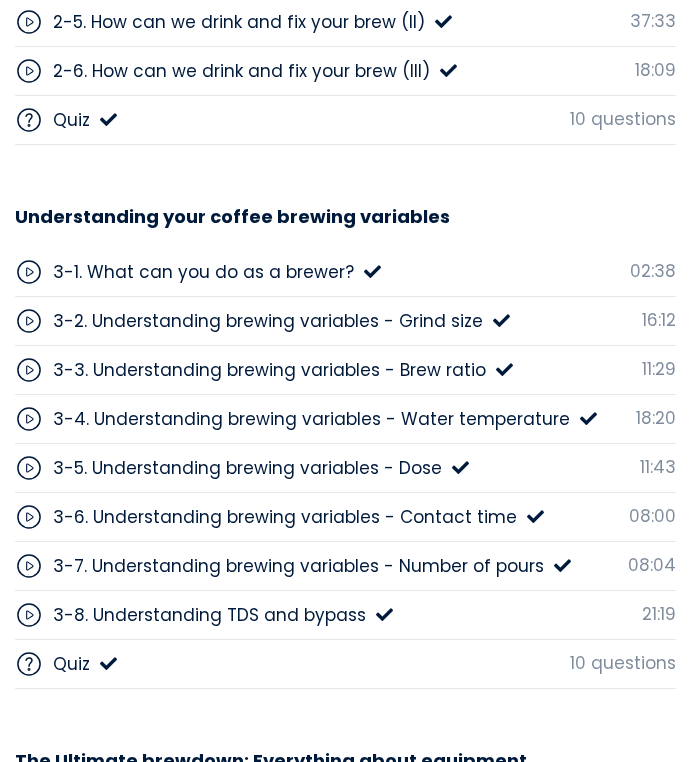 click on "3-4. Understanding brewing variables - Water temperature" at bounding box center (311, 419) 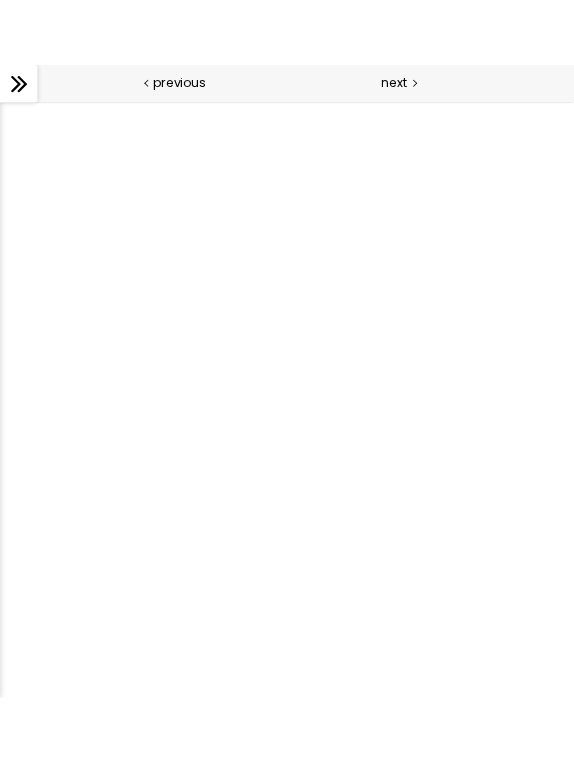 scroll, scrollTop: 0, scrollLeft: 0, axis: both 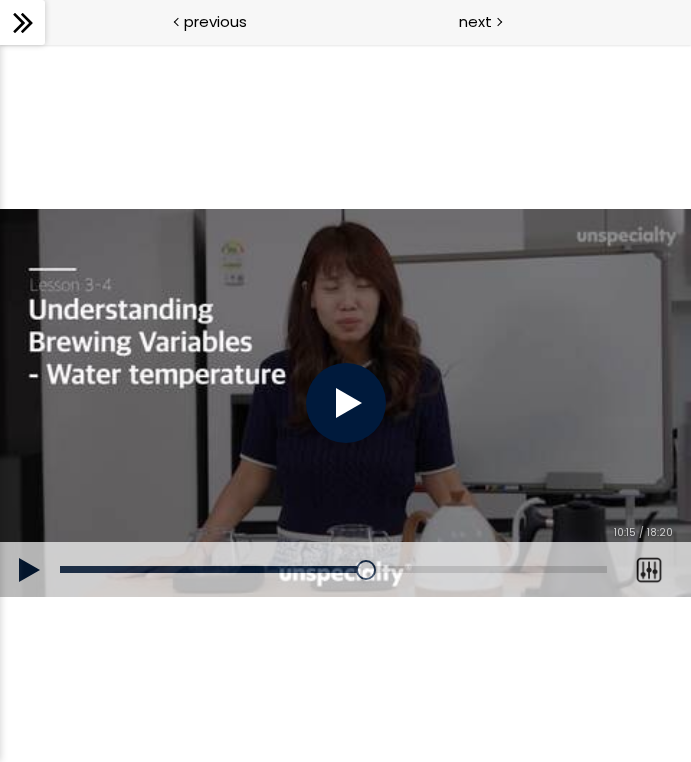 click at bounding box center [30, 570] 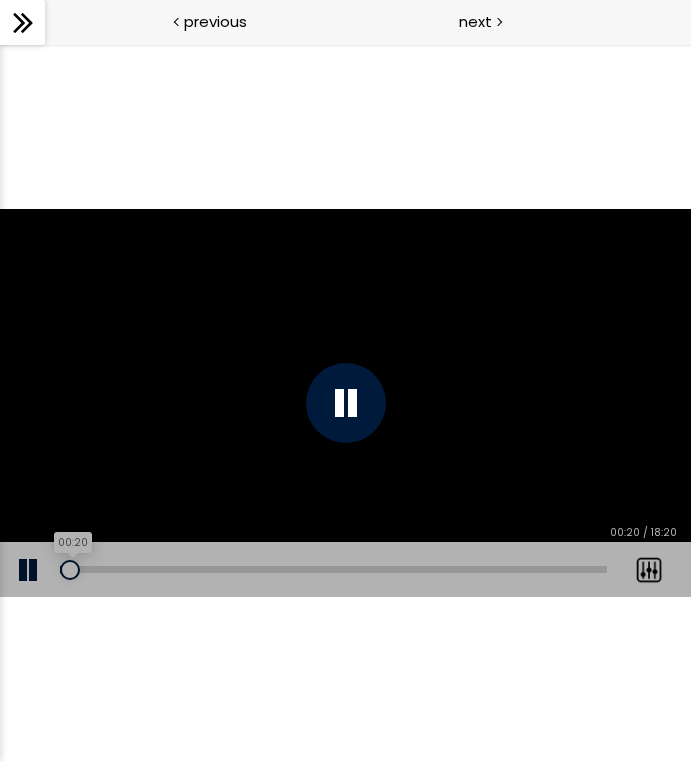 click on "00:20" at bounding box center [333, 569] 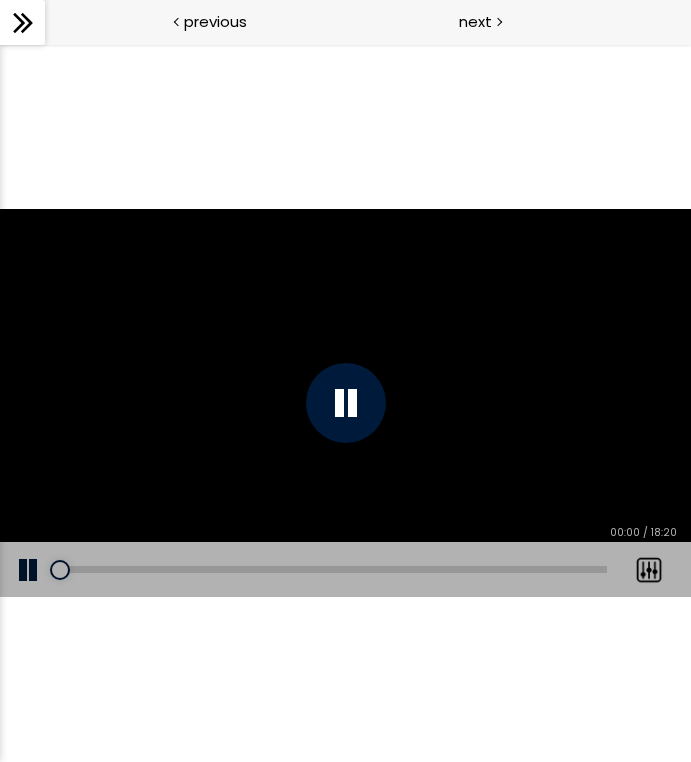 drag, startPoint x: 75, startPoint y: 573, endPoint x: 44, endPoint y: 573, distance: 31 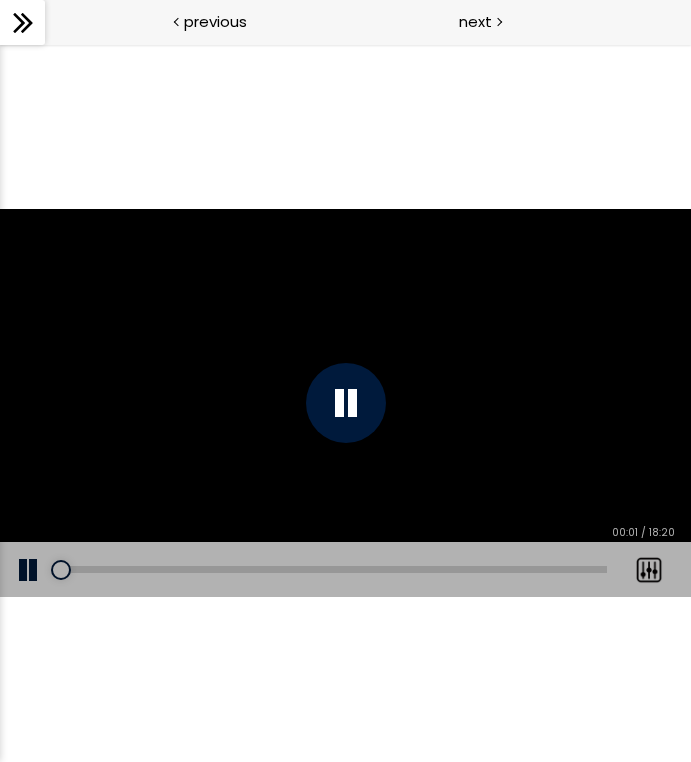 click at bounding box center (30, 570) 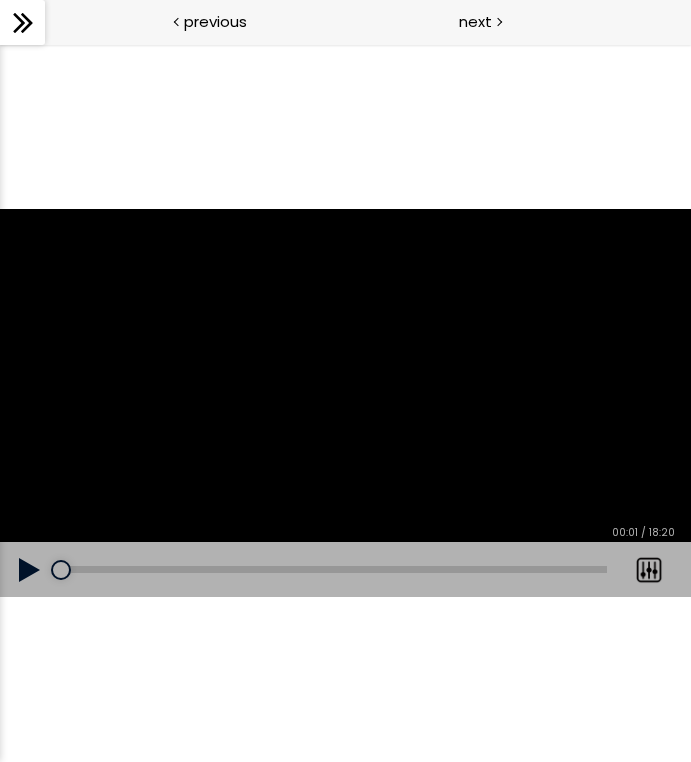 click at bounding box center (30, 570) 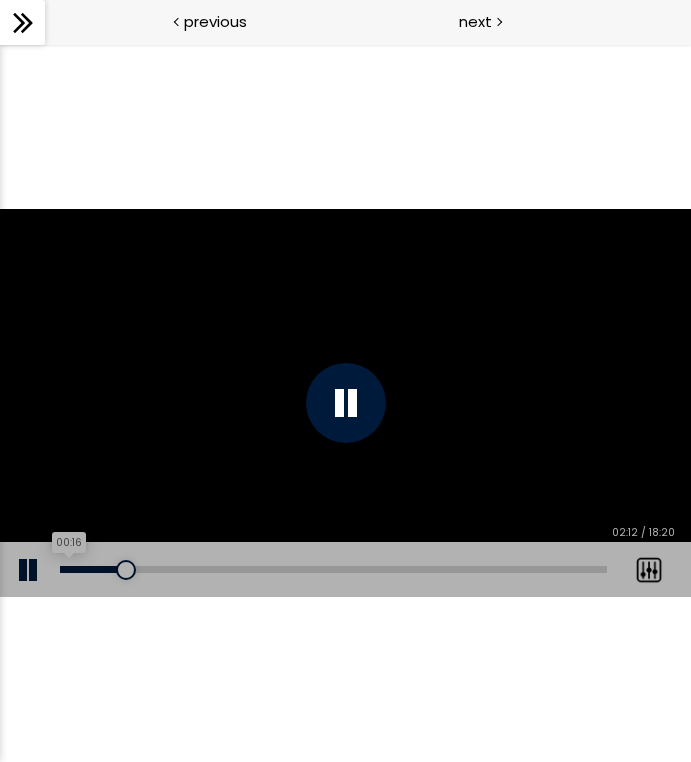 click on "00:16" at bounding box center [333, 569] 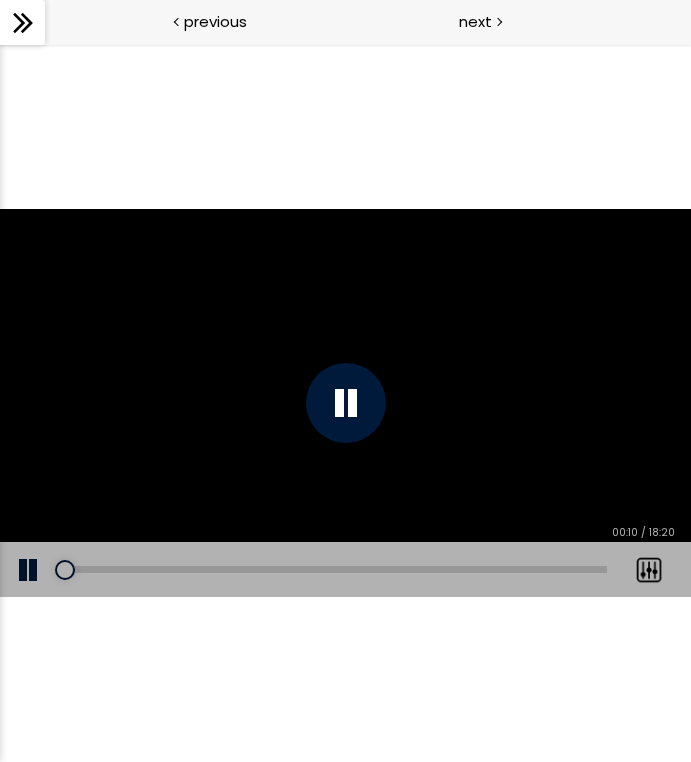 drag, startPoint x: 65, startPoint y: 569, endPoint x: 32, endPoint y: 569, distance: 33 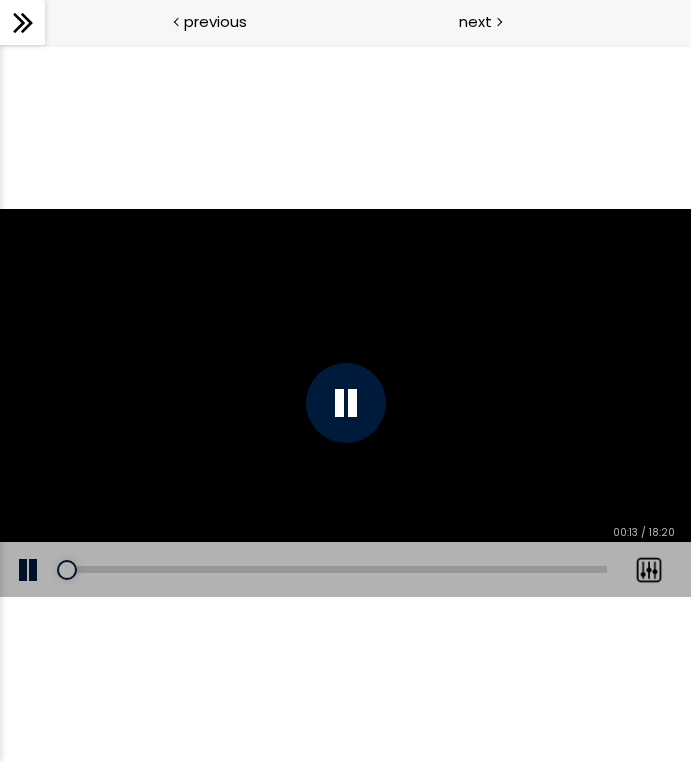 click at bounding box center (345, 403) 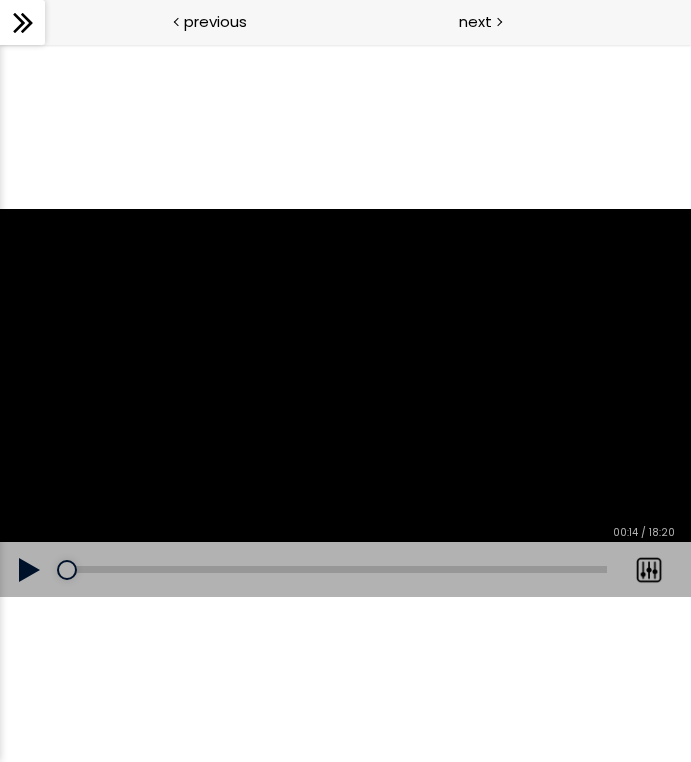 click at bounding box center [345, 403] 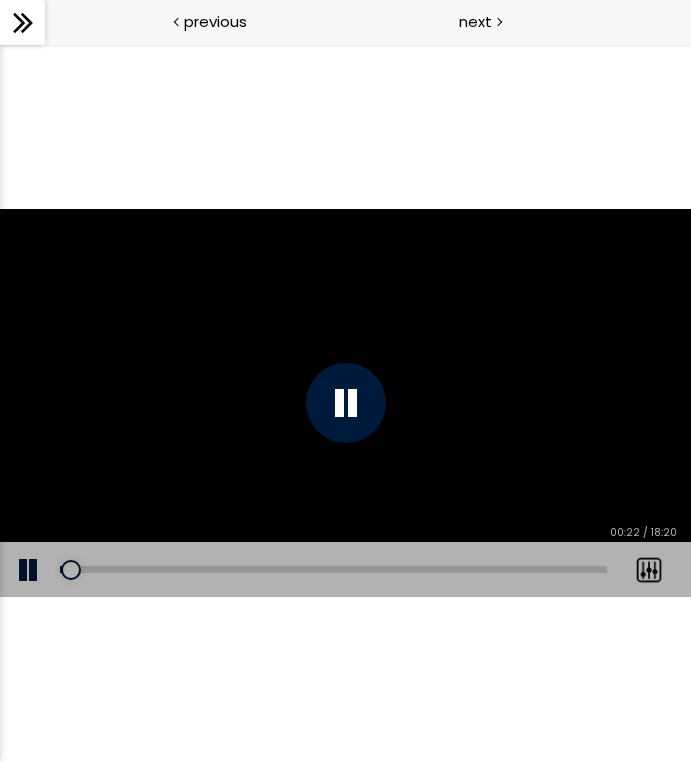 click at bounding box center (346, 403) 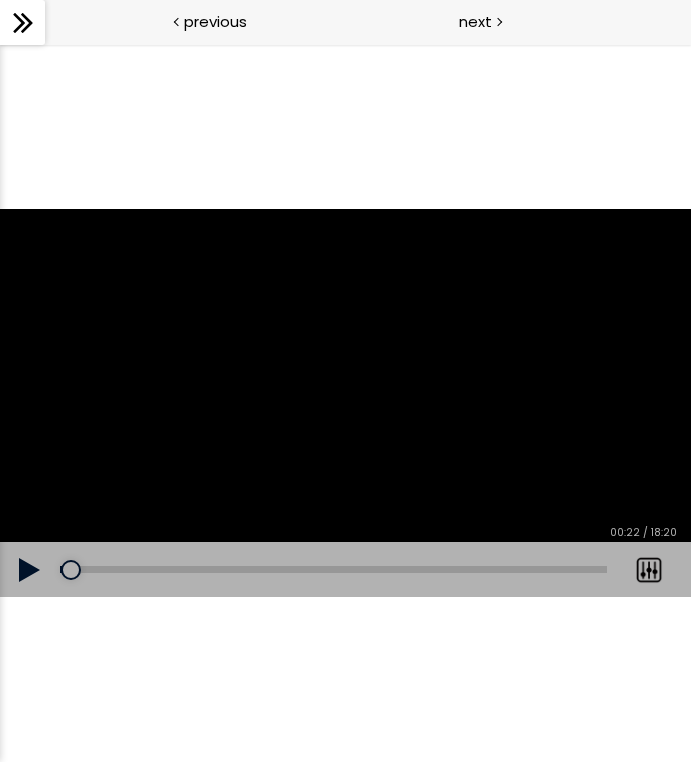 click at bounding box center (345, 403) 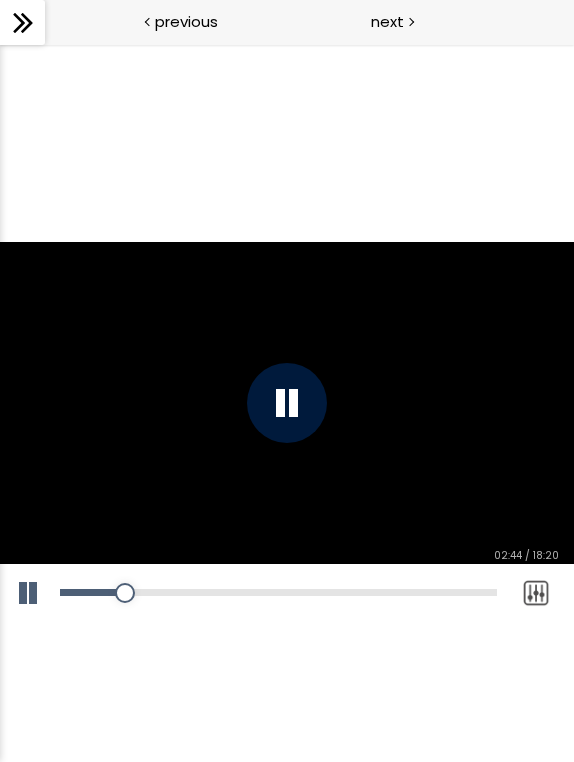 click at bounding box center [287, 403] 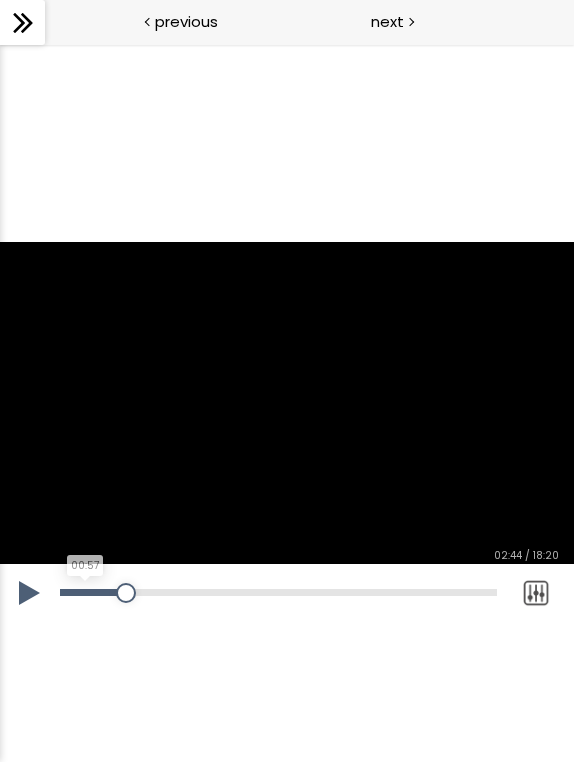 click on "00:57" at bounding box center [278, 592] 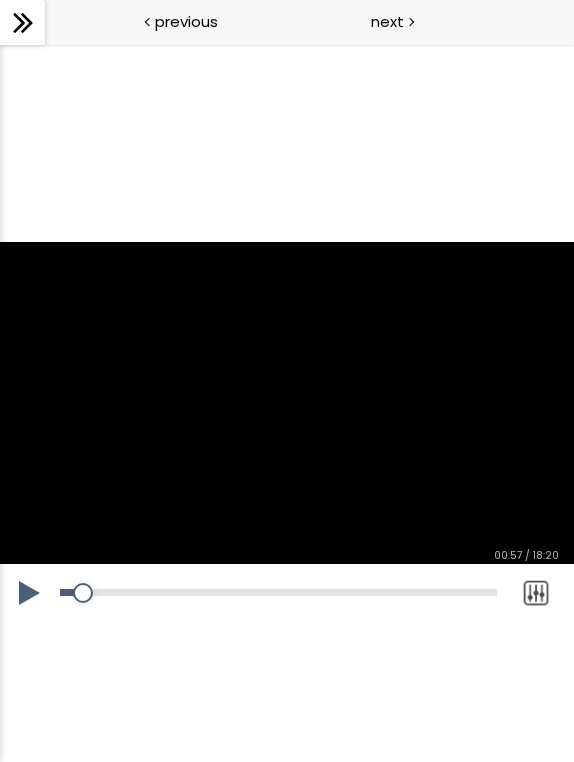 click at bounding box center (287, 403) 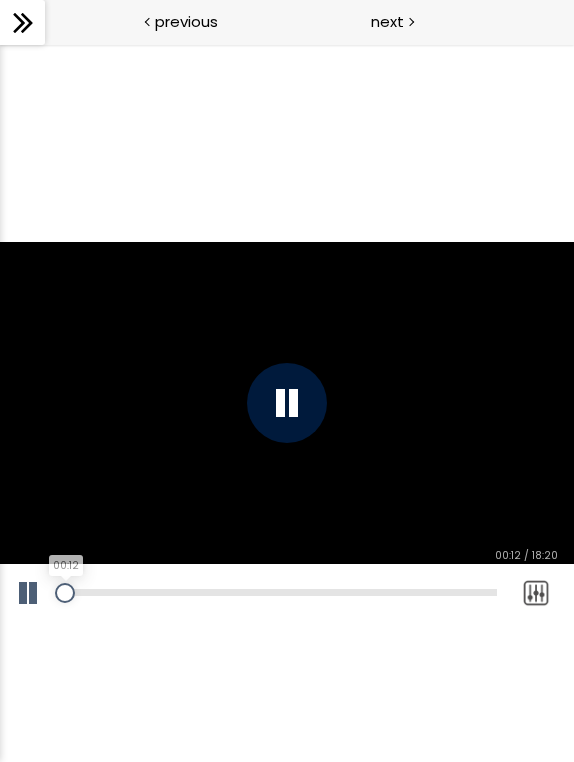 click on "00:12" at bounding box center (278, 592) 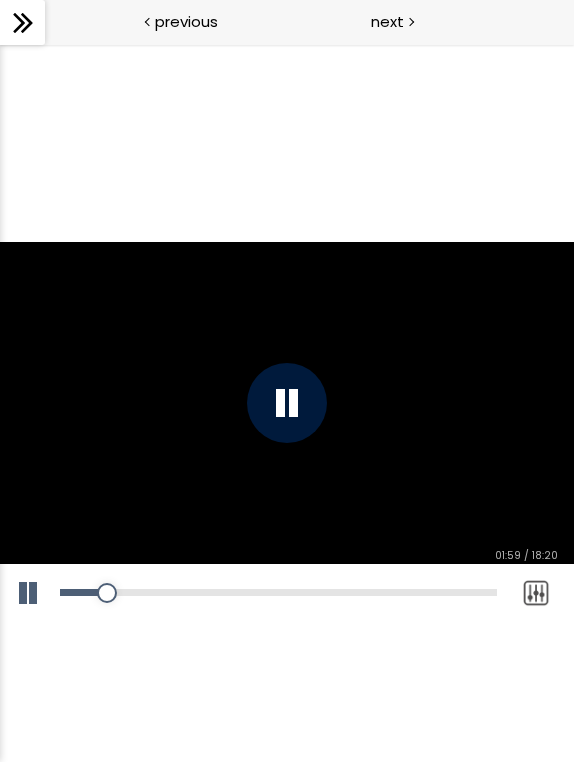 click at bounding box center [30, 593] 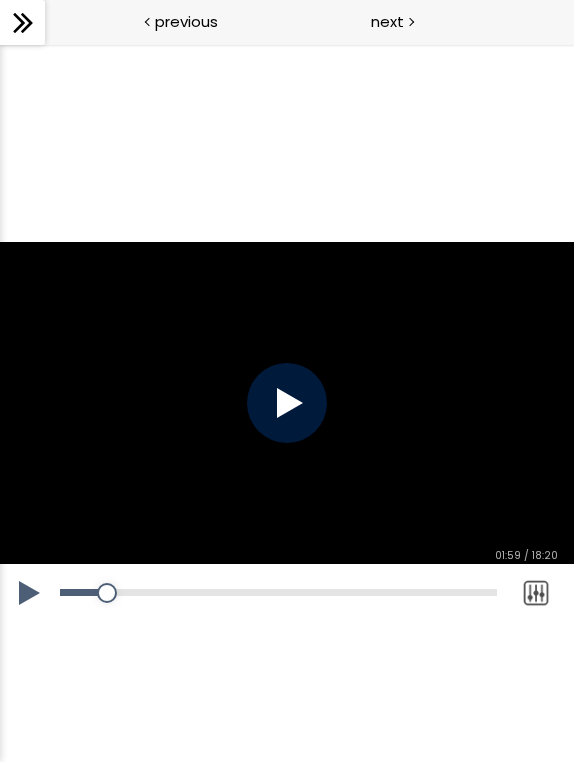 click at bounding box center [30, 593] 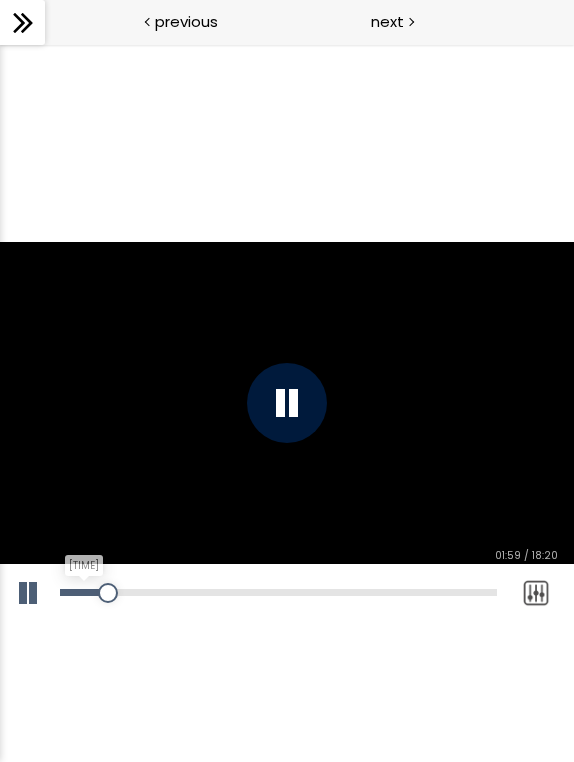 click on "00:52" at bounding box center (278, 592) 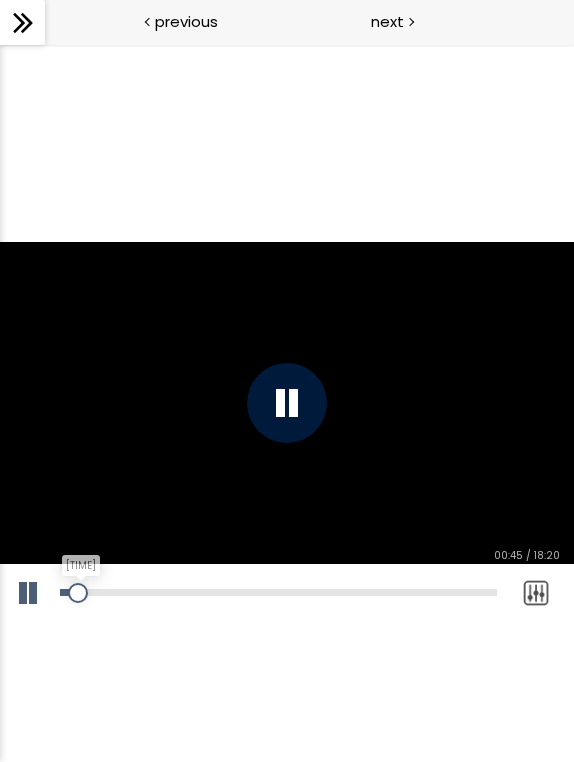 click at bounding box center (78, 593) 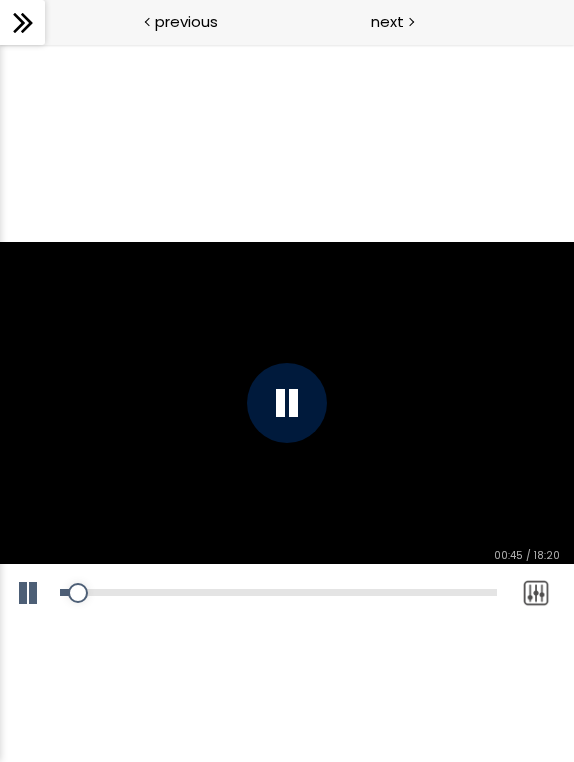click on "Add chapter
00:45" at bounding box center [278, 593] 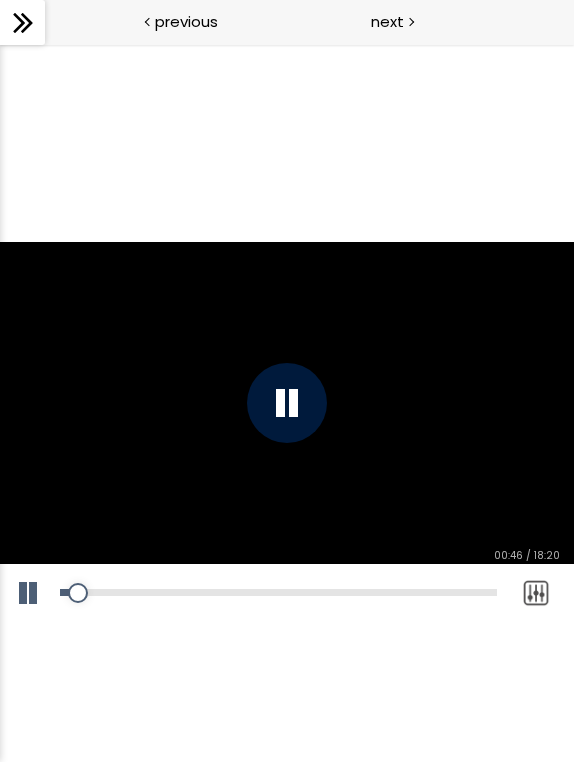 click on "Add chapter
00:02" at bounding box center [278, 593] 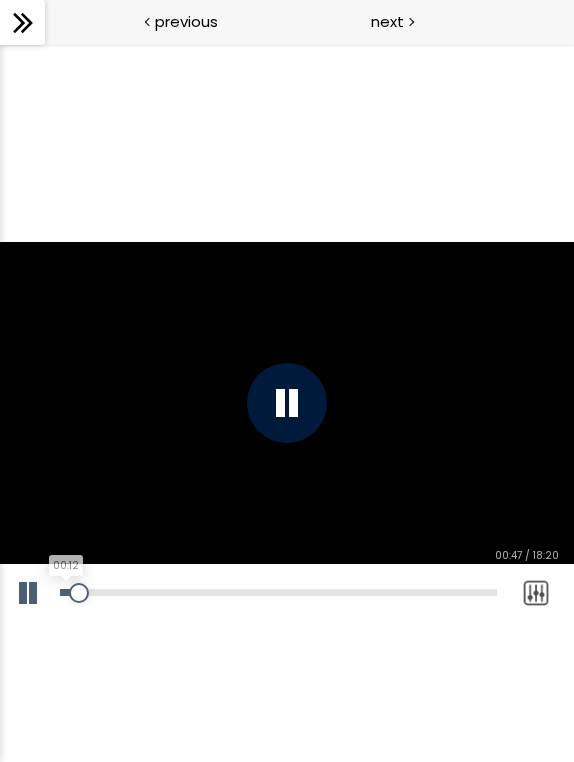 click on "00:12" at bounding box center [278, 592] 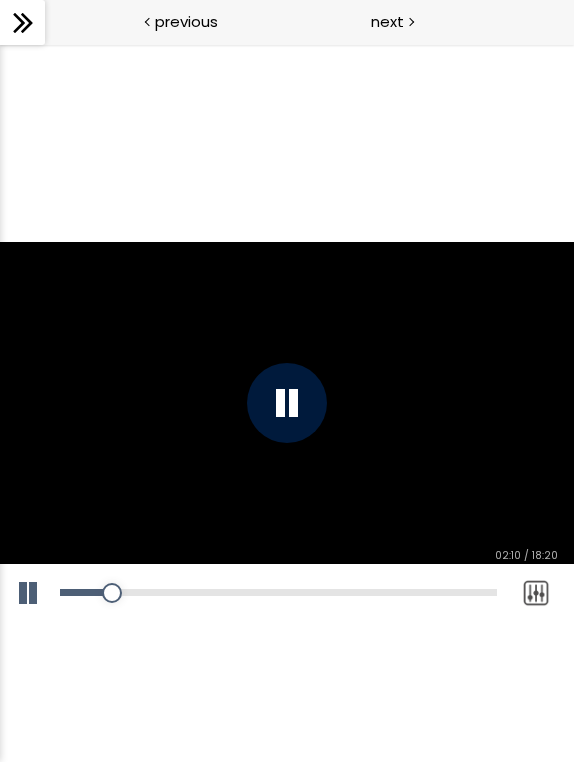 click at bounding box center (287, 403) 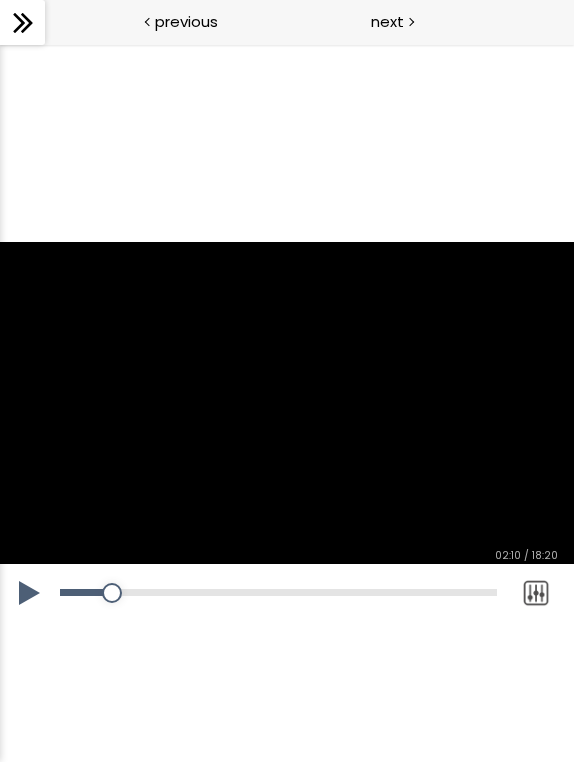 click at bounding box center [30, 593] 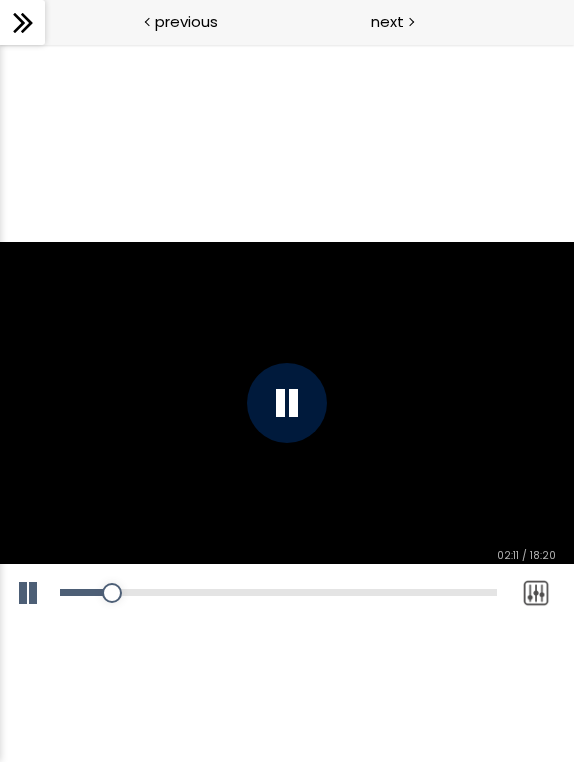 click on "Add chapter
03:29" at bounding box center (278, 593) 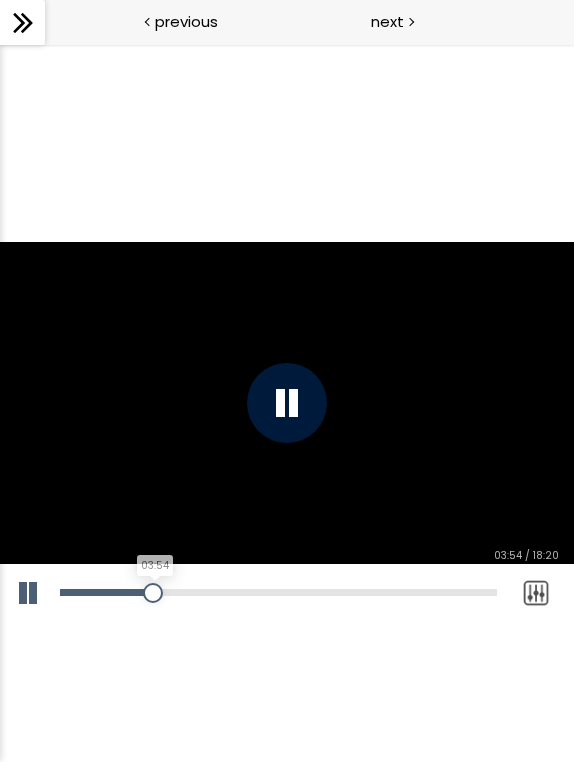 click on "03:54" at bounding box center [278, 592] 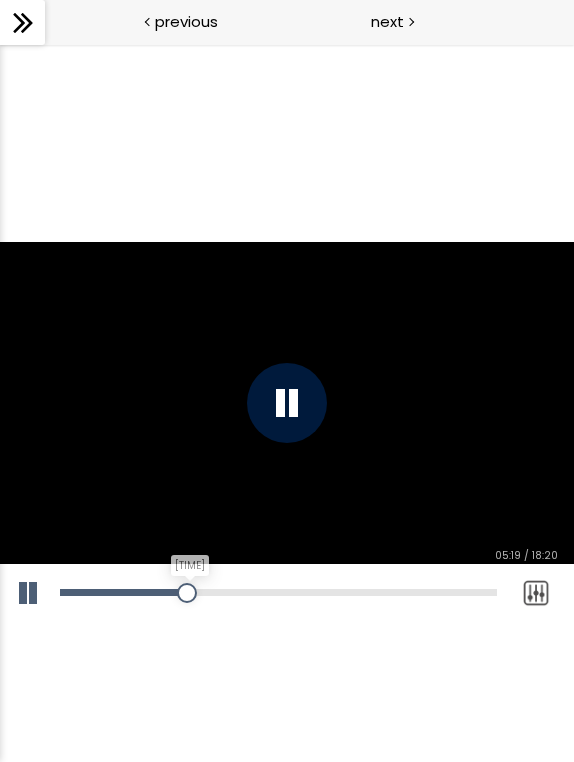 click on "05:19" at bounding box center (278, 592) 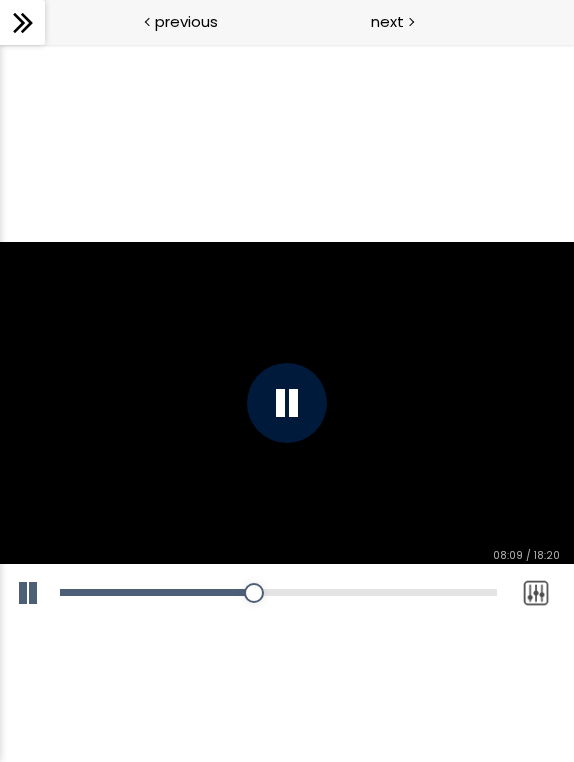 click on "Add chapter
07:05" at bounding box center [278, 593] 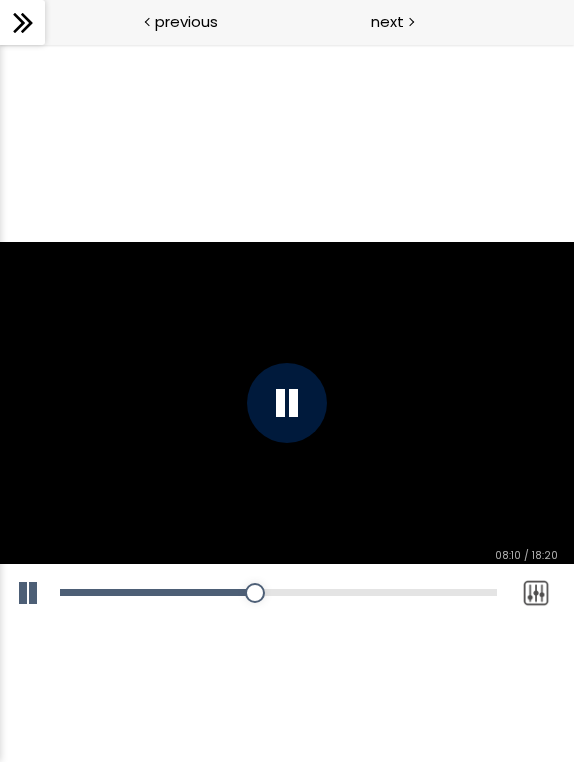 click on "Add chapter
04:47" at bounding box center (278, 593) 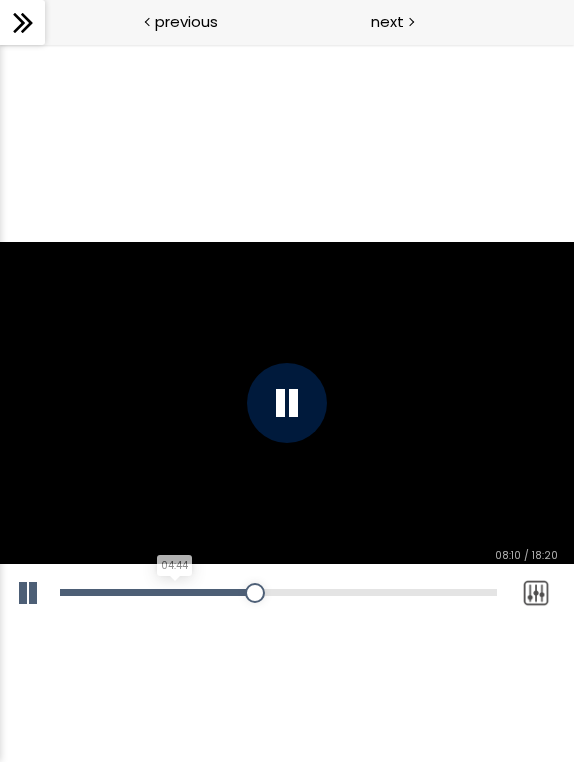click on "04:44" at bounding box center (278, 592) 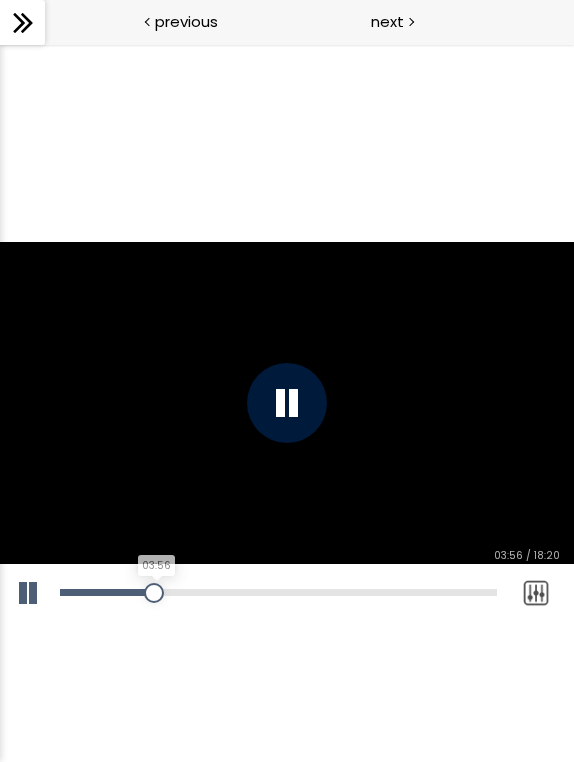 click on "03:56" at bounding box center [278, 592] 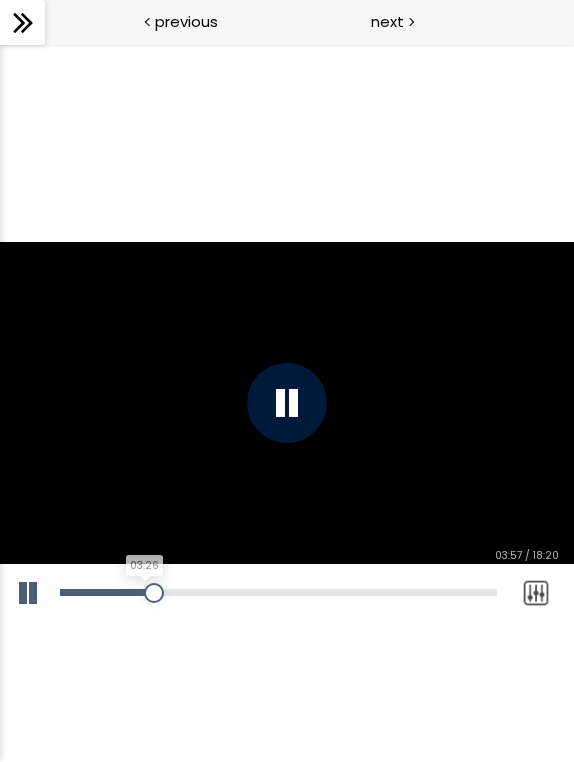 click on "03:26" at bounding box center (278, 592) 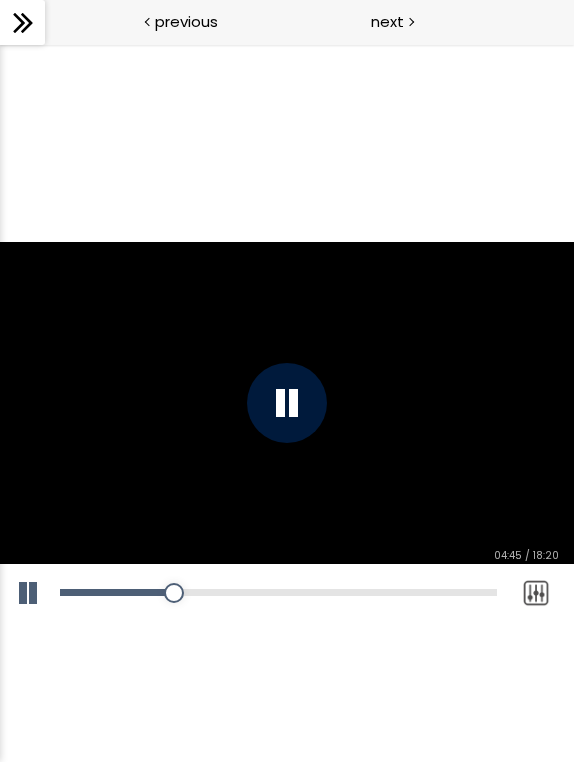 click at bounding box center (287, 403) 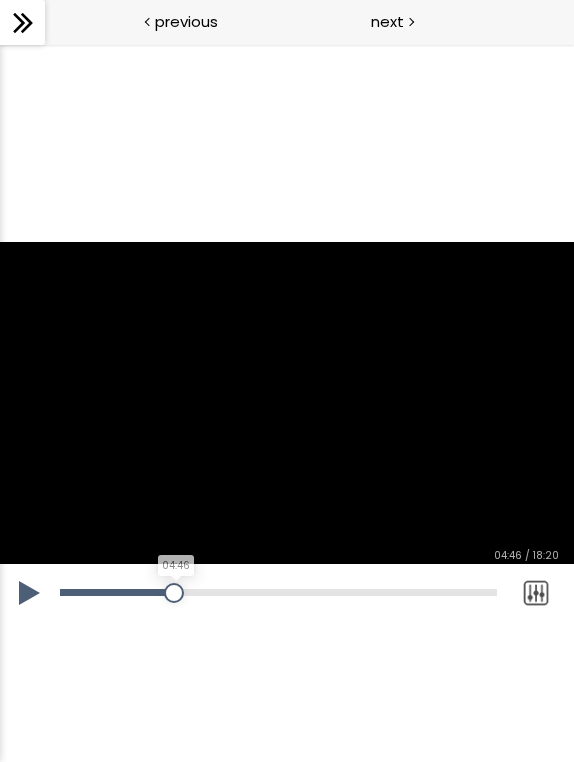 click at bounding box center (174, 593) 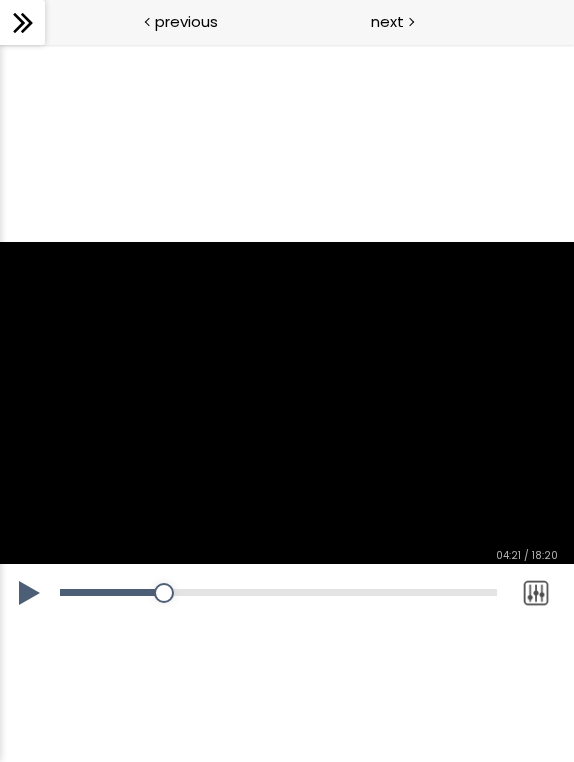 click on "Add chapter
04:21" at bounding box center (278, 593) 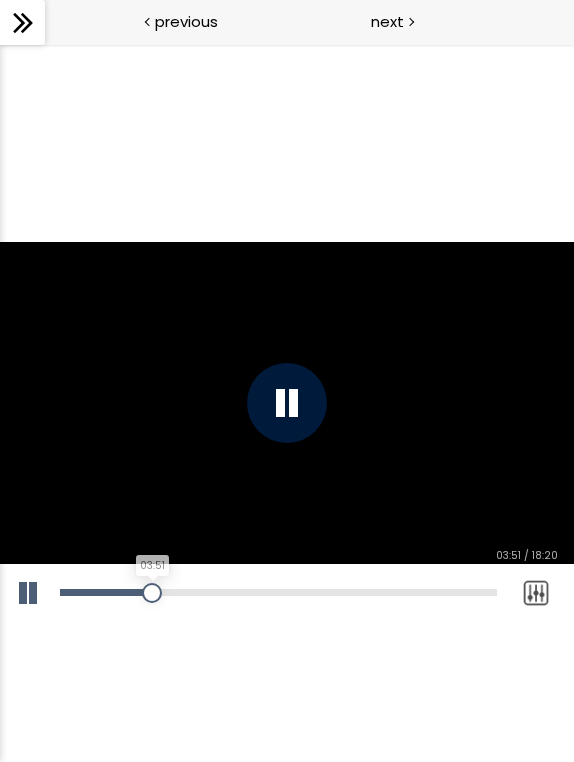 click on "03:51" at bounding box center (278, 592) 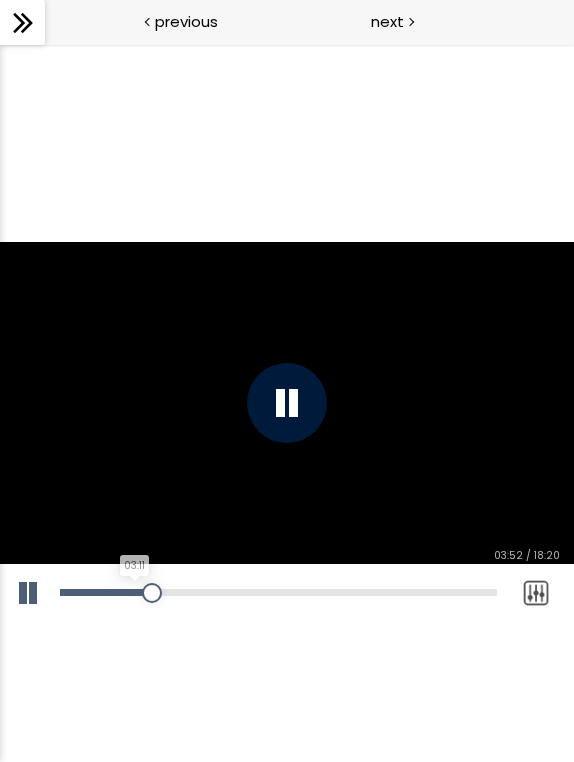click on "03:11" at bounding box center (278, 592) 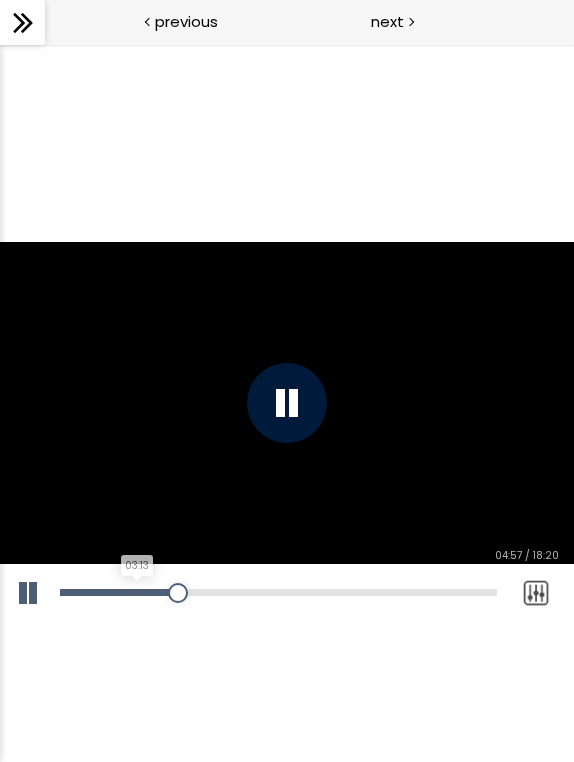 click on "03:13" at bounding box center [278, 592] 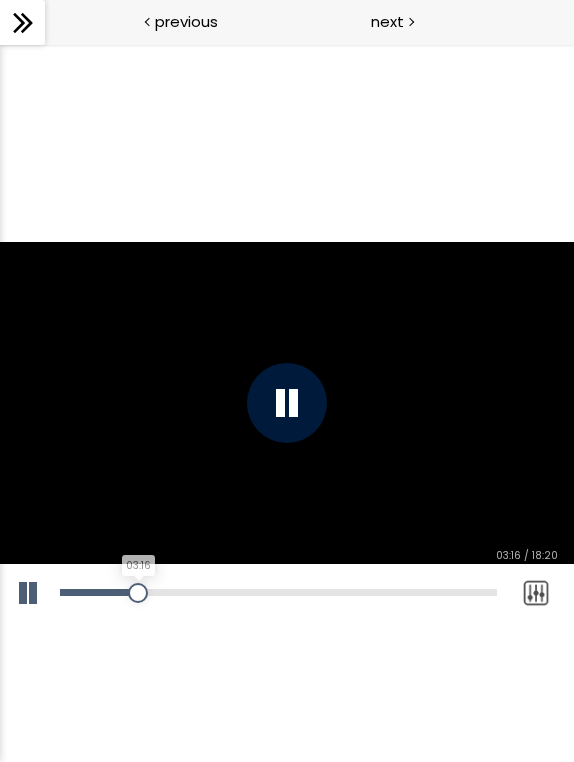 click at bounding box center (138, 593) 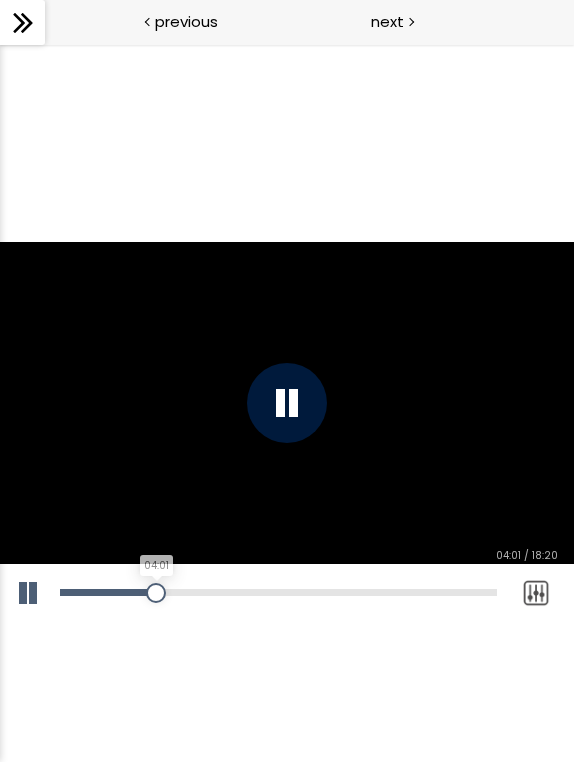 click on "04:01" at bounding box center (278, 592) 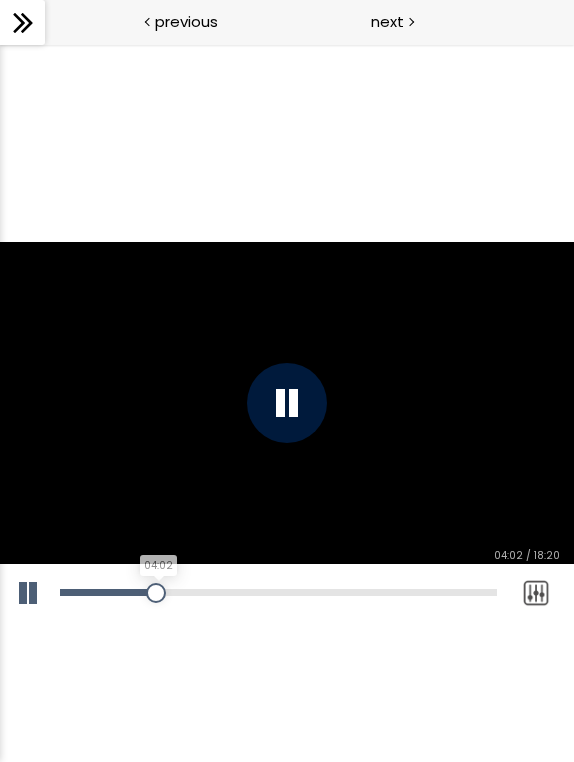 click at bounding box center (156, 593) 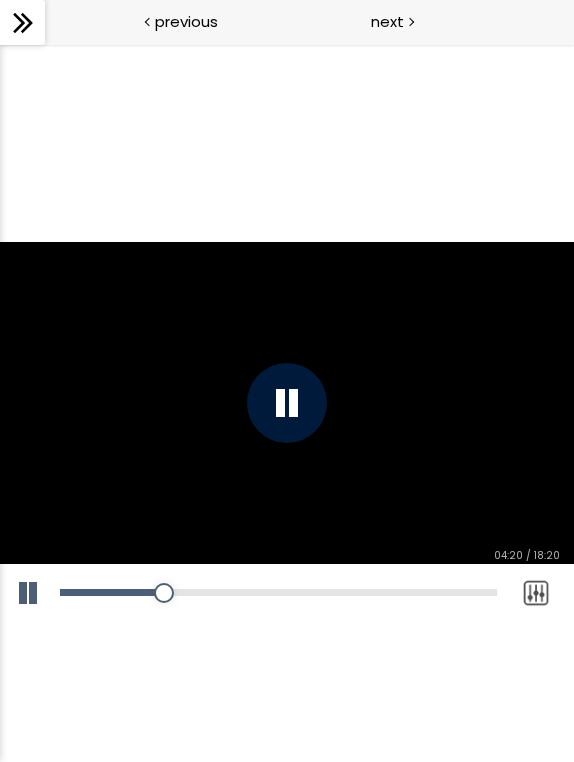 click at bounding box center (287, 403) 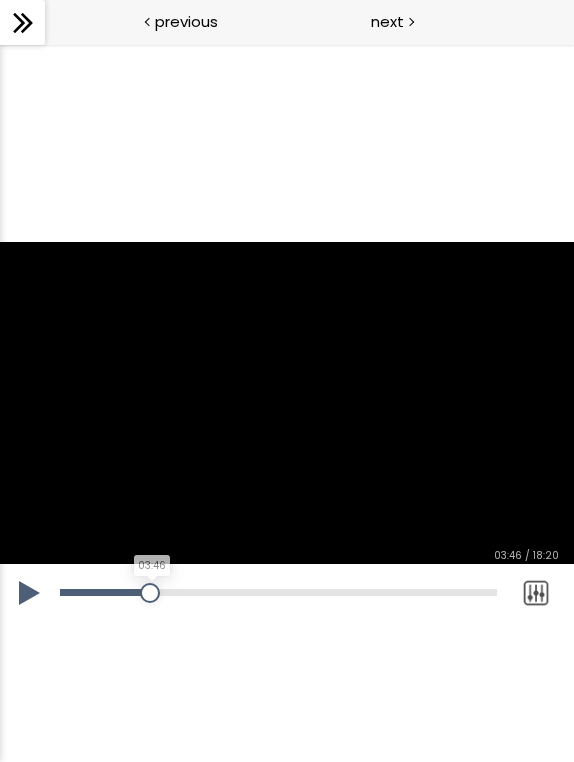 click on "03:46" at bounding box center [278, 592] 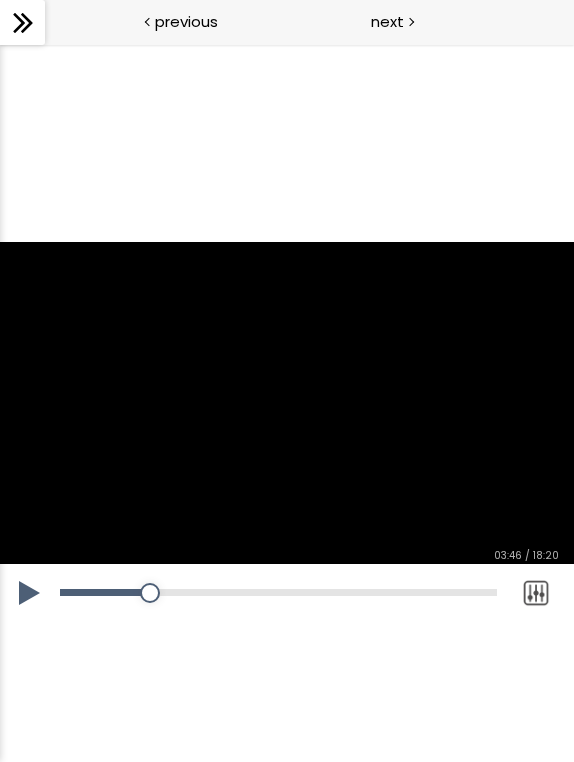 click at bounding box center [287, 403] 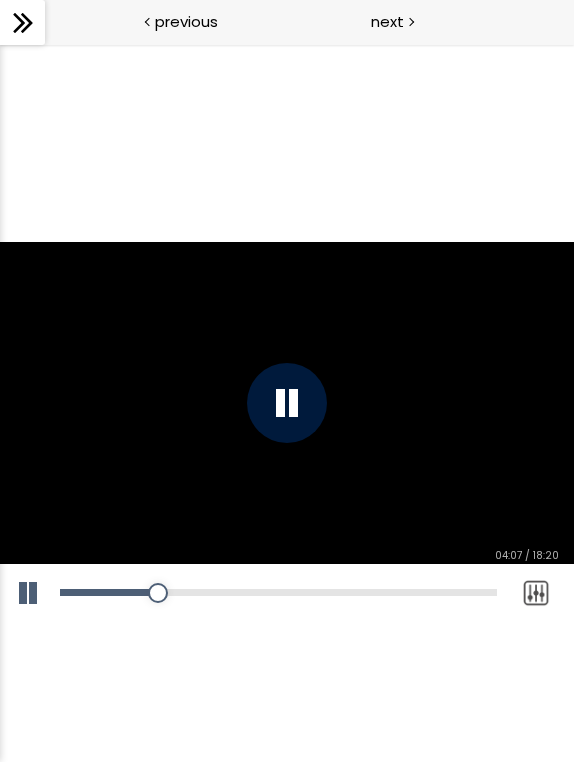 click at bounding box center (287, 403) 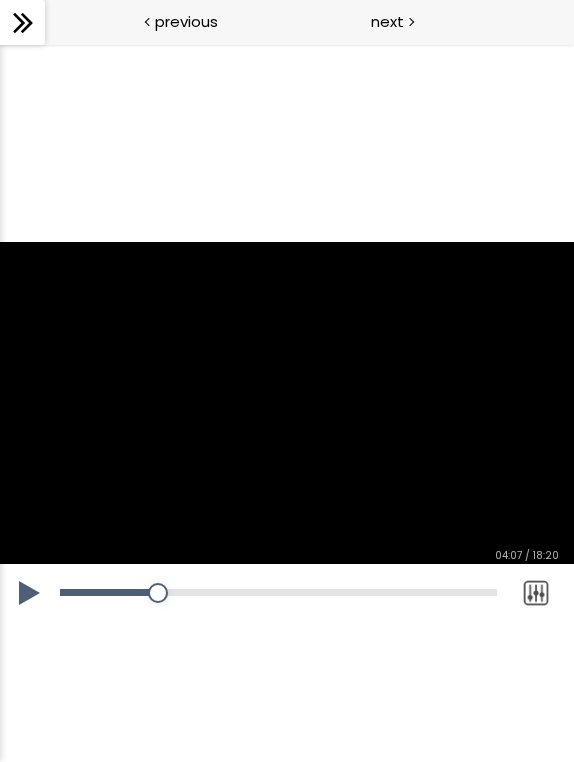 click at bounding box center (287, 403) 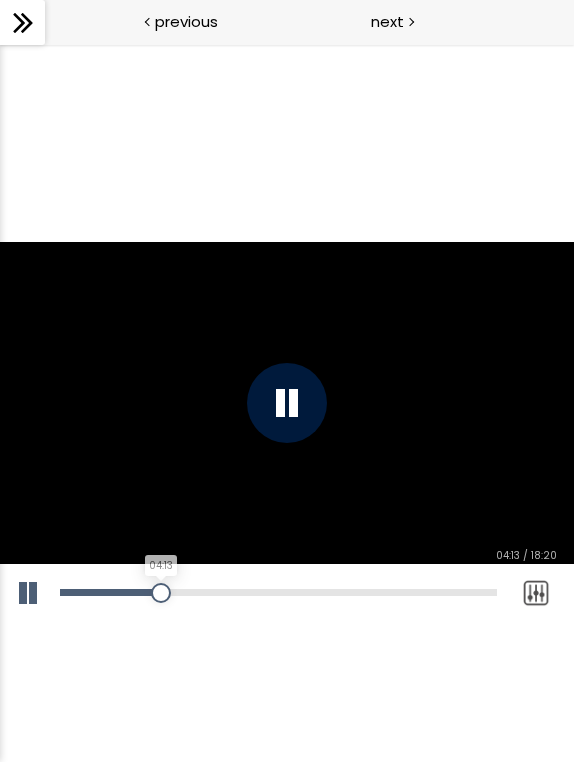 click at bounding box center (161, 593) 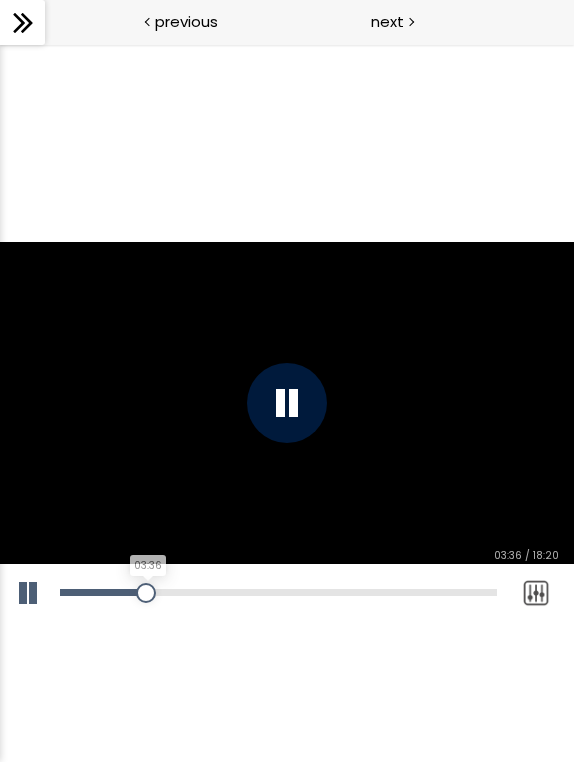 click at bounding box center [146, 593] 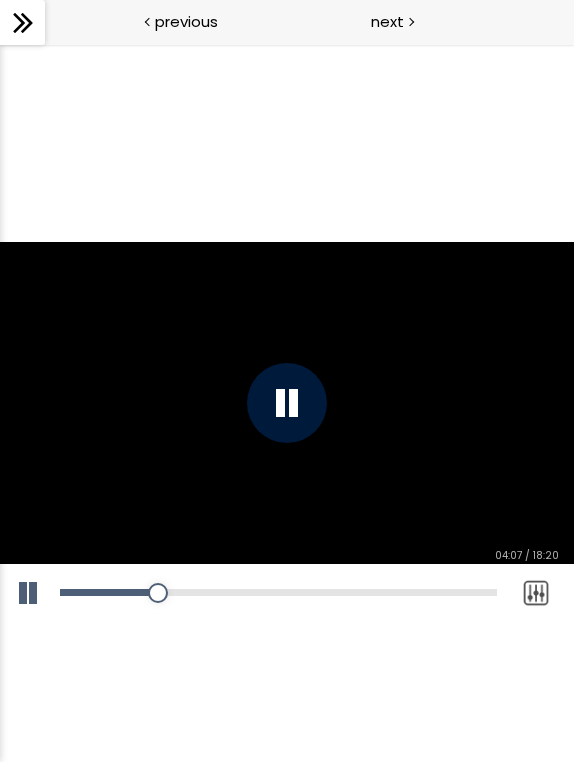 click at bounding box center (287, 403) 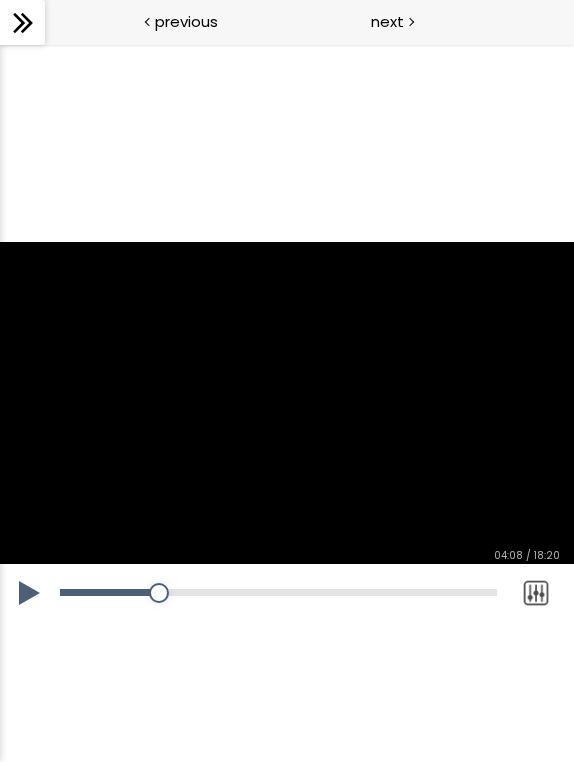 click at bounding box center (30, 593) 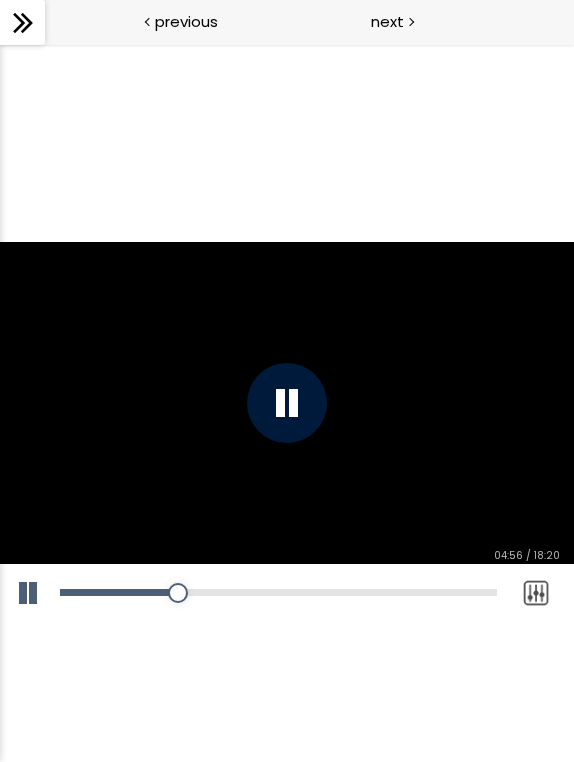 click at bounding box center [287, 403] 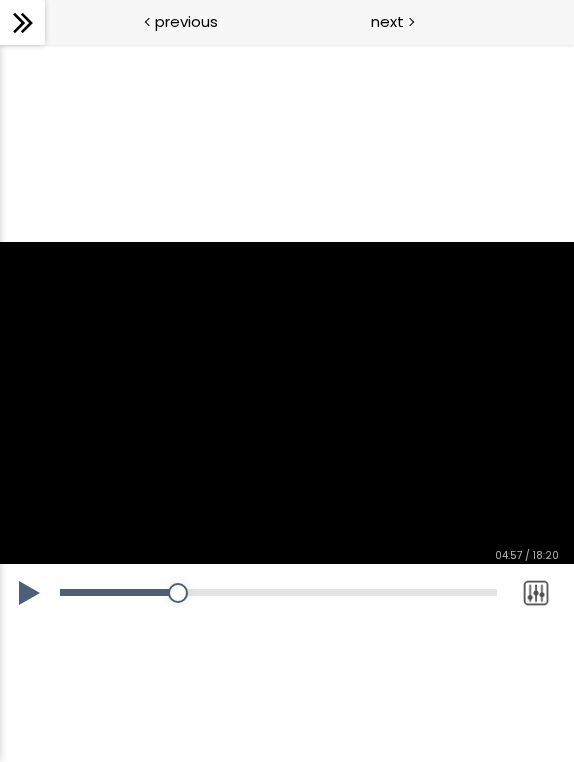 click at bounding box center (30, 593) 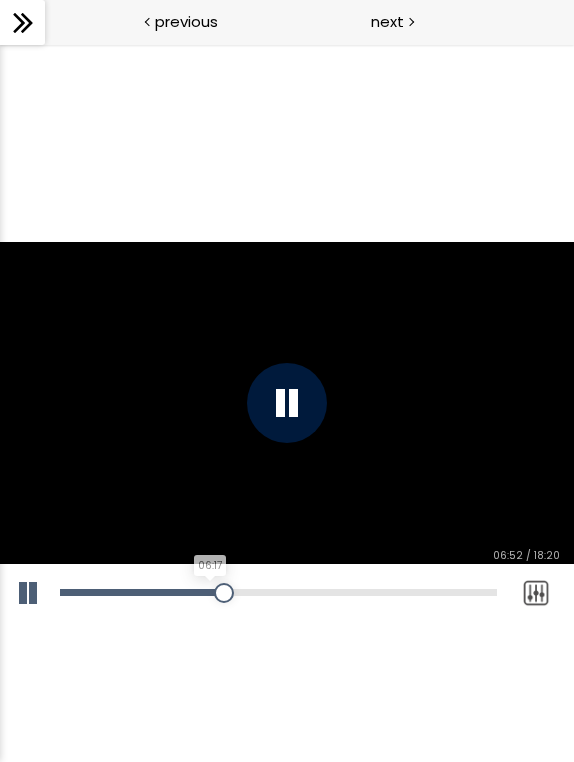 click on "06:17" at bounding box center (278, 592) 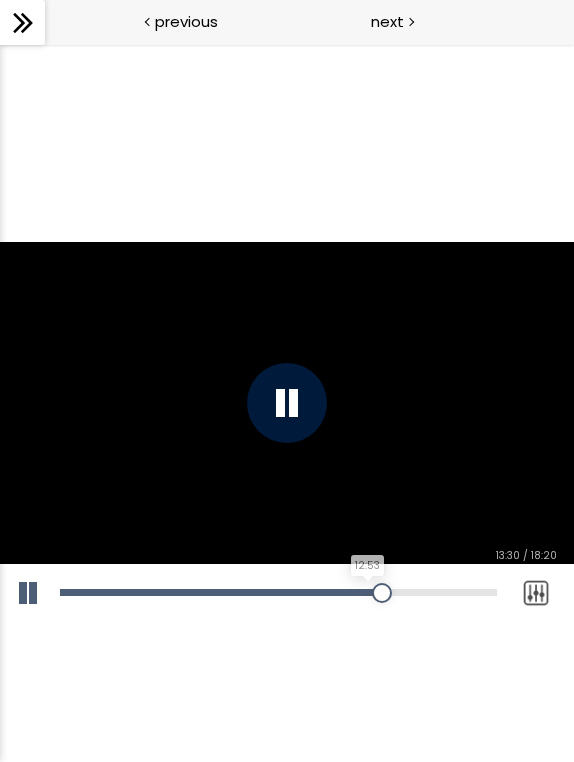 click on "12:53" at bounding box center [278, 592] 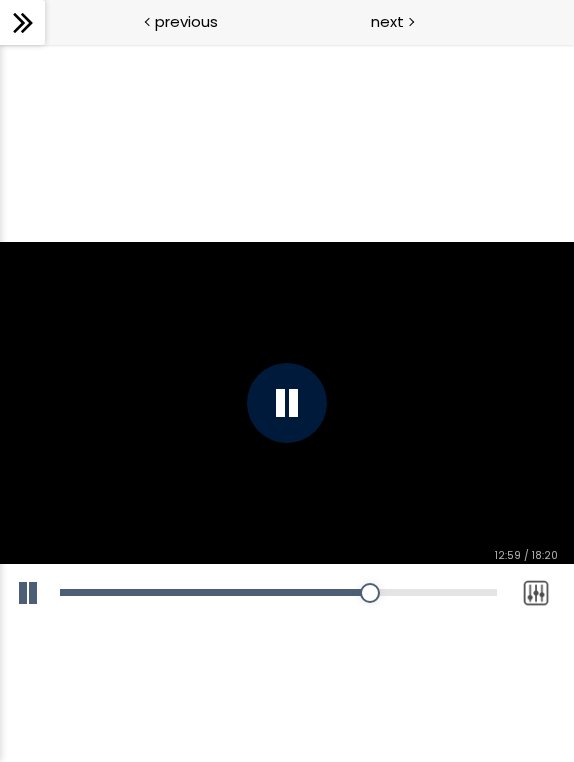 click at bounding box center [287, 403] 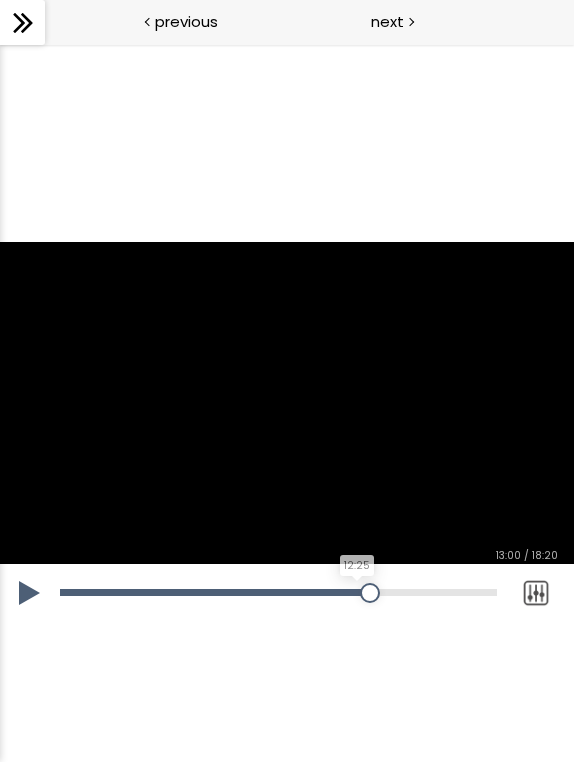 click on "12:25" at bounding box center [278, 592] 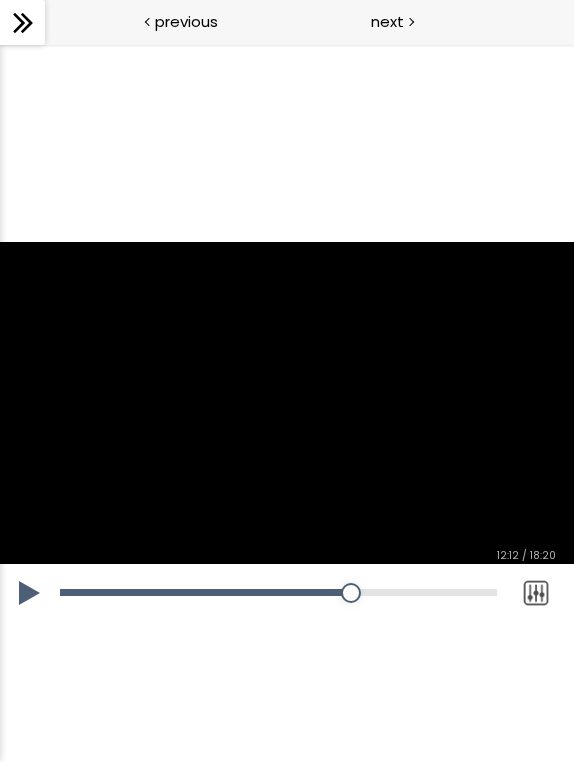 click at bounding box center [30, 593] 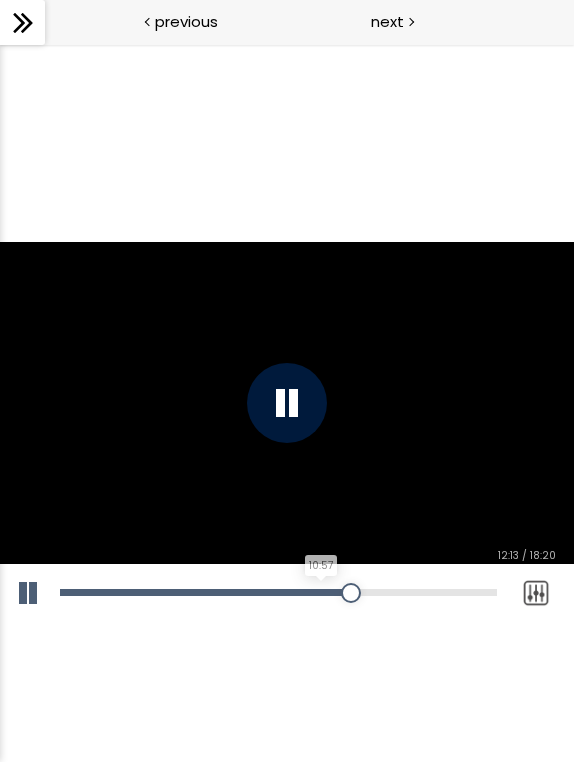 click on "10:57" at bounding box center [278, 592] 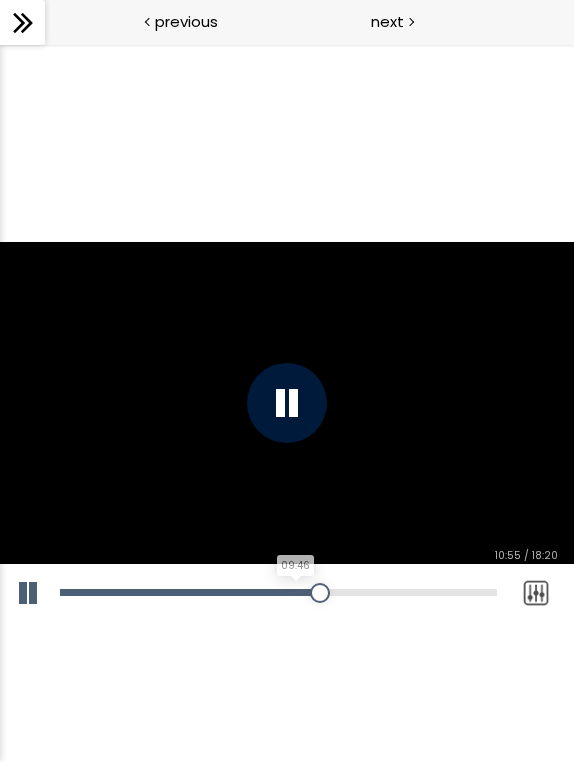 click on "09:46" at bounding box center (278, 592) 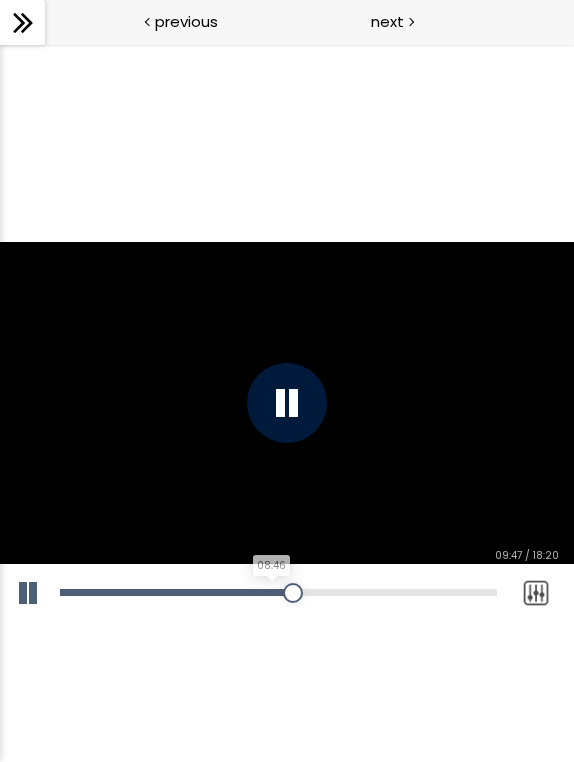 click on "08:46" at bounding box center [278, 592] 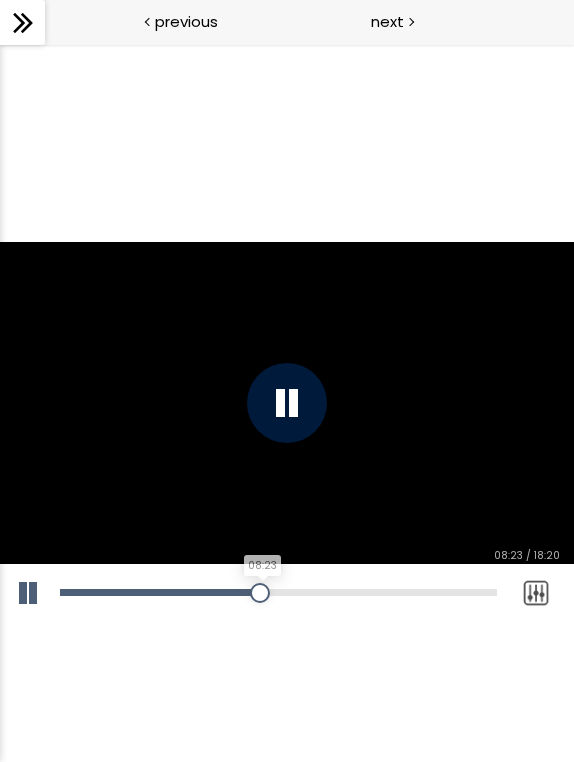 click at bounding box center [260, 593] 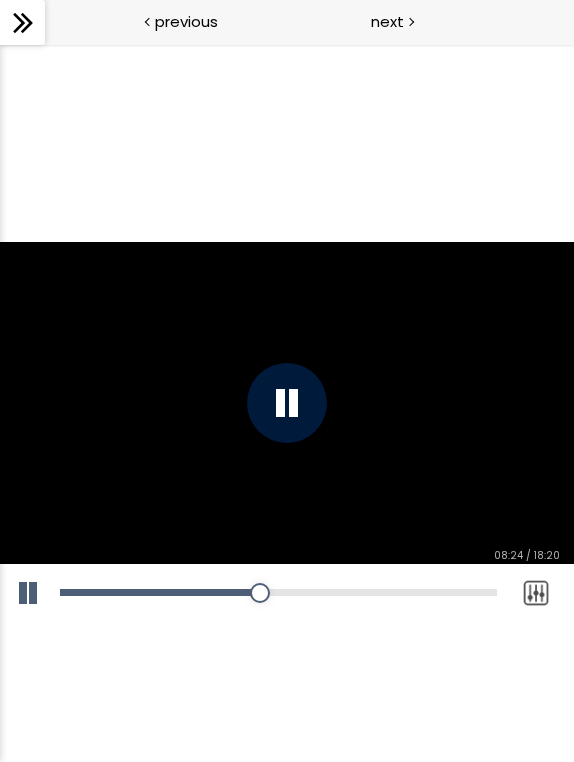 click on "Add chapter
08:23" at bounding box center (278, 593) 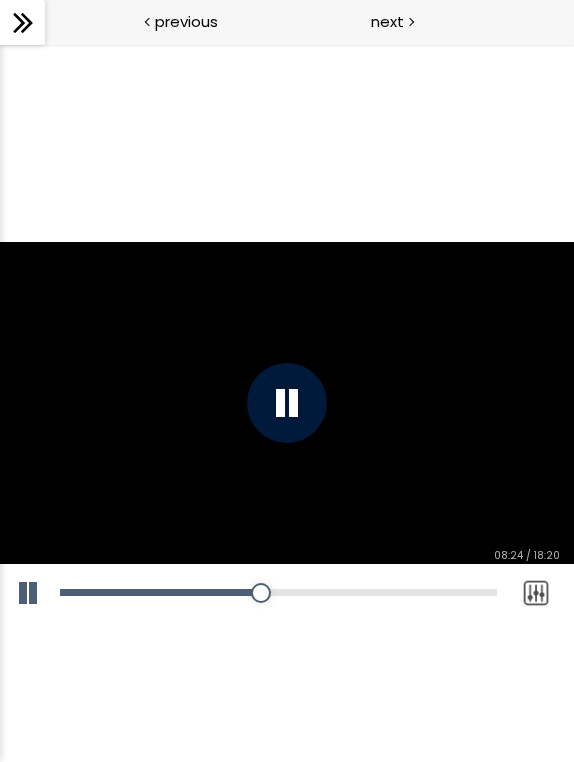 click on "Add chapter
07:33" at bounding box center (278, 593) 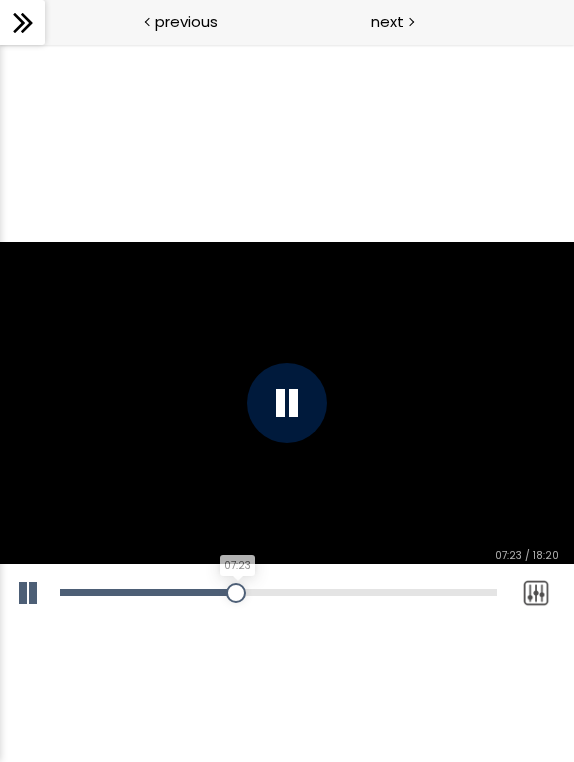 click on "07:23" at bounding box center (278, 592) 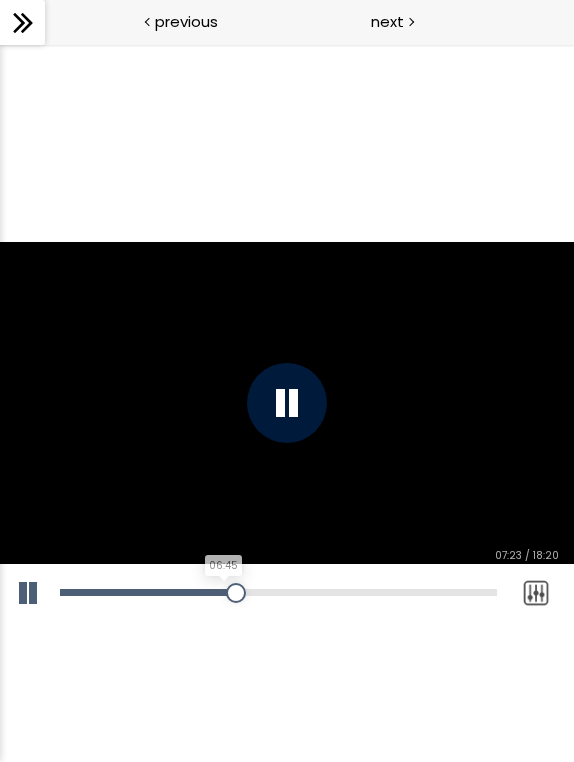 click on "06:45" at bounding box center [278, 592] 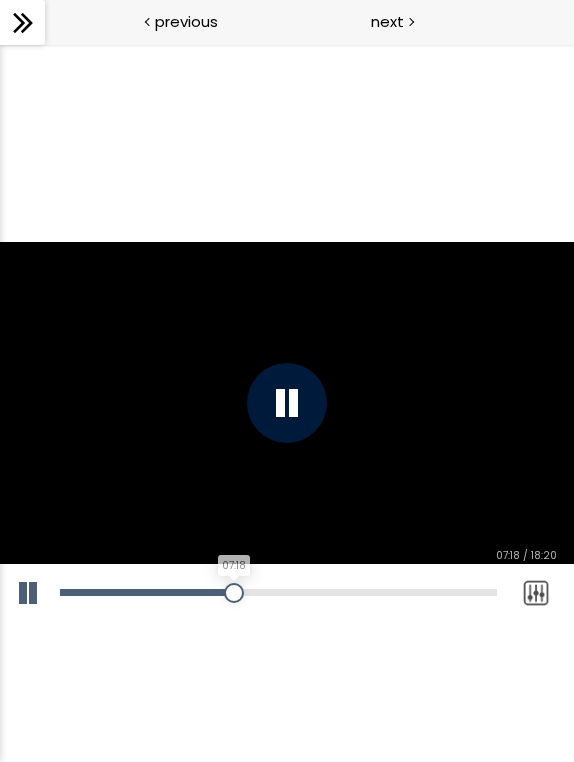 click on "07:18" at bounding box center [278, 592] 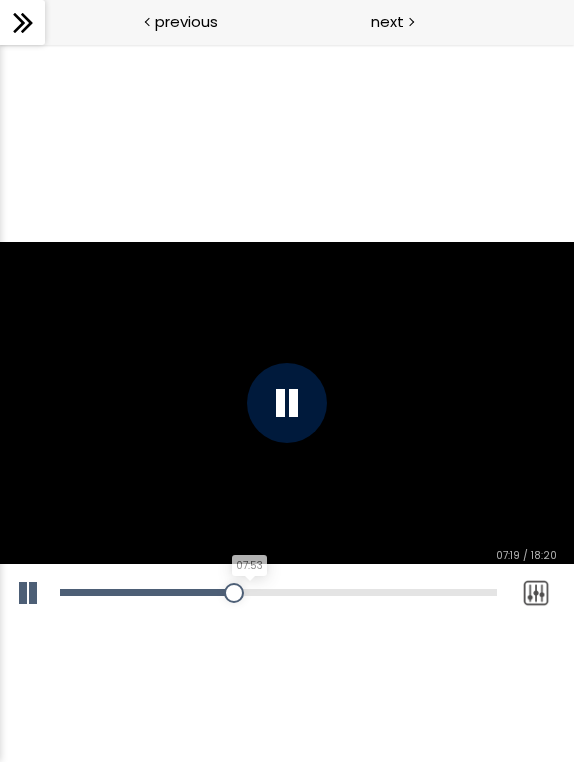 click on "07:53" at bounding box center (278, 592) 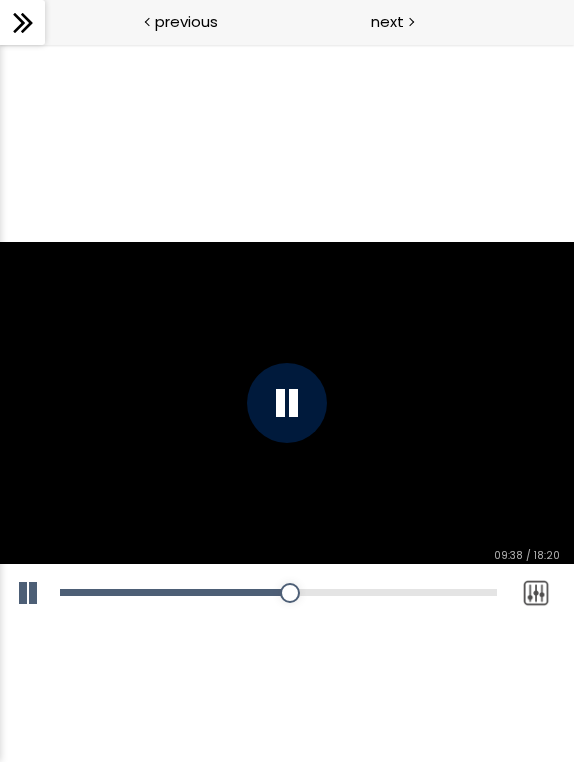 click on "Click for sound
@keyframes VOLUME_SMALL_WAVE_FLASH {
0% { opacity: 0; }
33% { opacity: 1; }
66% { opacity: 1; }
100% { opacity: 0; }
}
@keyframes VOLUME_LARGE_WAVE_FLASH {
0% { opacity: 0; }
33% { opacity: 1; }
66% { opacity: 1; }
100% { opacity: 0; }
}
.volume__small-wave {
animation: VOLUME_SMALL_WAVE_FLASH 2s infinite;
opacity: 0;
}
.volume__large-wave {
animation: VOLUME_LARGE_WAVE_FLASH 2s infinite .3s;
opacity: 0;
}
Add chapter
00:37
09:38 / 18:20
Subtitles       None           Auto     1080p   720p   540p   360p   224p       x   2   x   1.5   x   1.25   x   1   x   0.75   x   0.5" at bounding box center [287, 403] 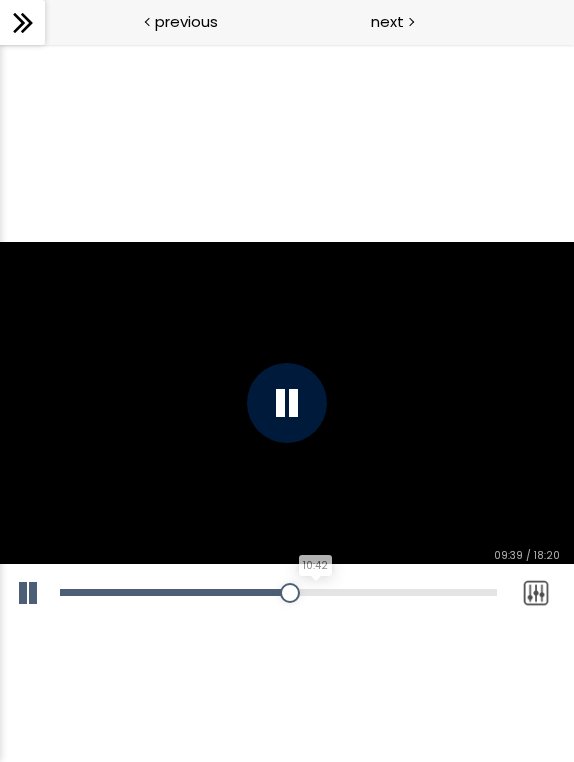 click on "10:42" at bounding box center (278, 592) 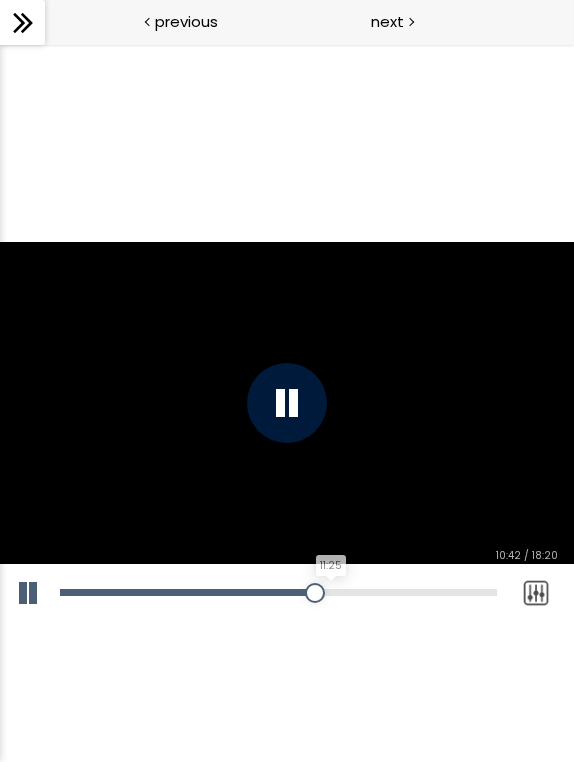 click on "11:25" at bounding box center [278, 592] 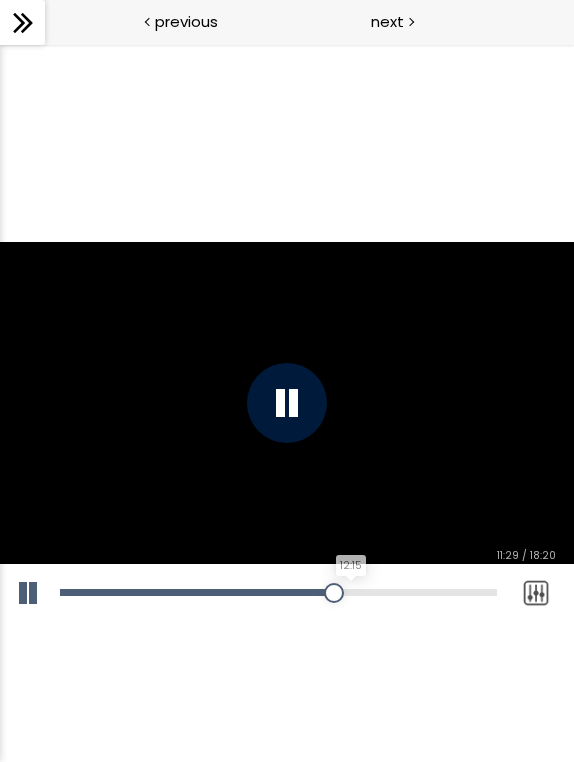 click on "12:15" at bounding box center [278, 592] 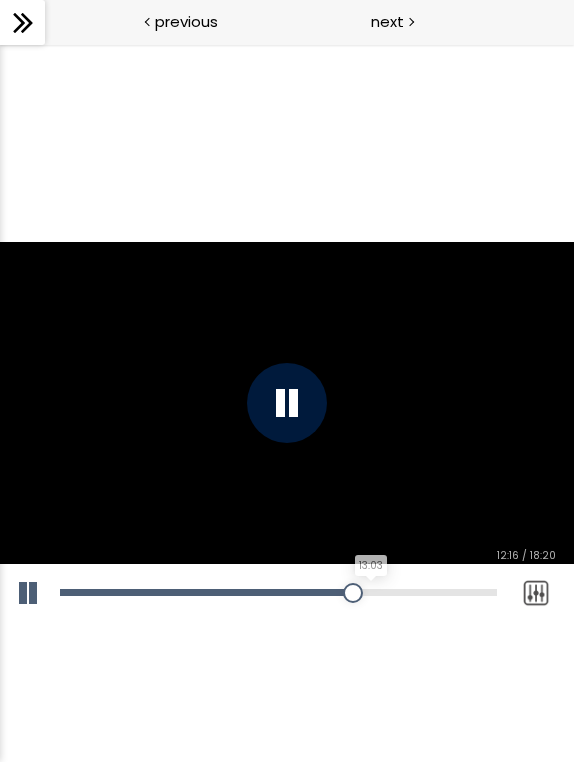 click on "13:03" at bounding box center [278, 592] 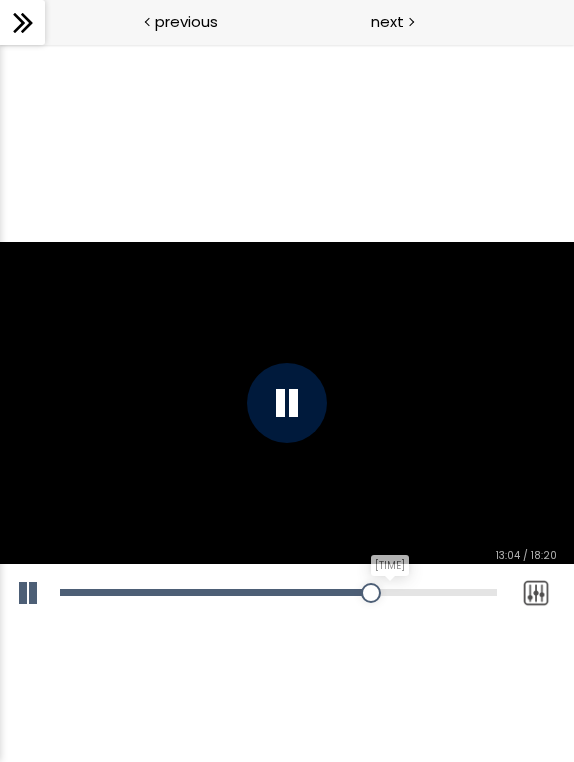 click on "13:43" at bounding box center (278, 592) 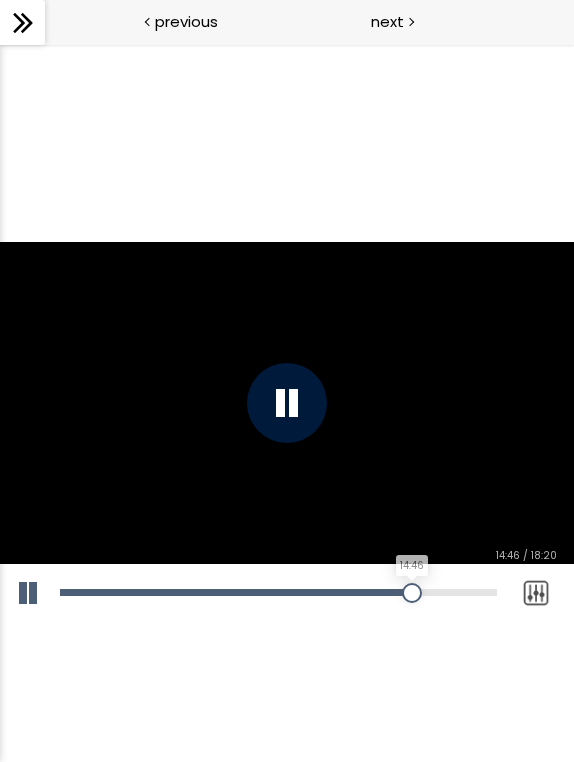 click on "14:46" at bounding box center (278, 592) 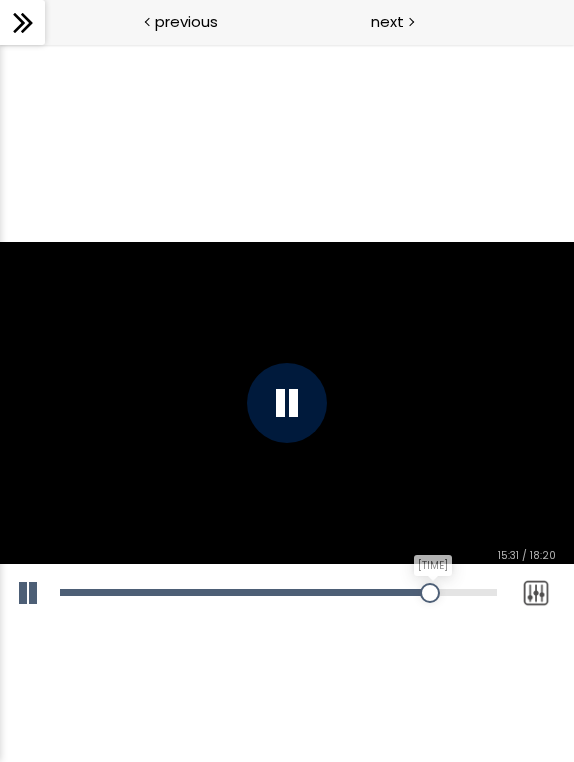 click on "15:31" at bounding box center [278, 592] 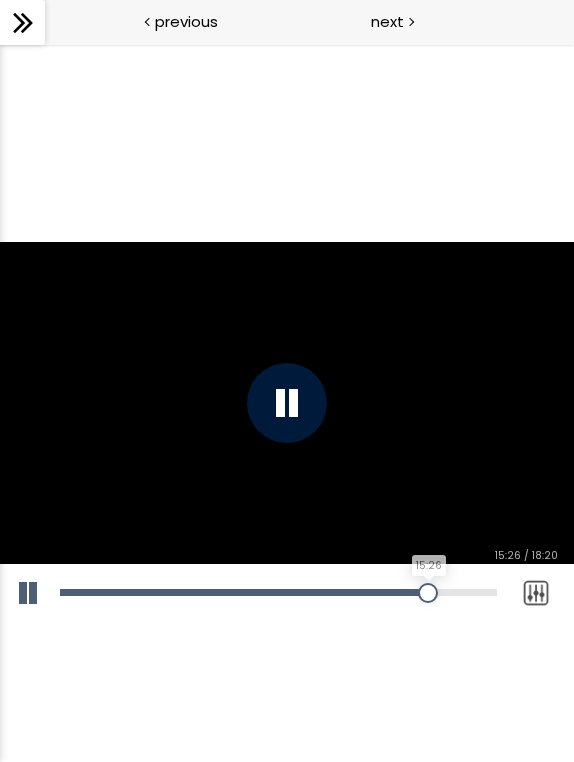 click on "15:26" at bounding box center [278, 592] 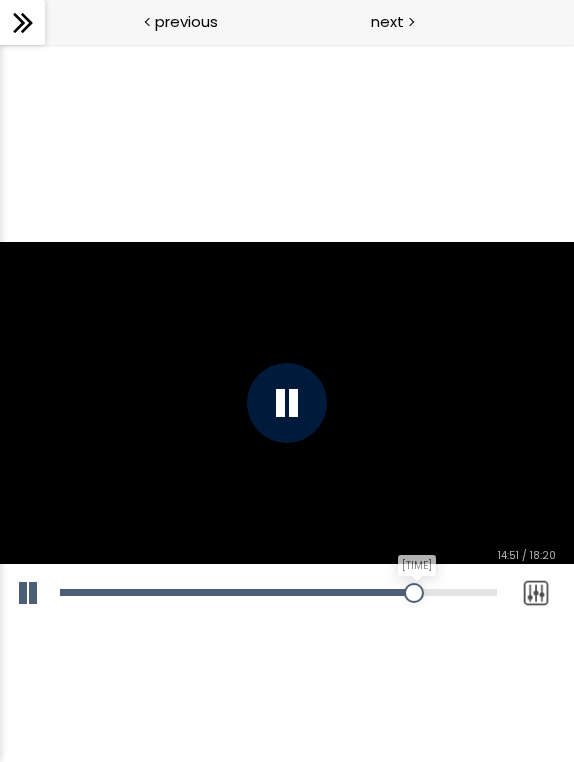click on "14:51" at bounding box center [278, 592] 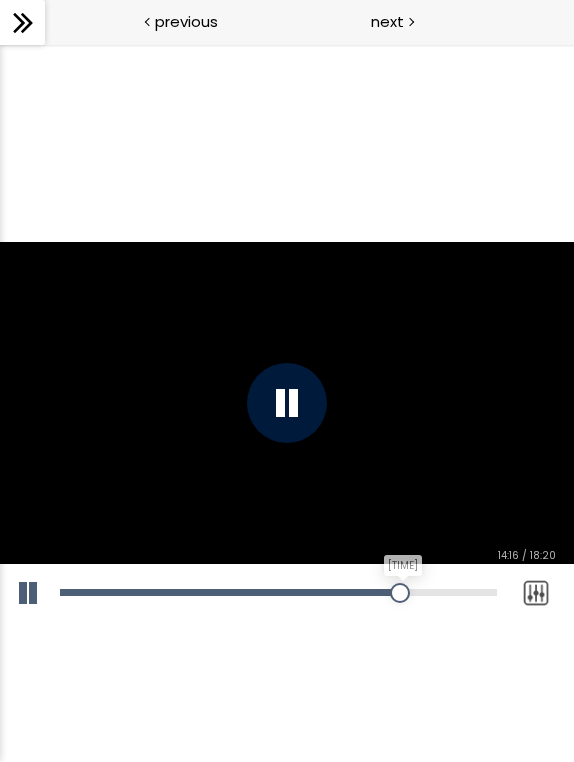 click on "14:16" at bounding box center [278, 592] 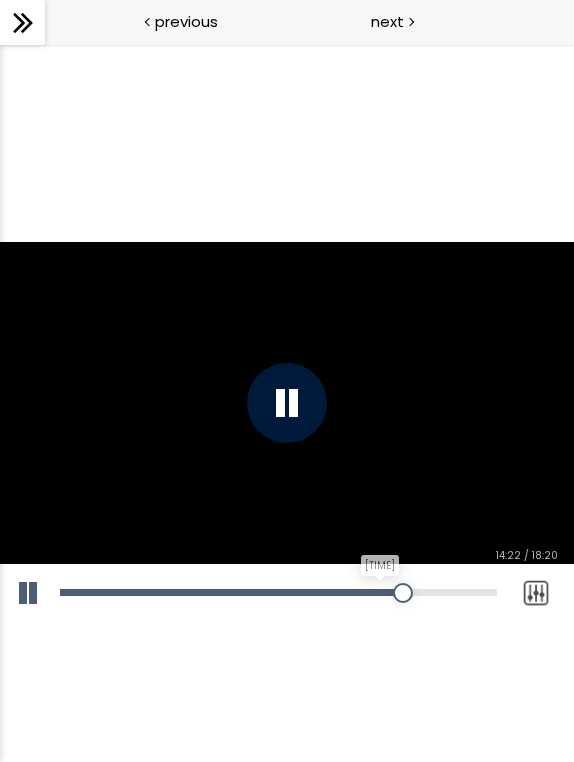click on "13:18" at bounding box center [278, 592] 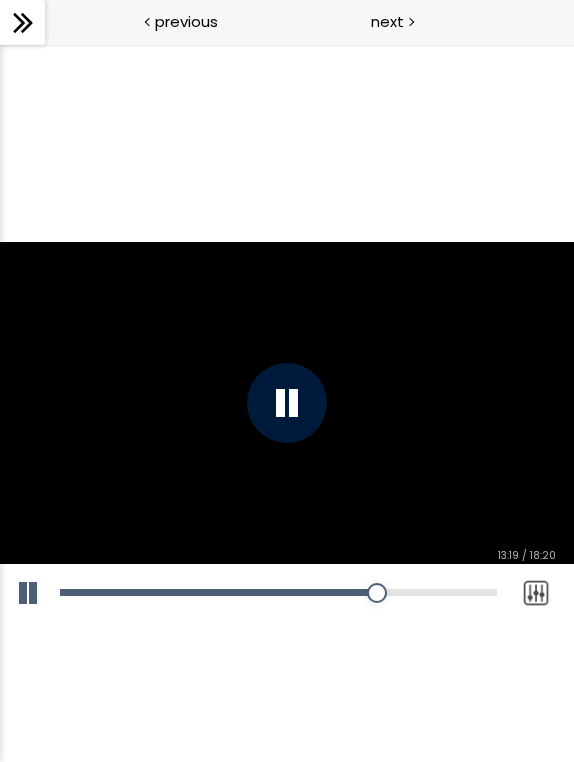 click on "Add chapter
12:40" at bounding box center [278, 593] 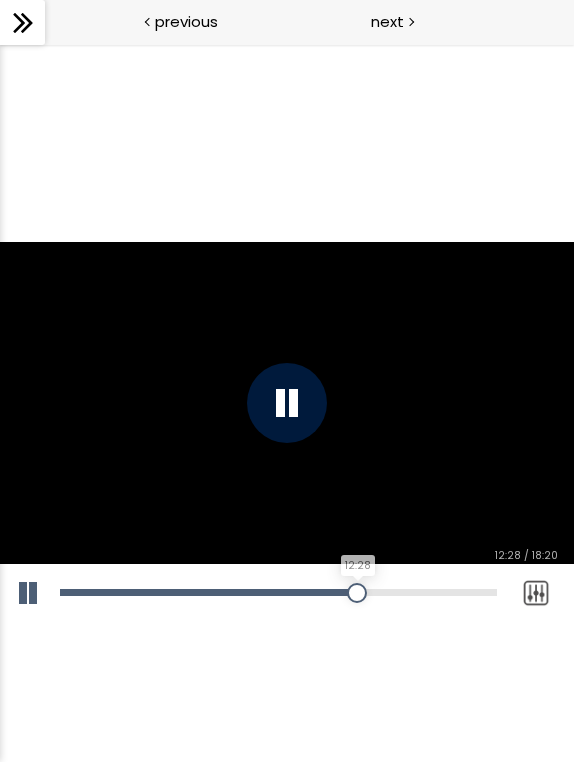 click on "12:28" at bounding box center [278, 592] 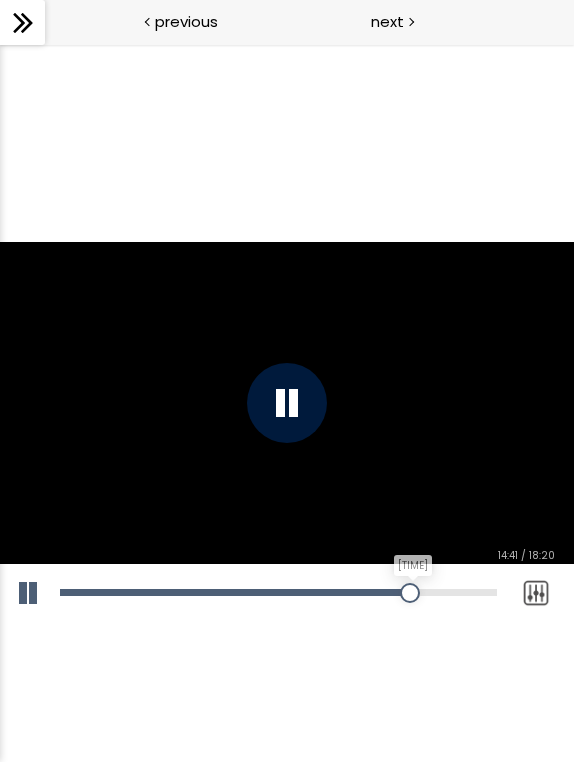 click on "14:41" at bounding box center [278, 592] 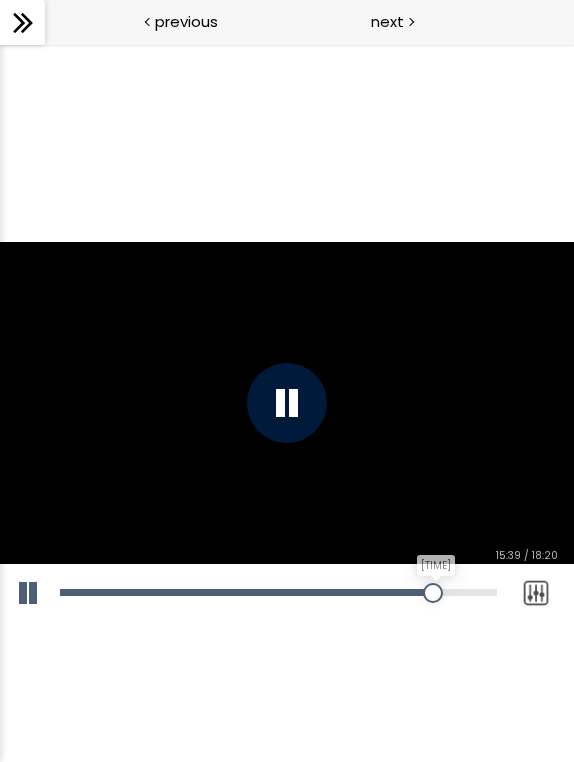 click on "15:39" at bounding box center (278, 592) 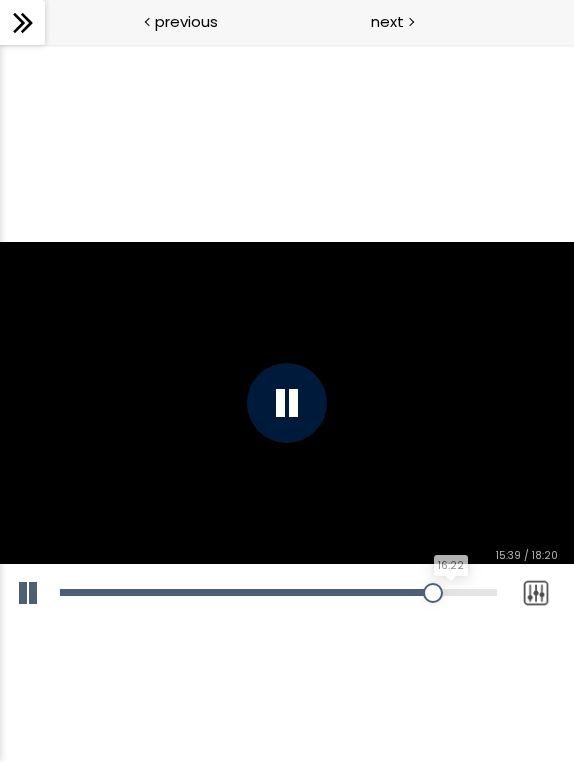 click on "16:22" at bounding box center (278, 592) 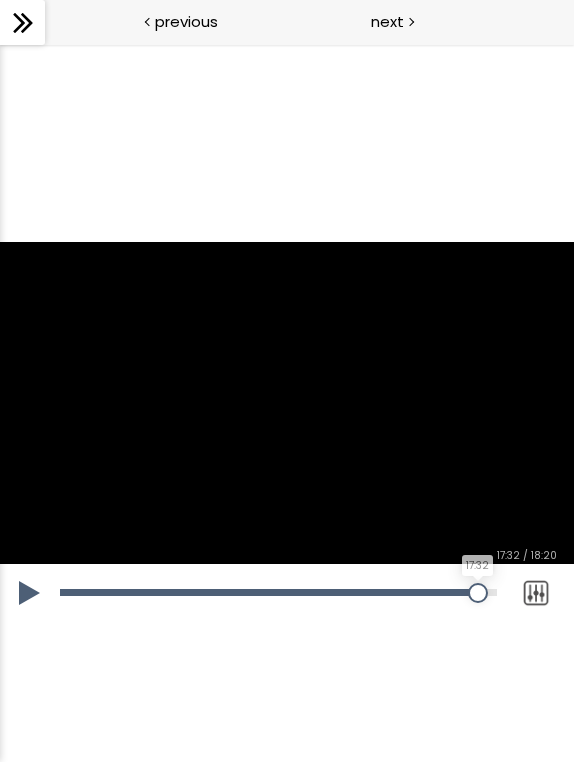 drag, startPoint x: 491, startPoint y: 591, endPoint x: 478, endPoint y: 592, distance: 13.038404 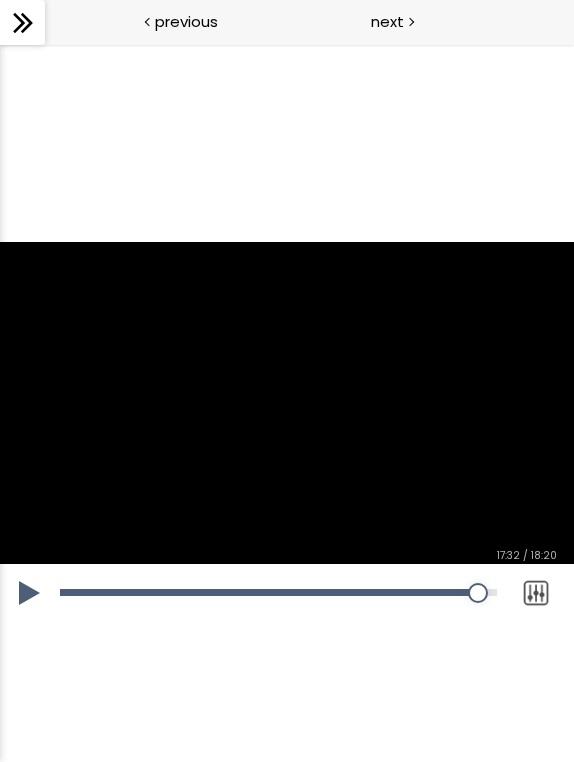 click at bounding box center [287, 403] 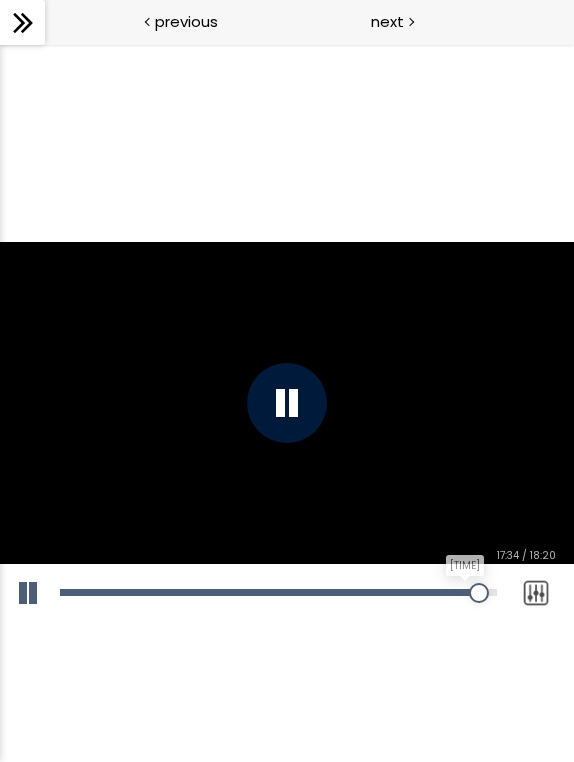 click on "16:52" at bounding box center [278, 592] 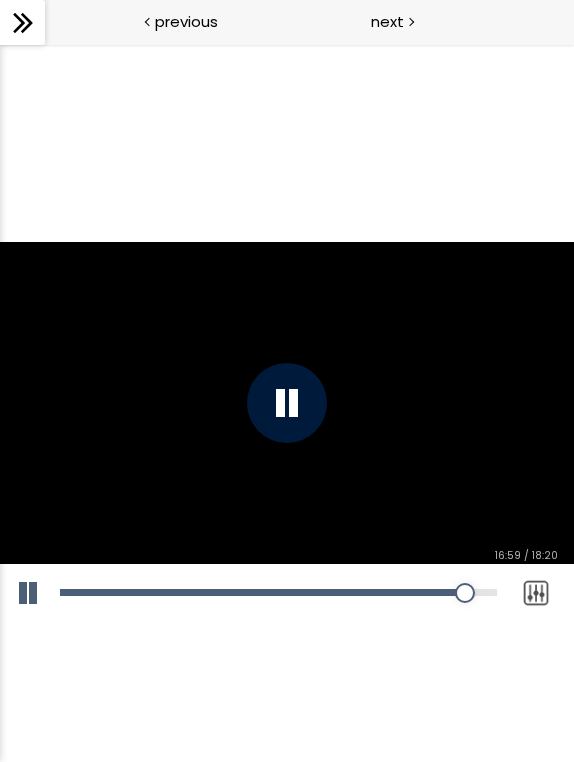 click on "16:59 / 18:20" at bounding box center [526, 556] 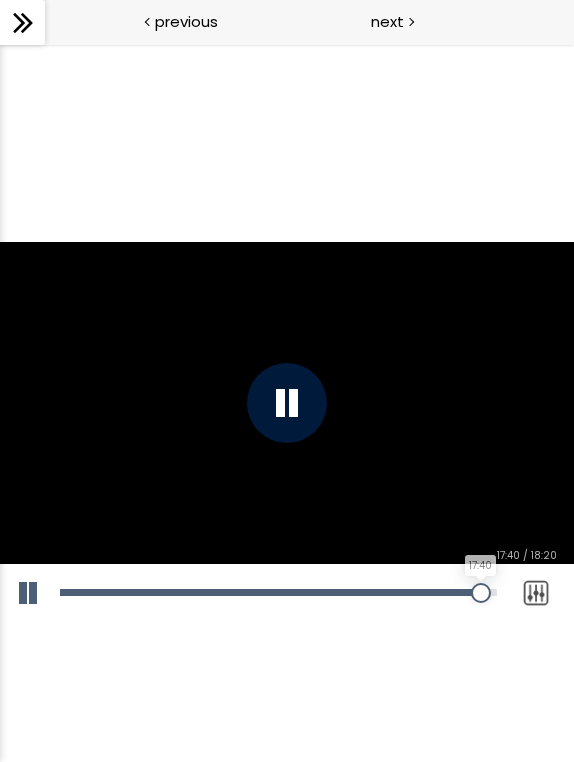click on "17:40" at bounding box center (278, 592) 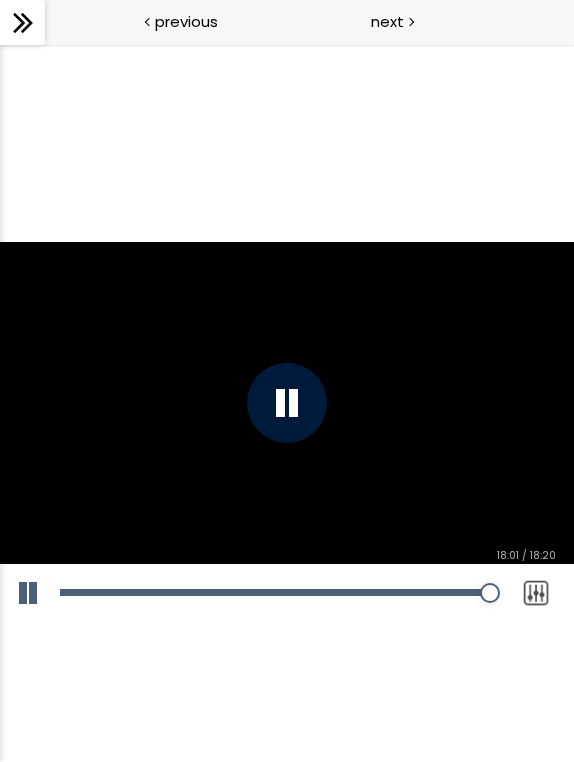 click at bounding box center [287, 403] 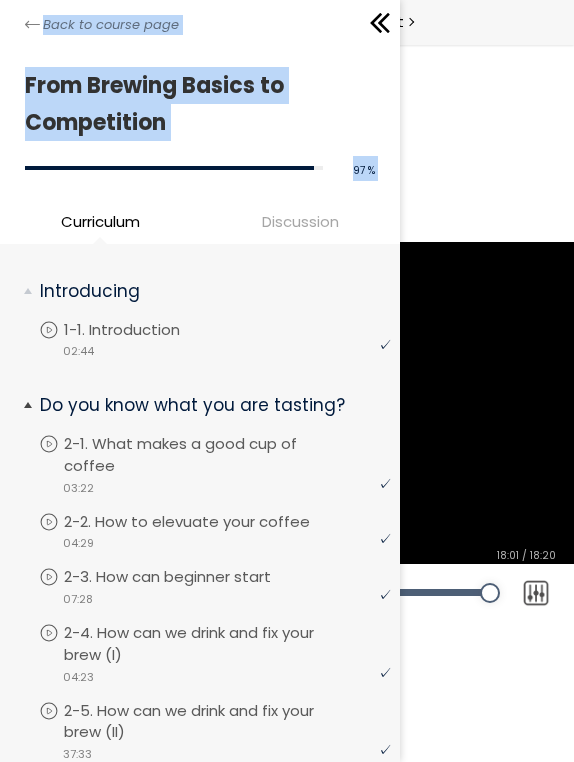 drag, startPoint x: 22, startPoint y: 5, endPoint x: 233, endPoint y: 407, distance: 454.00992 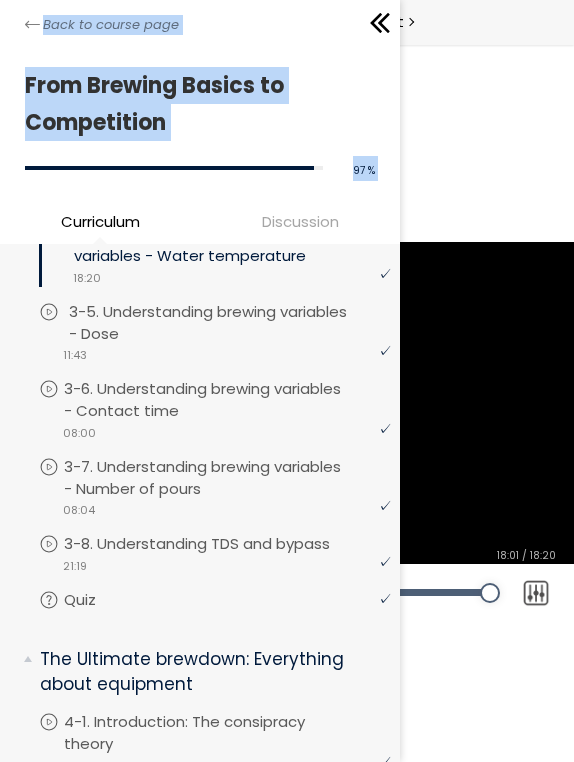 scroll, scrollTop: 967, scrollLeft: 0, axis: vertical 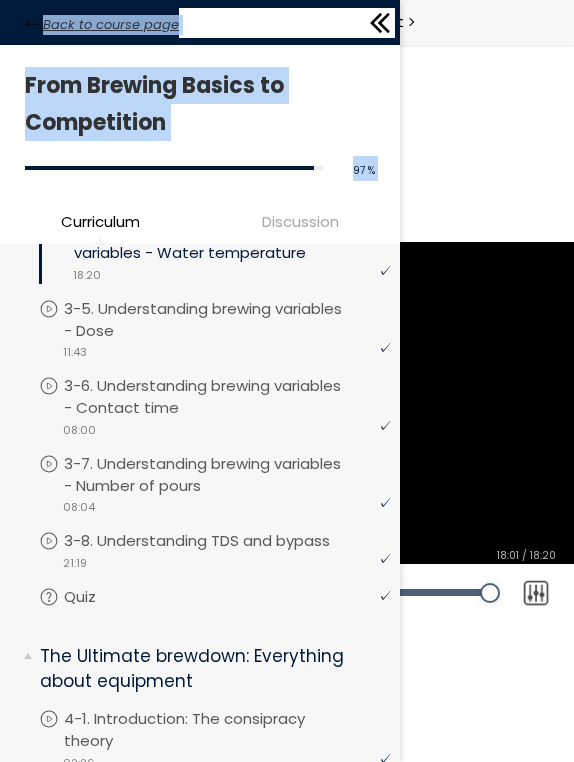 click 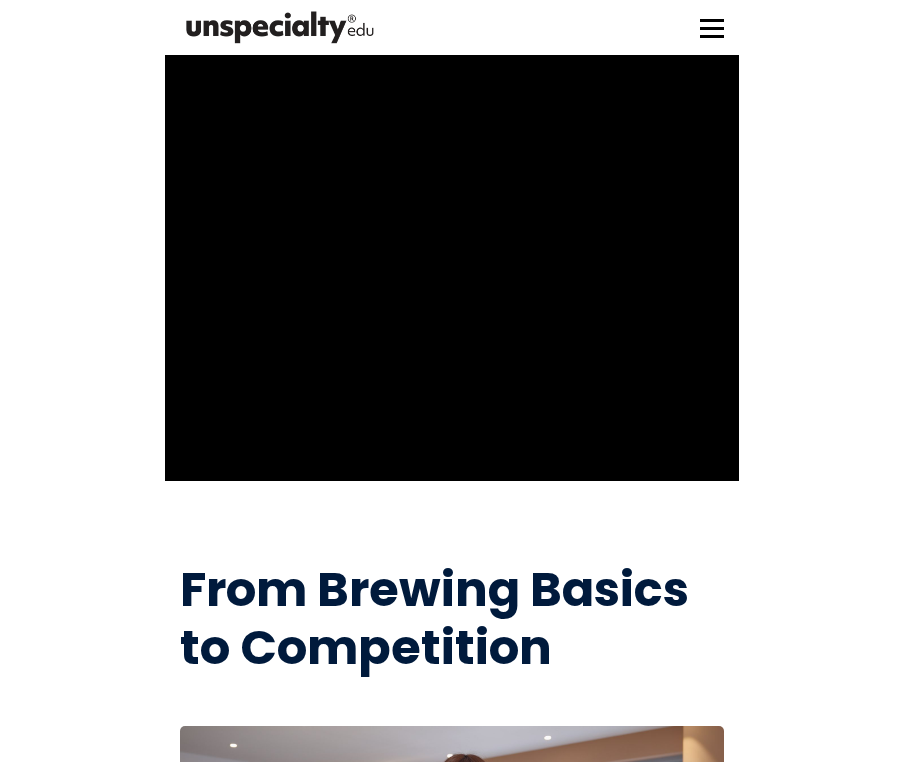 scroll, scrollTop: 0, scrollLeft: 0, axis: both 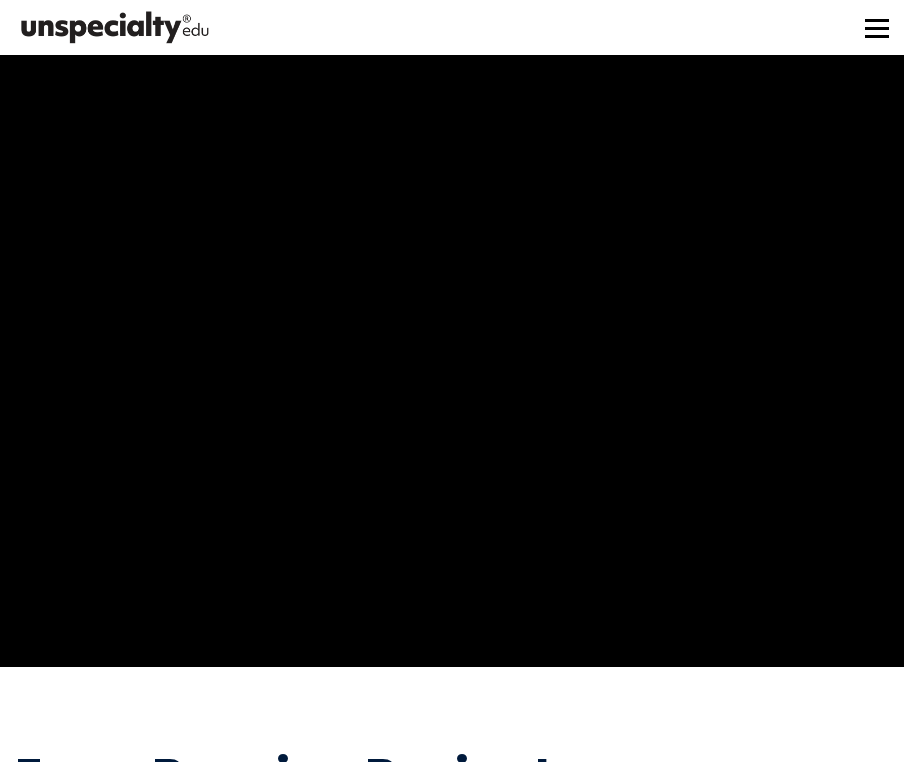 click at bounding box center [877, 28] 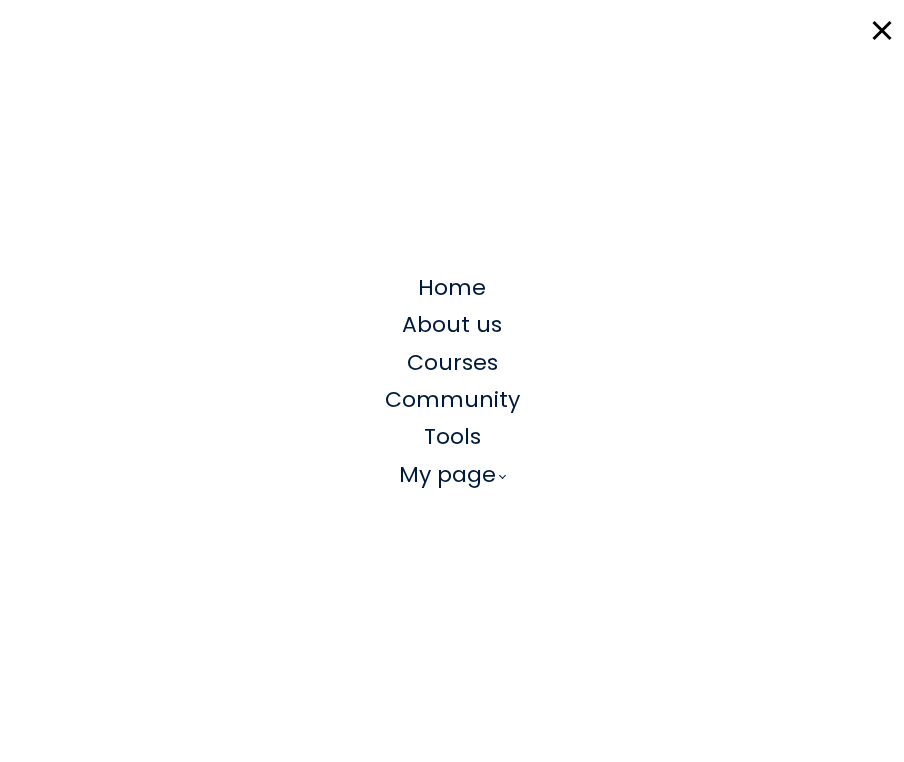 click at bounding box center [877, 28] 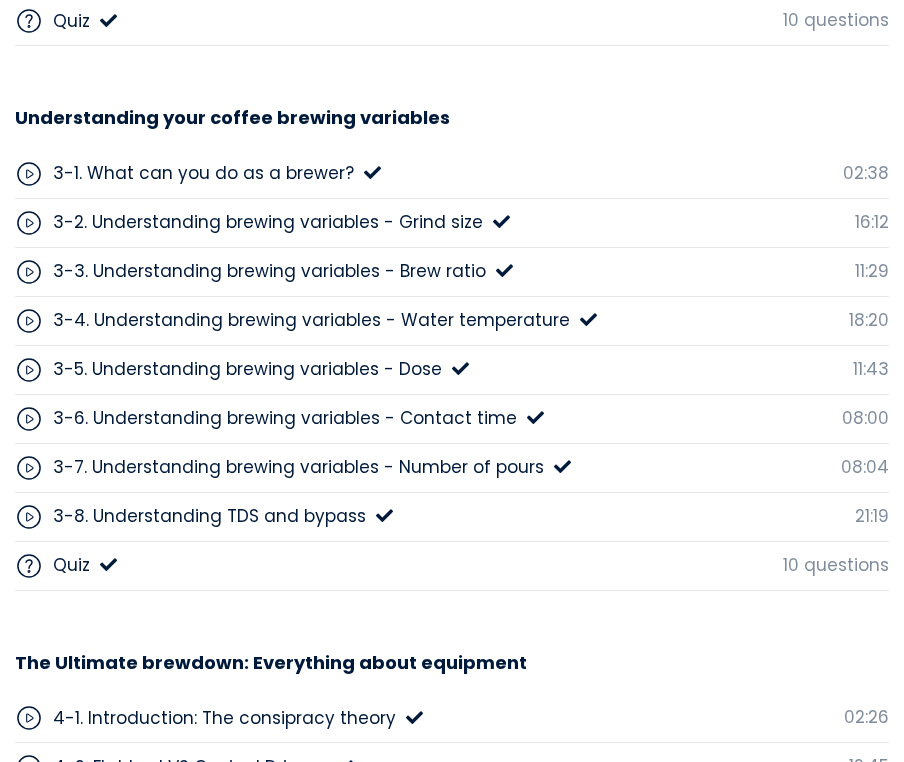 scroll, scrollTop: 9006, scrollLeft: 0, axis: vertical 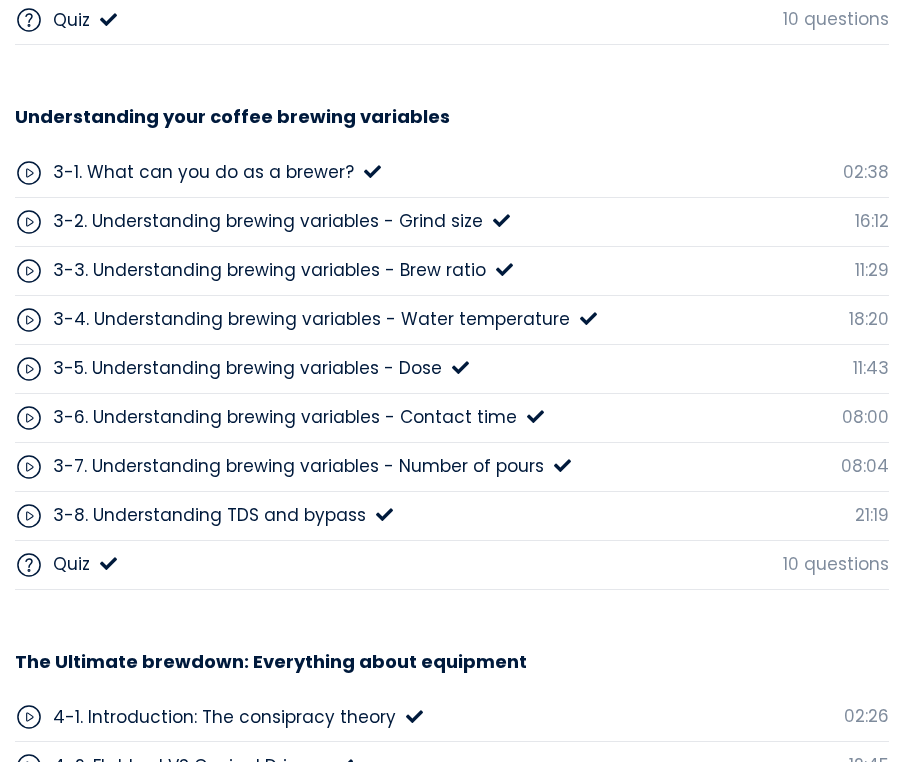 click on "3-6. Understanding brewing variables - Contact time       08:00" at bounding box center [452, 418] 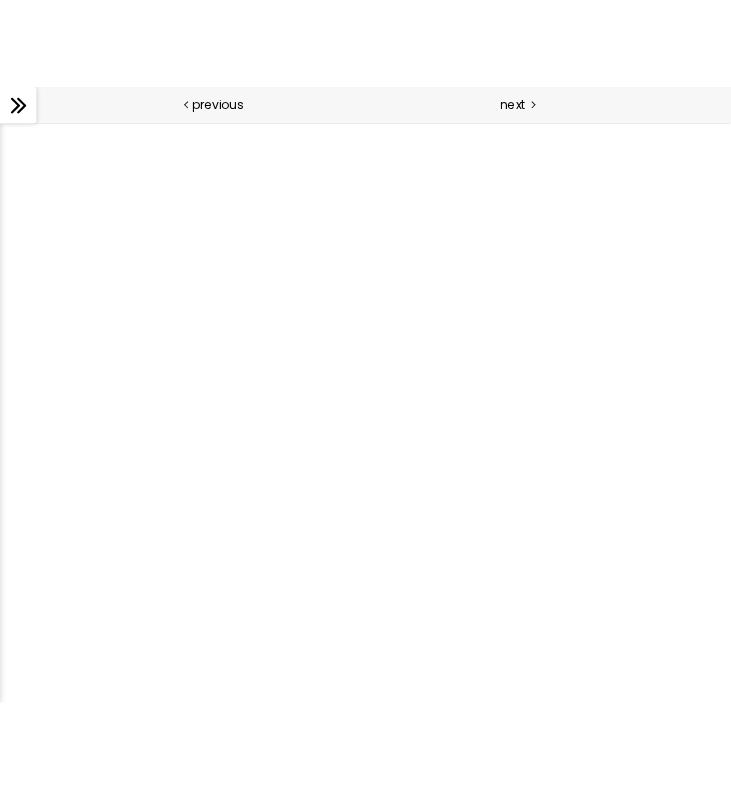 scroll, scrollTop: 0, scrollLeft: 0, axis: both 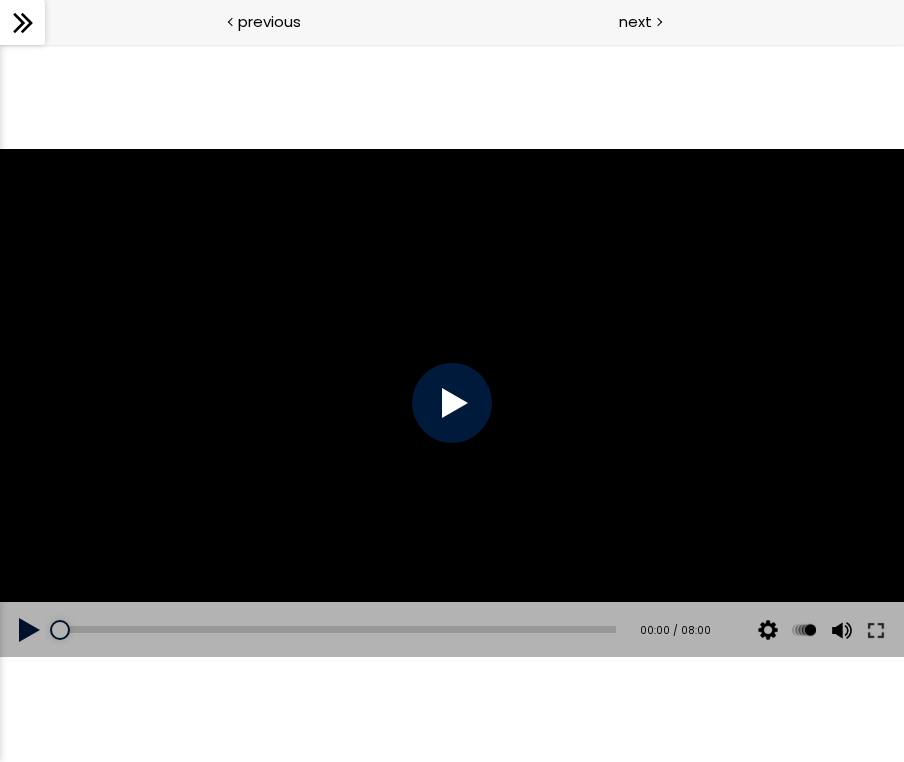 click at bounding box center (30, 630) 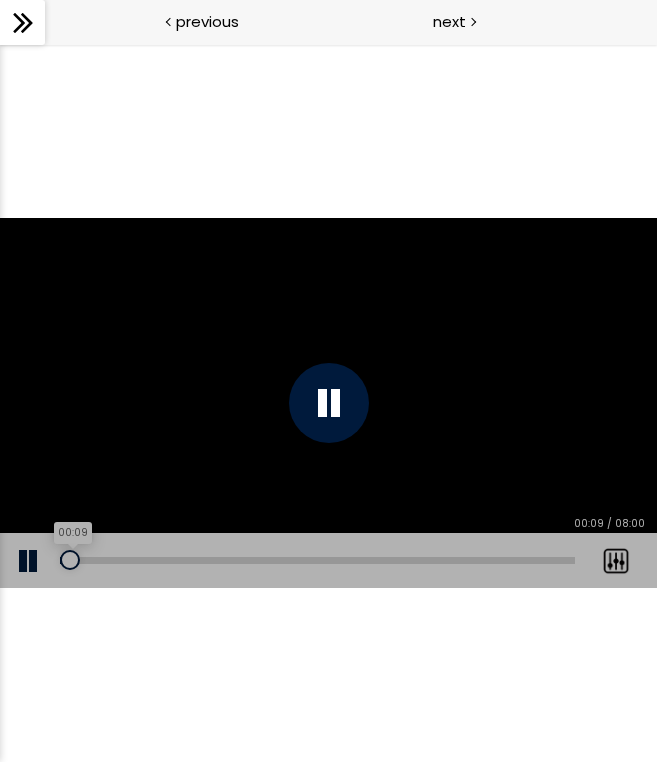 click on "00:09" at bounding box center (317, 560) 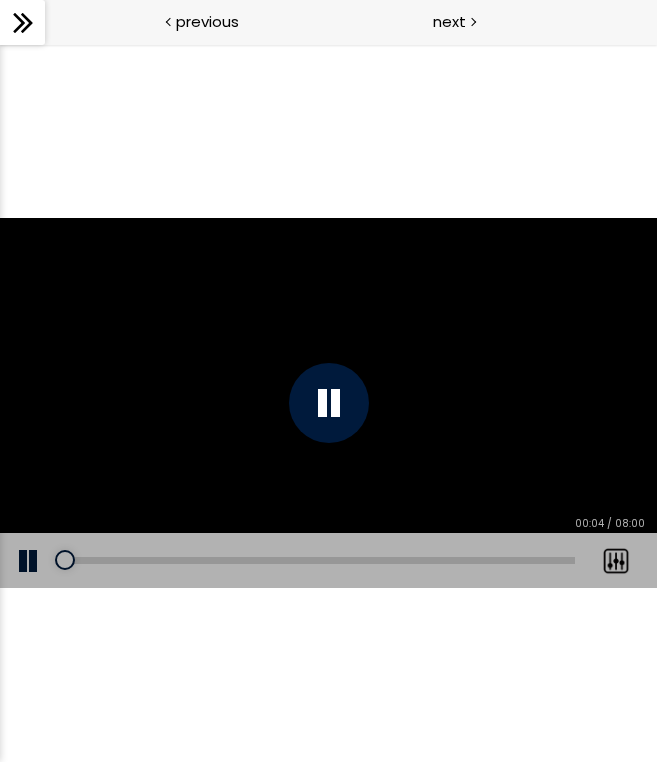 drag, startPoint x: 70, startPoint y: 559, endPoint x: 31, endPoint y: 560, distance: 39.012817 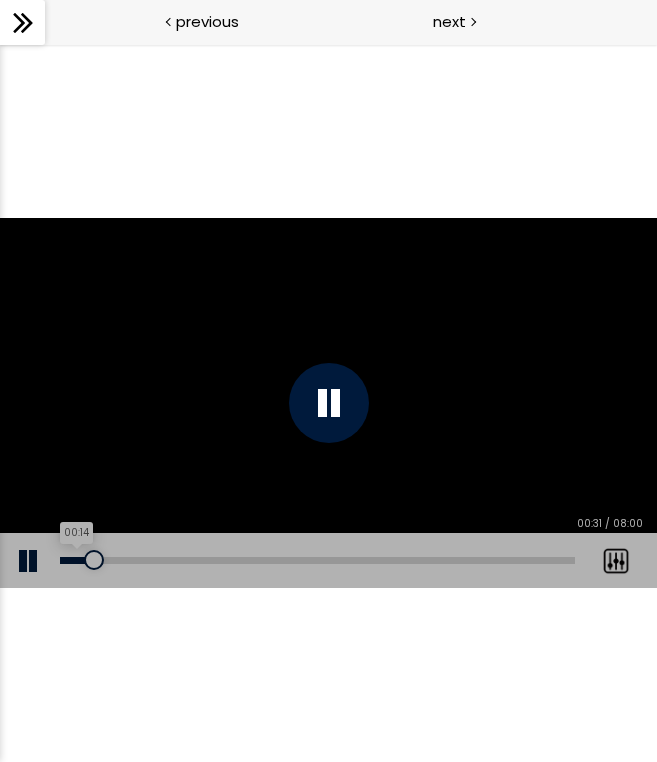 click on "00:14" at bounding box center [317, 560] 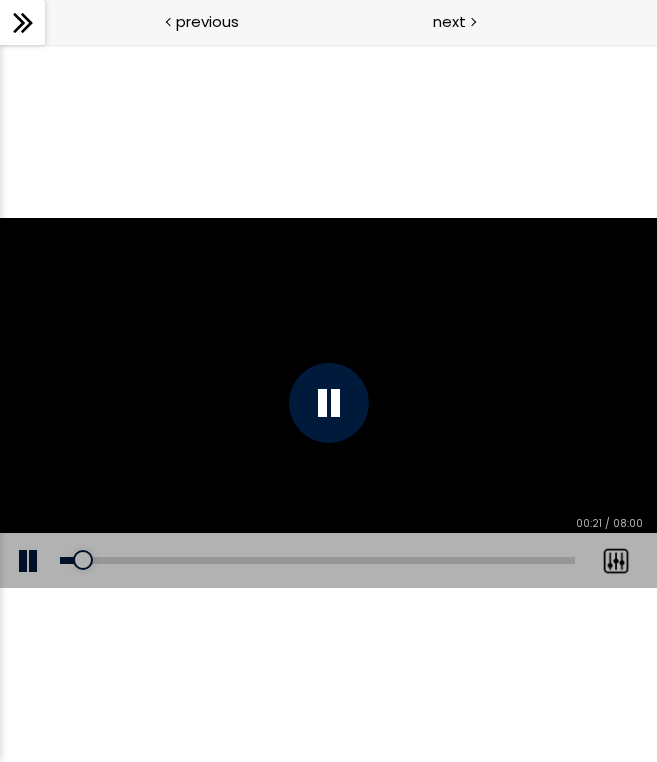 click at bounding box center (30, 561) 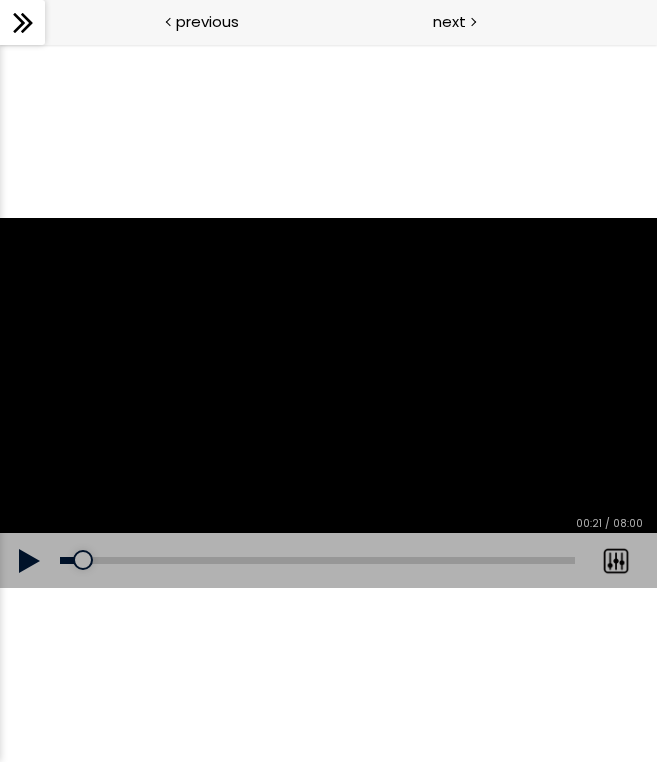 click at bounding box center (30, 561) 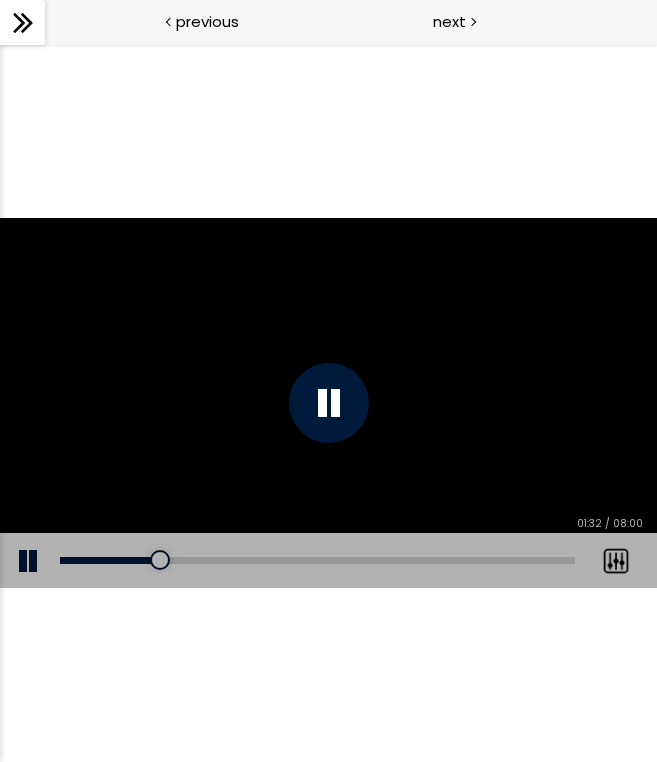 click at bounding box center (30, 561) 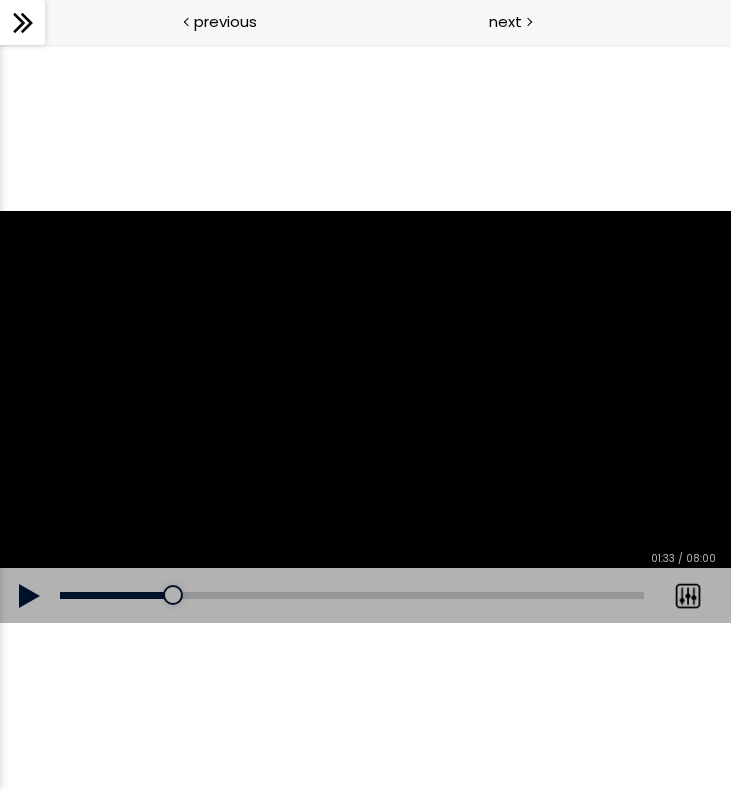 click at bounding box center (30, 596) 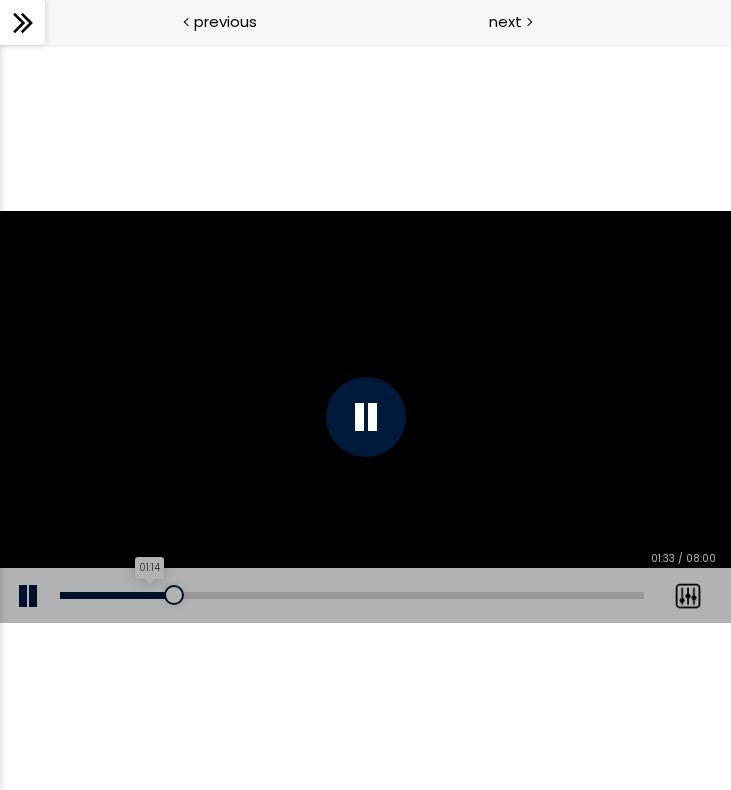 click on "01:14" at bounding box center [352, 595] 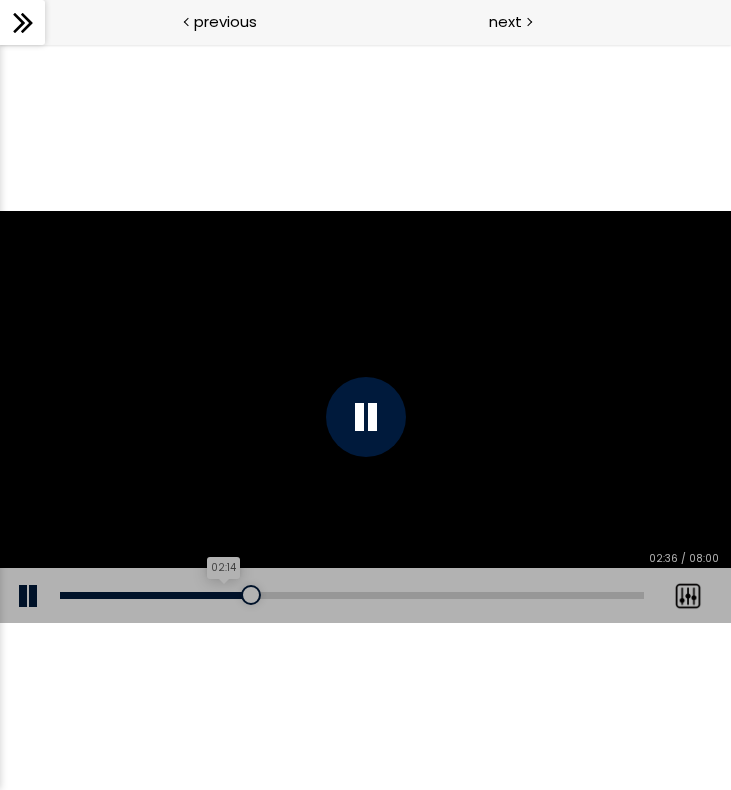 click on "02:14" at bounding box center (352, 595) 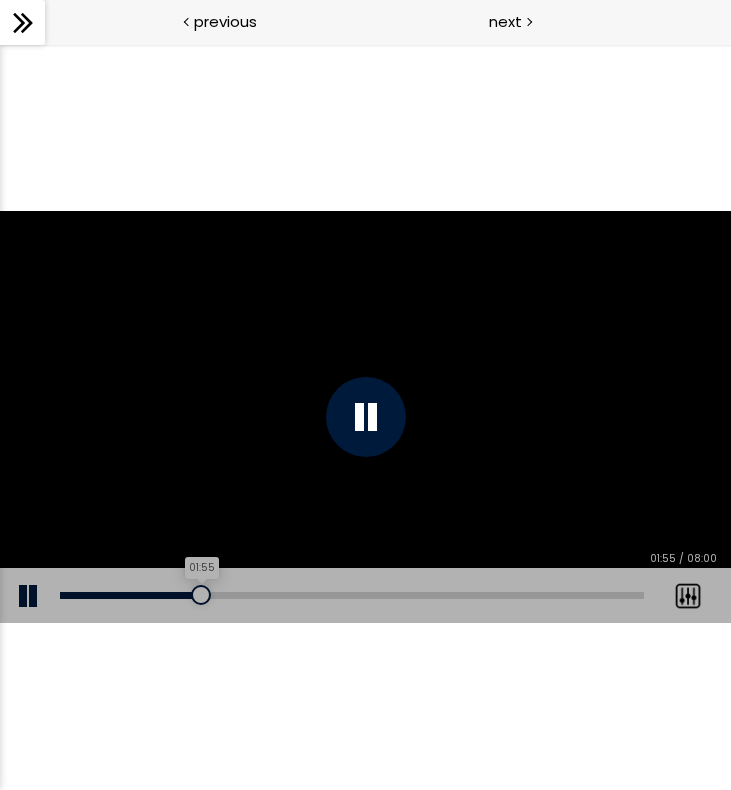 click on "01:55" at bounding box center [352, 595] 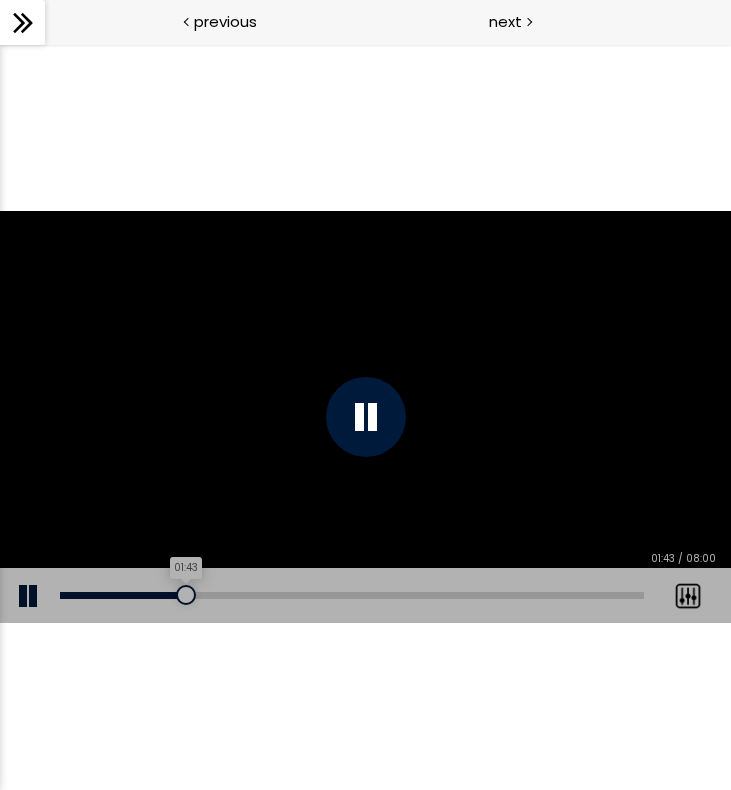click on "01:43" at bounding box center [352, 595] 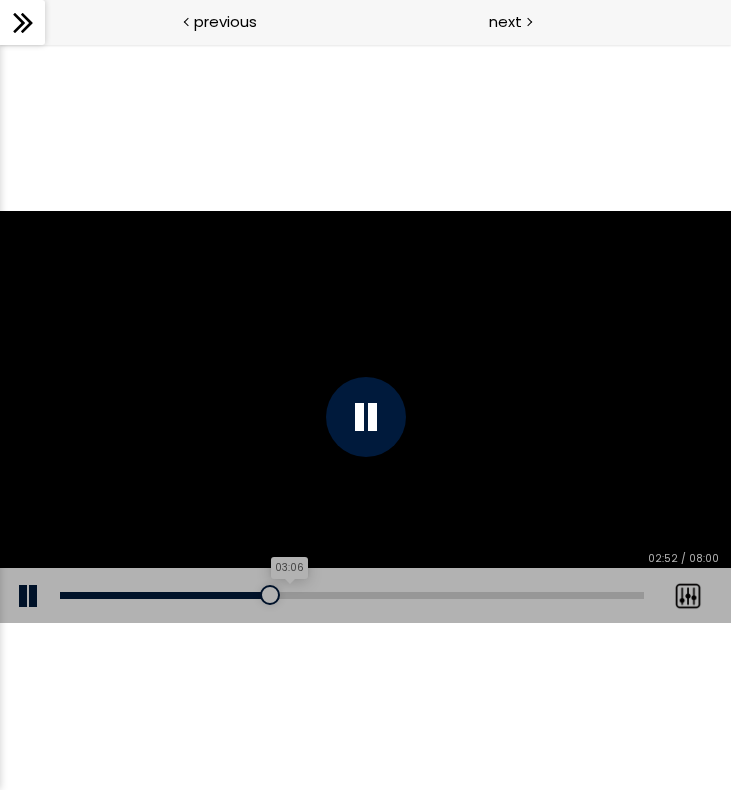 click on "03:06" at bounding box center [352, 595] 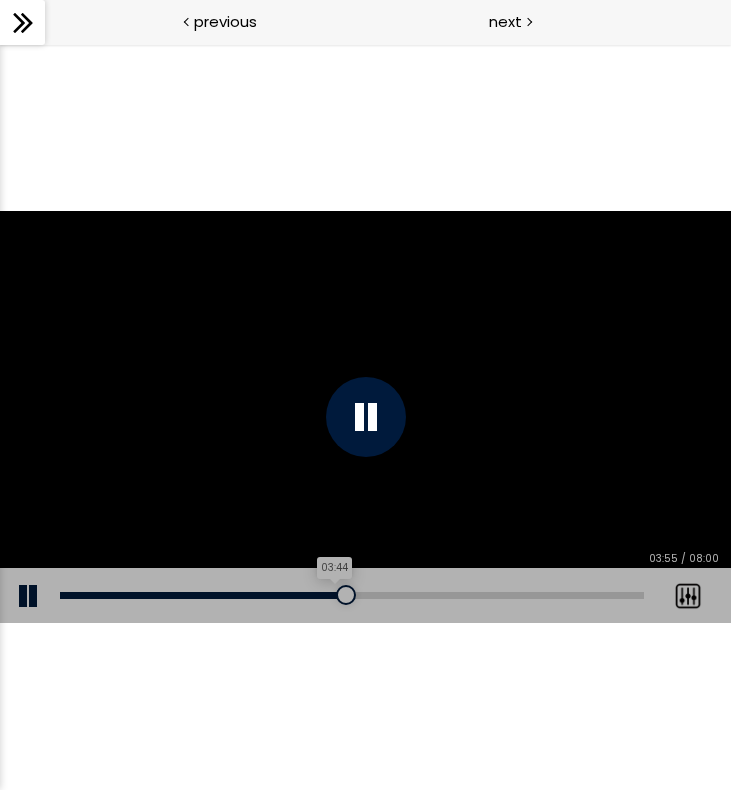click on "03:44" at bounding box center [352, 595] 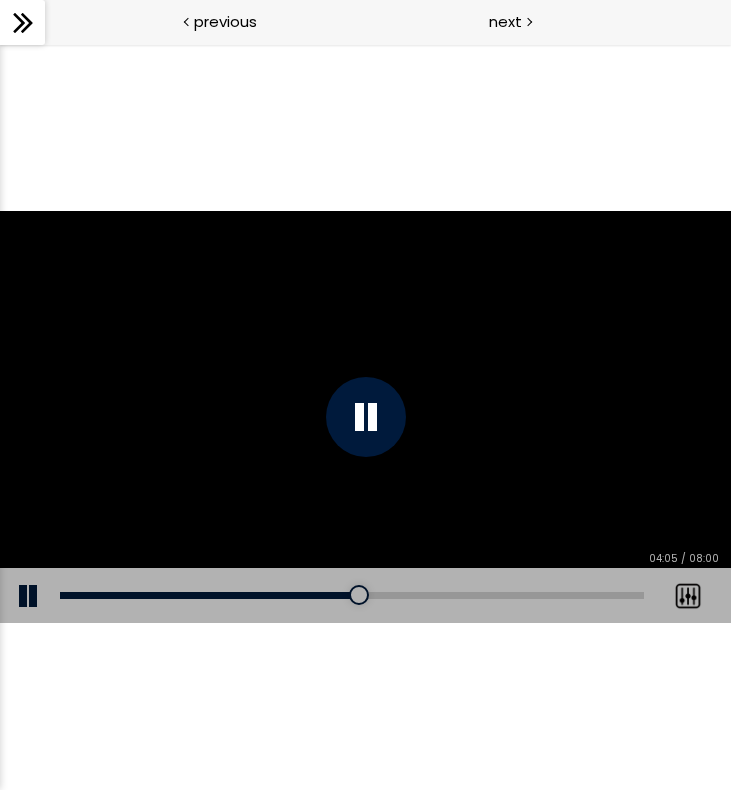click on "Add chapter
05:56" at bounding box center (352, 596) 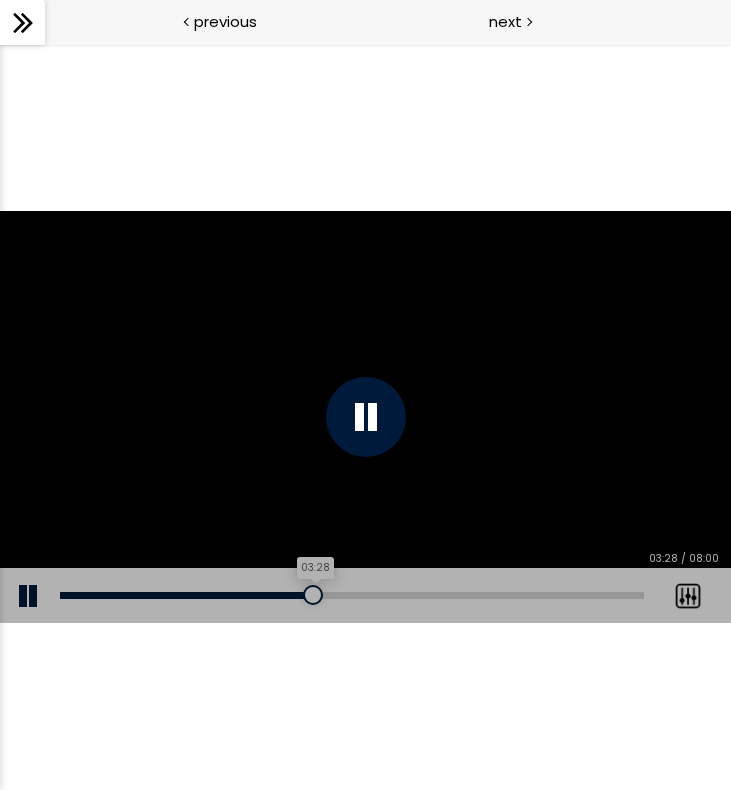 click on "03:28" at bounding box center [352, 595] 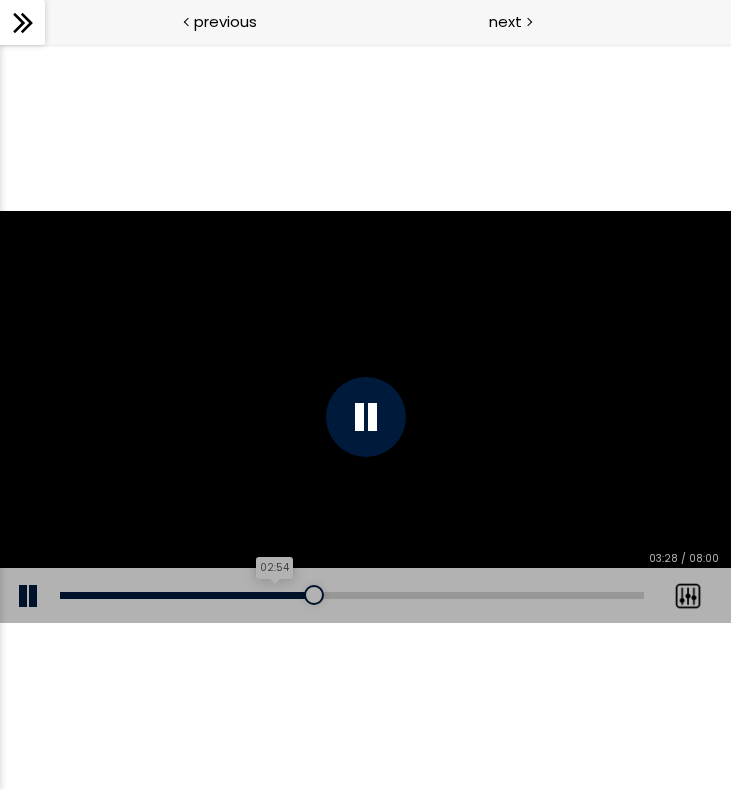 click on "02:54" at bounding box center (352, 595) 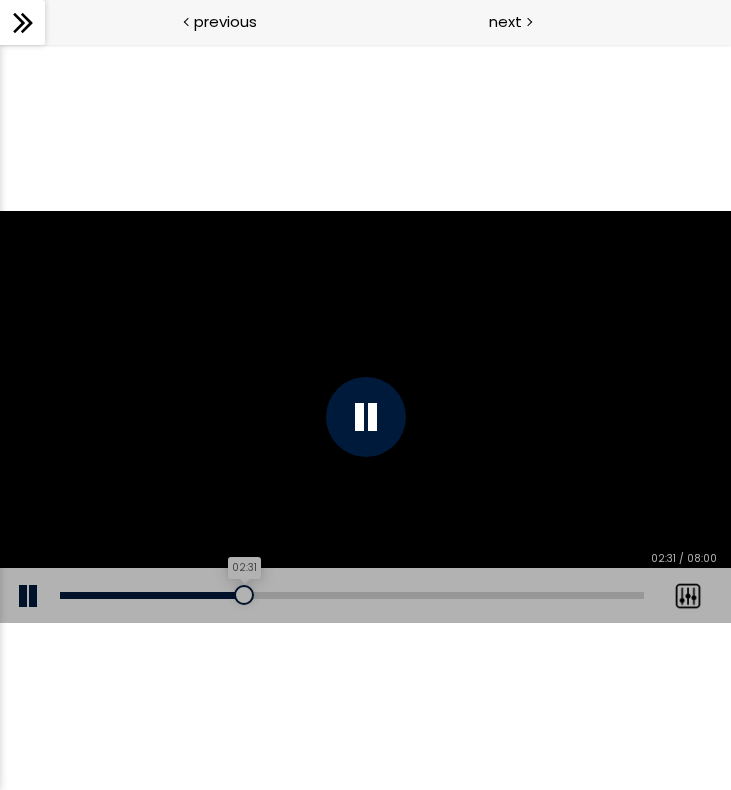 click on "02:31" at bounding box center (352, 595) 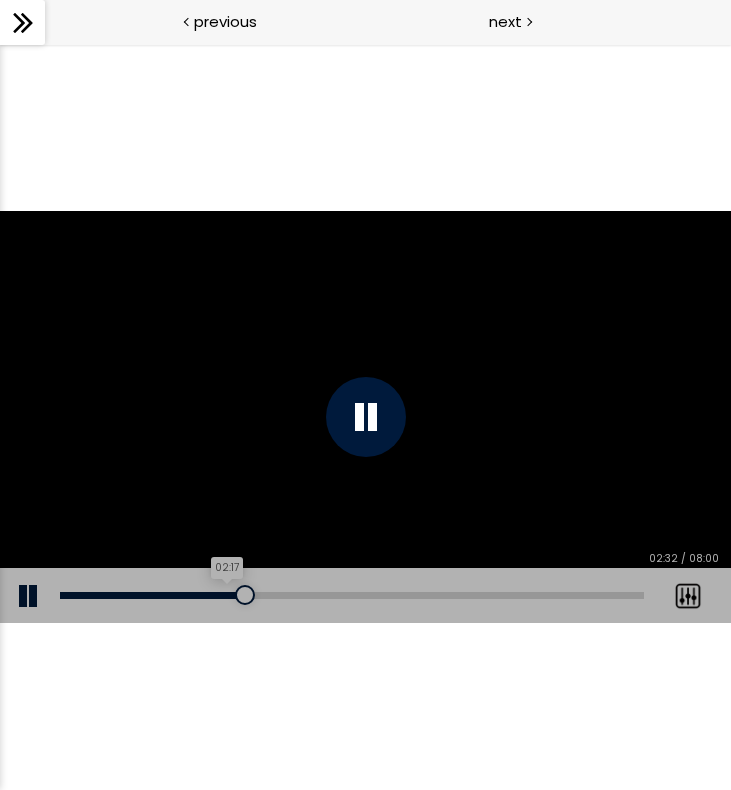 click on "02:17" at bounding box center (352, 595) 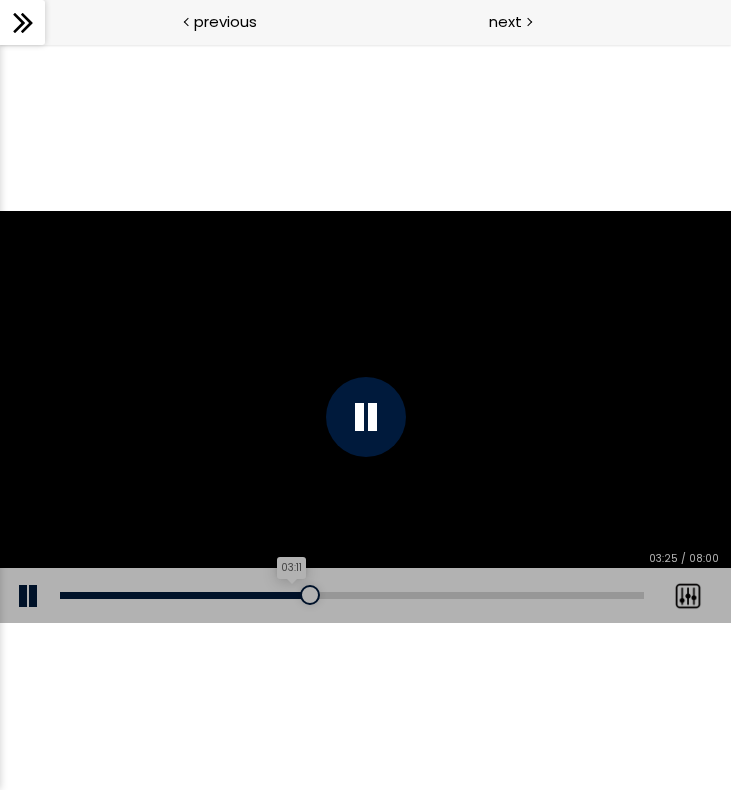 click on "03:11" at bounding box center [352, 595] 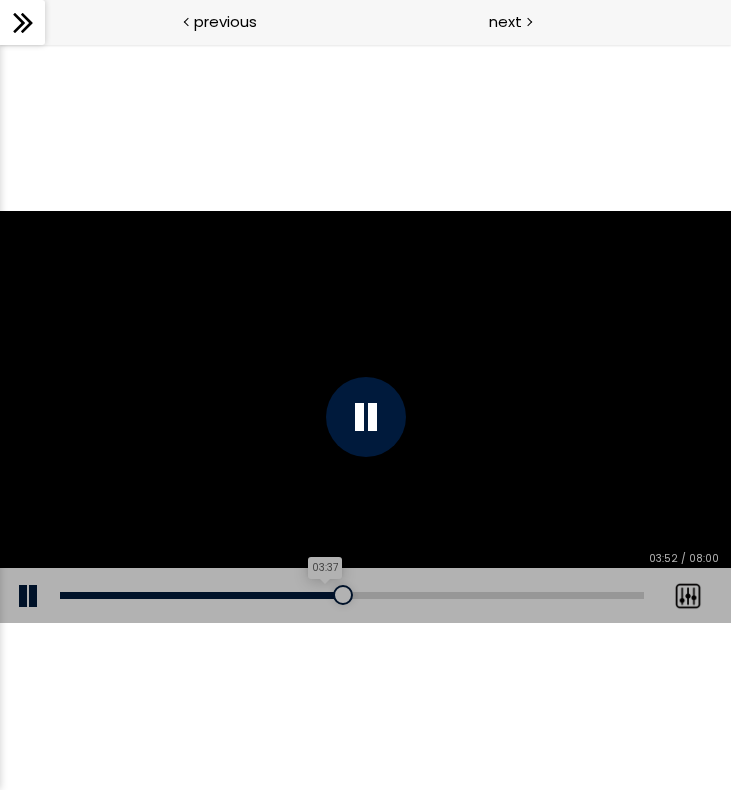click on "03:37" at bounding box center (352, 595) 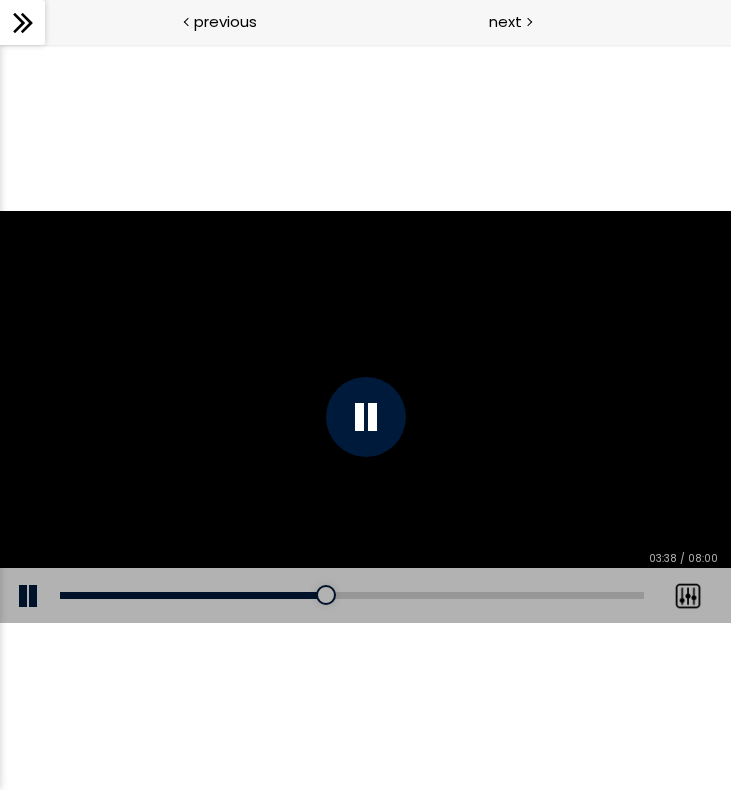 click on "Click for sound
@keyframes VOLUME_SMALL_WAVE_FLASH {
0% { opacity: 0; }
33% { opacity: 1; }
66% { opacity: 1; }
100% { opacity: 0; }
}
@keyframes VOLUME_LARGE_WAVE_FLASH {
0% { opacity: 0; }
33% { opacity: 1; }
66% { opacity: 1; }
100% { opacity: 0; }
}
.volume__small-wave {
animation: VOLUME_SMALL_WAVE_FLASH 2s infinite;
opacity: 0;
}
.volume__large-wave {
animation: VOLUME_LARGE_WAVE_FLASH 2s infinite .3s;
opacity: 0;
}
Add chapter
03:37
03:38 / 08:00
Subtitles       None           Auto     1080p   720p   540p   360p   224p       x   2   x   1.5   x   1.25   x   1   x   0.75   x   0.5" at bounding box center [365, 417] 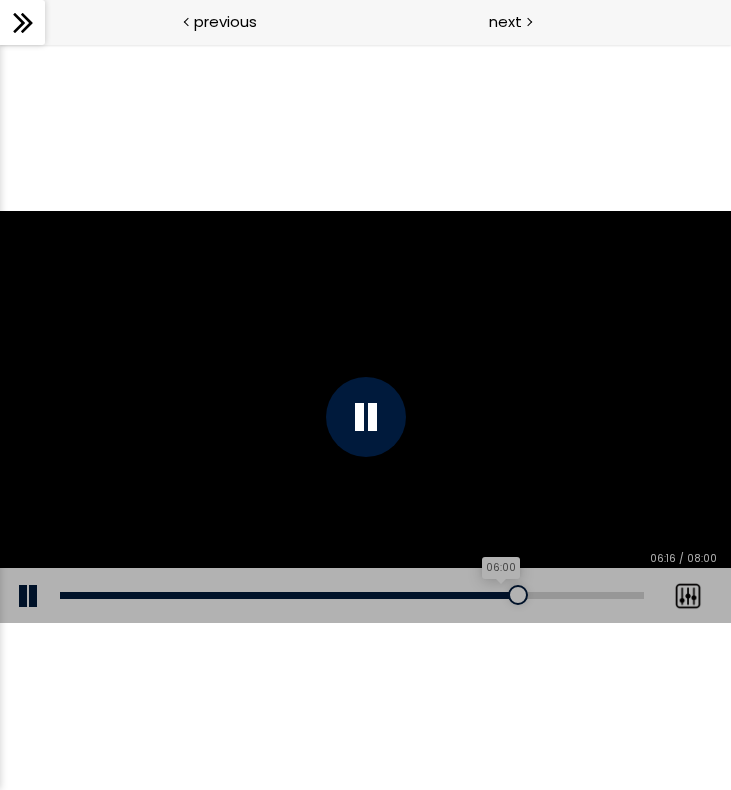 click on "06:00" at bounding box center (352, 595) 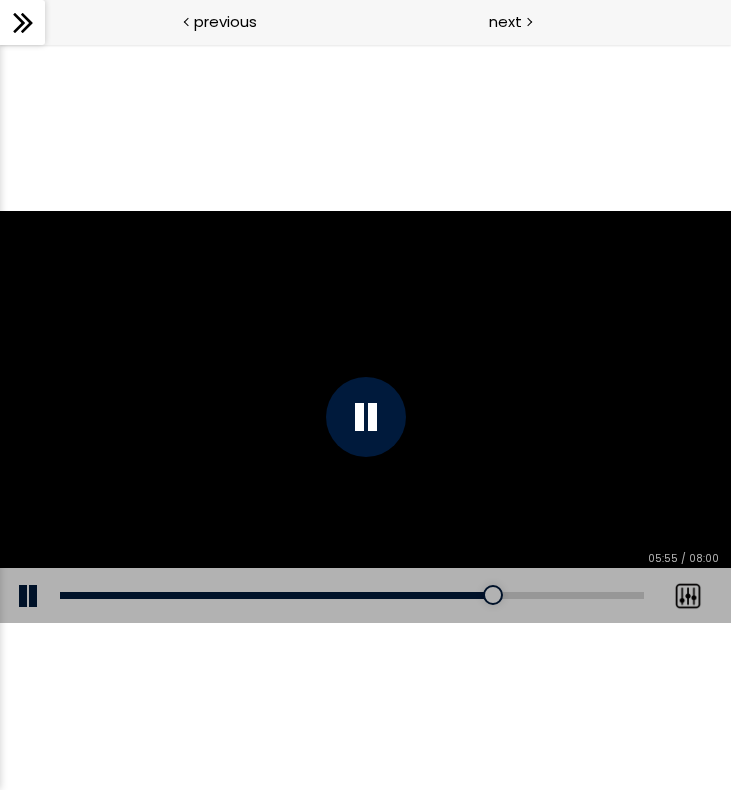 click on "Add chapter
05:37" at bounding box center (352, 596) 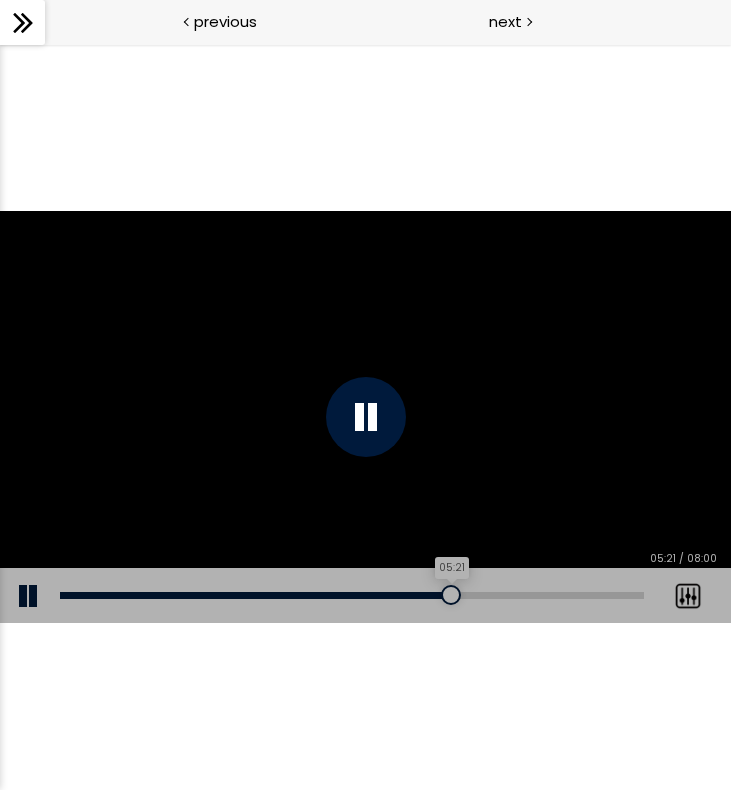 click on "05:21" at bounding box center [352, 595] 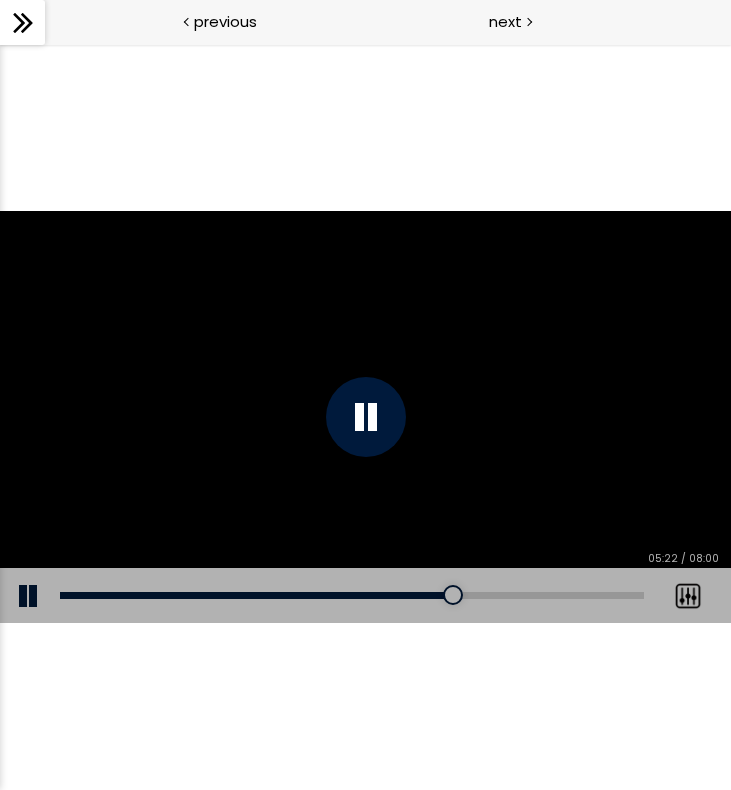 click on "Add chapter
05:03" at bounding box center (352, 596) 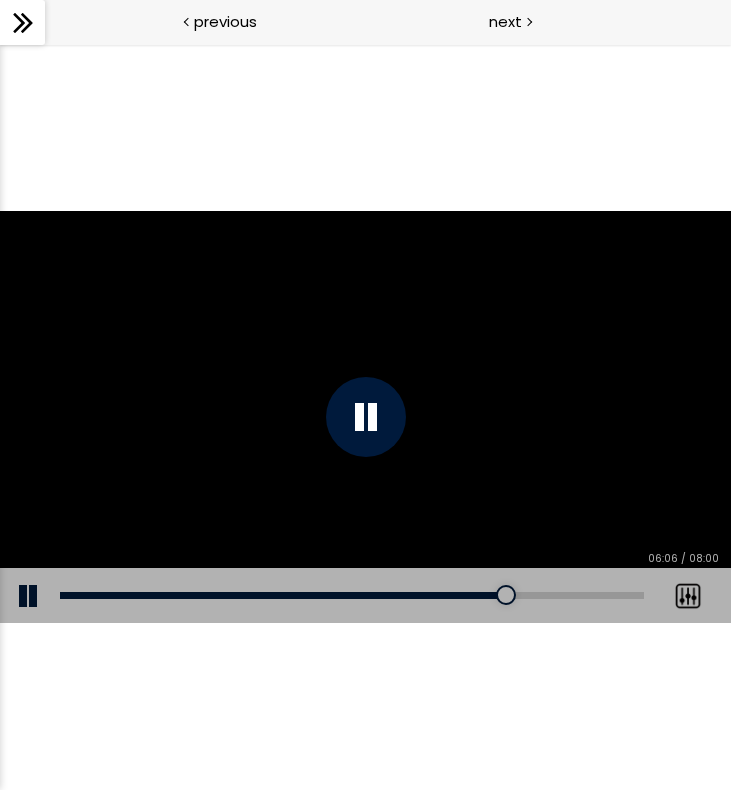 click on "Add chapter
06:08" at bounding box center [352, 596] 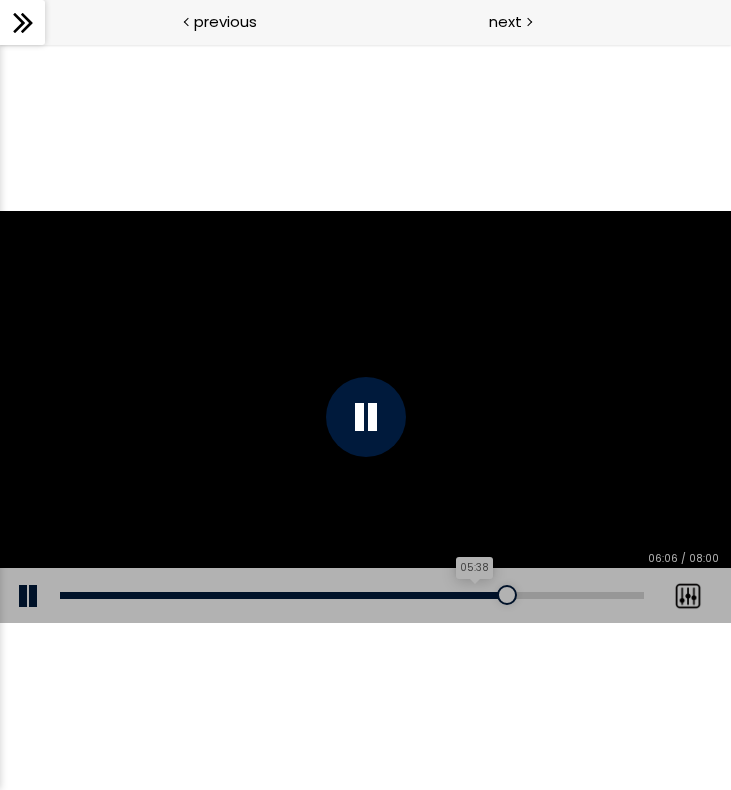 click on "05:38" at bounding box center [352, 595] 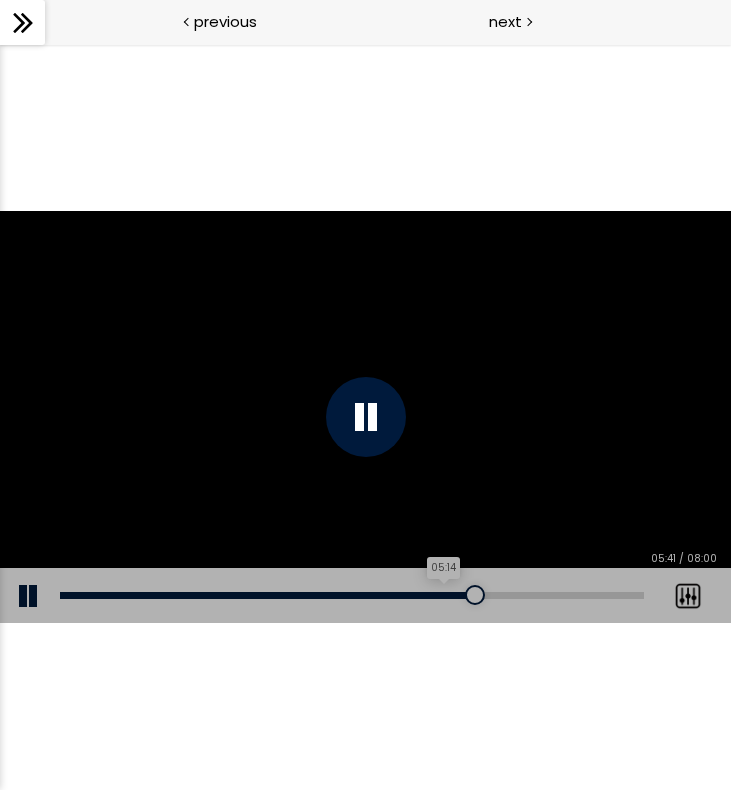 click on "05:14" at bounding box center (352, 595) 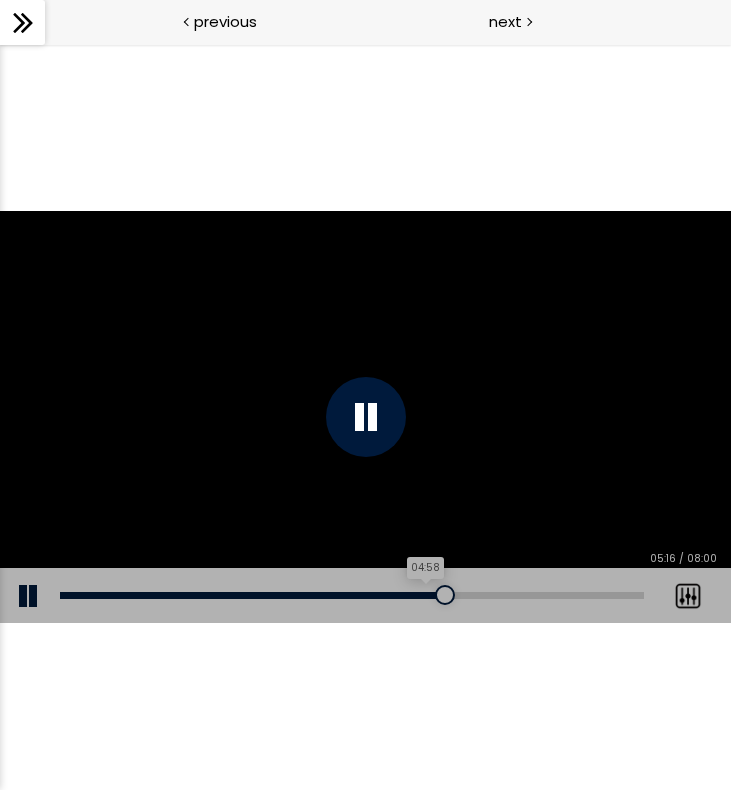 click on "04:58" at bounding box center [352, 595] 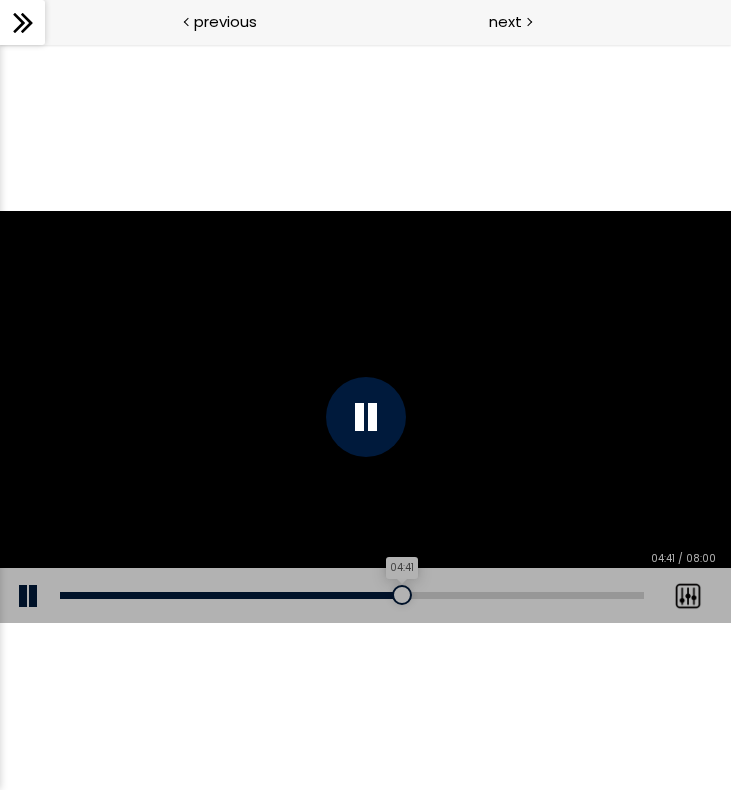 click on "04:41" at bounding box center (352, 595) 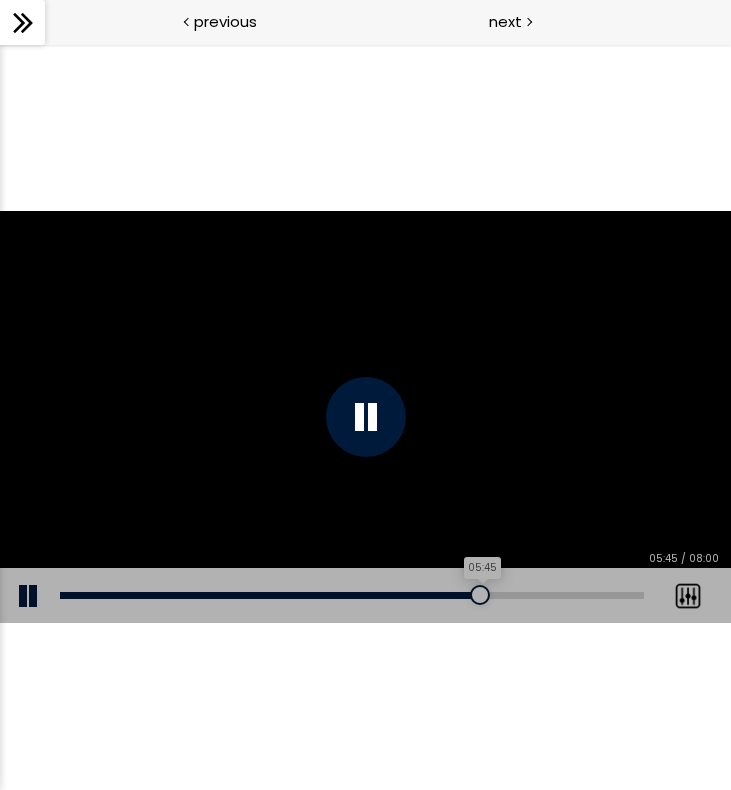 click on "05:45" at bounding box center [352, 595] 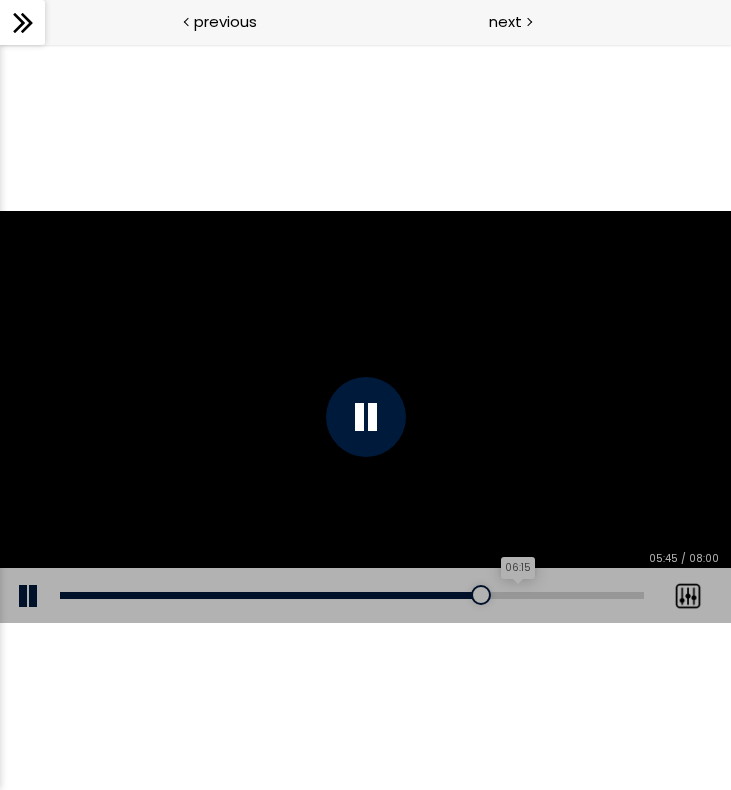 click on "06:15" at bounding box center (352, 595) 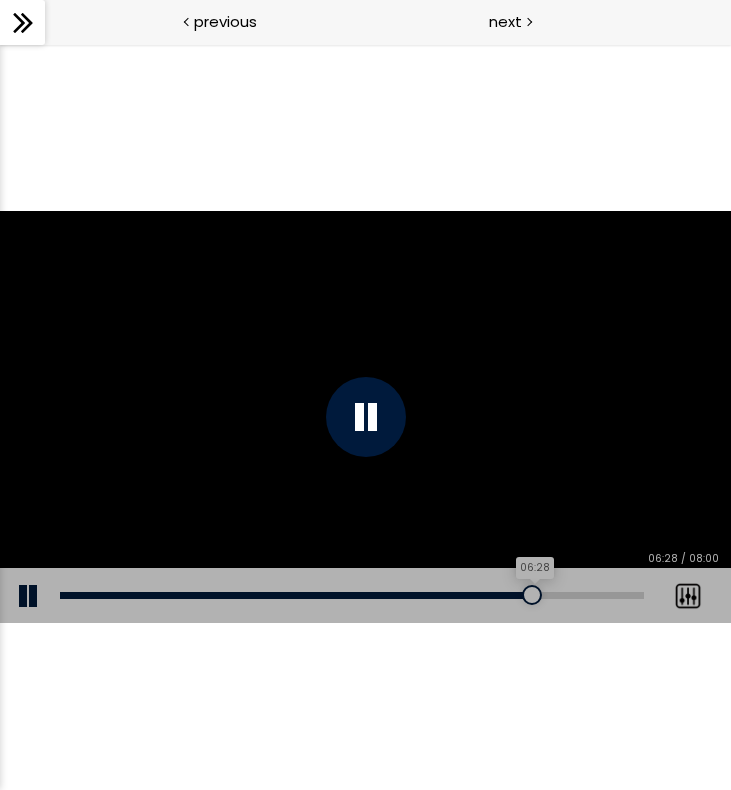 click on "06:28" at bounding box center (352, 595) 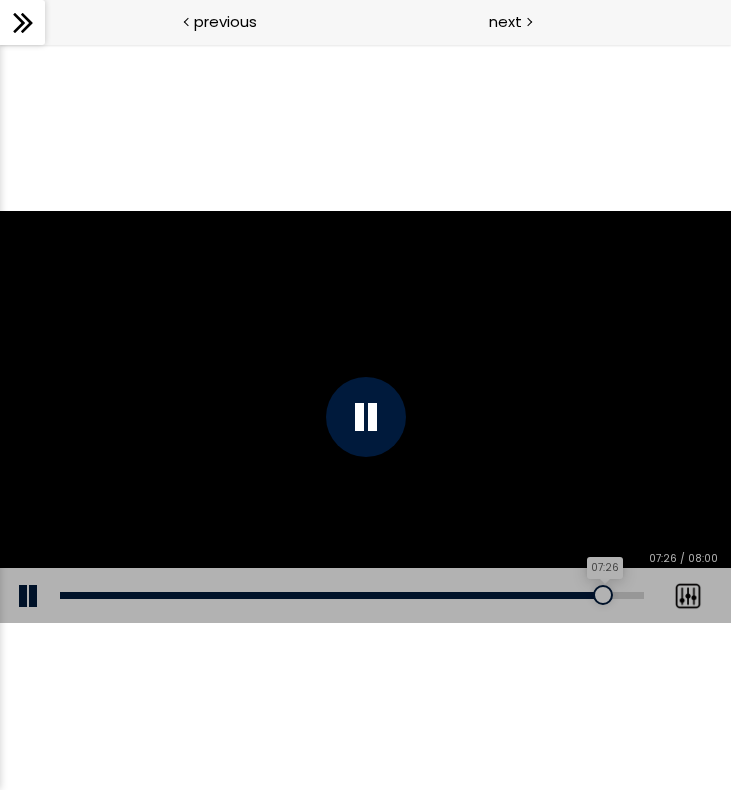 click on "07:26" at bounding box center [352, 595] 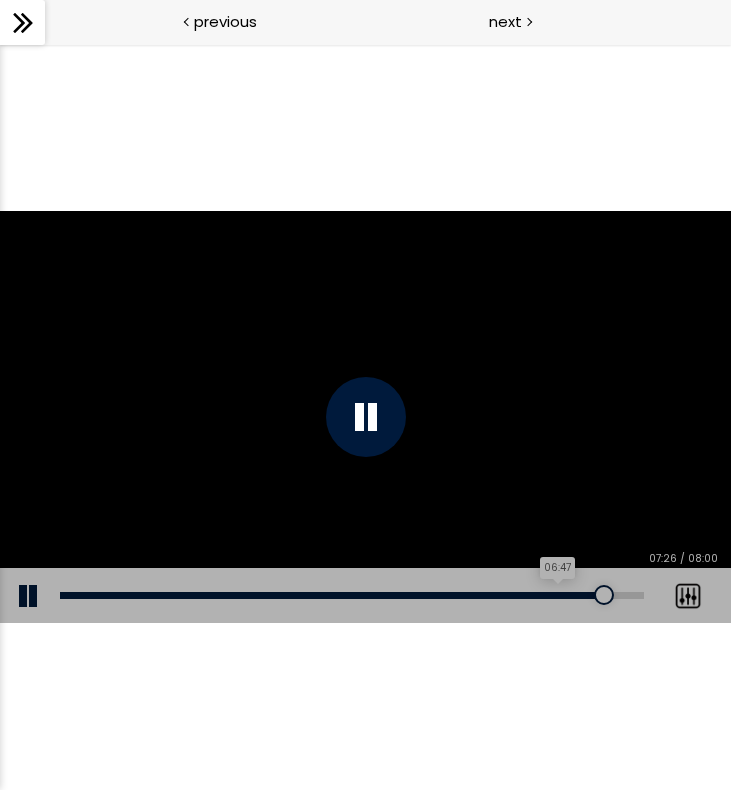 click on "06:47" at bounding box center (352, 595) 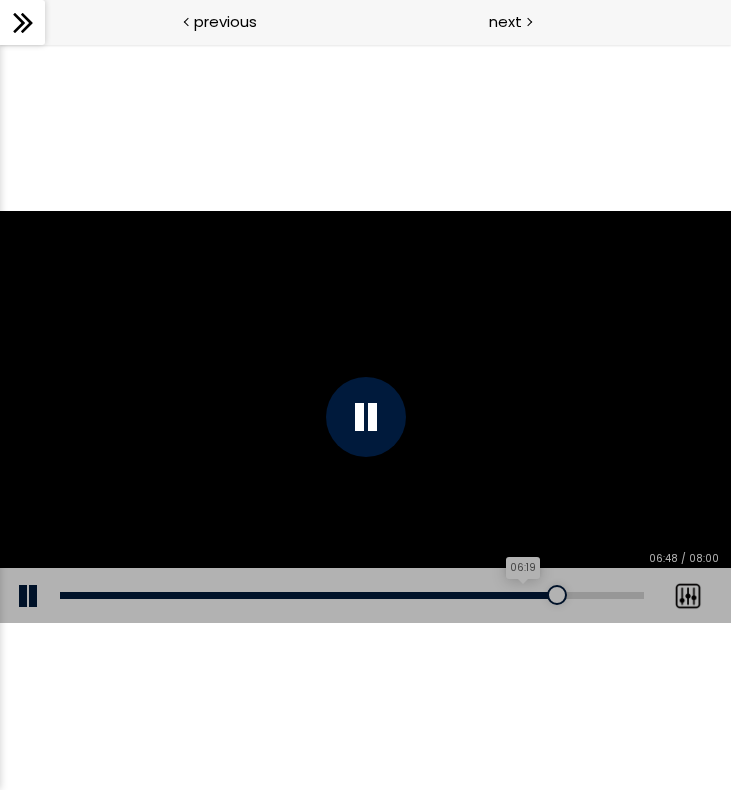 click on "06:19" at bounding box center (352, 595) 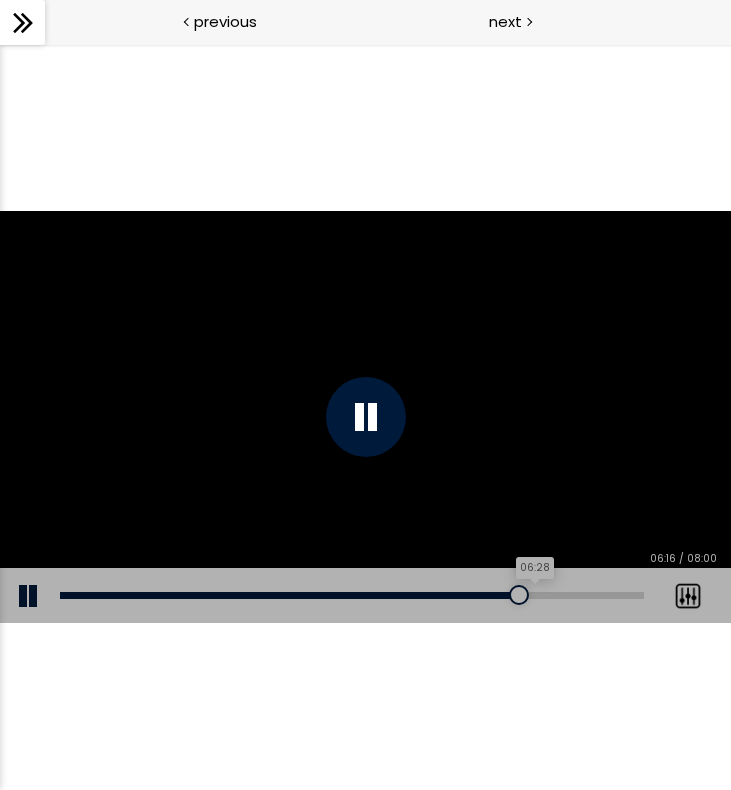 click on "06:28" at bounding box center [352, 595] 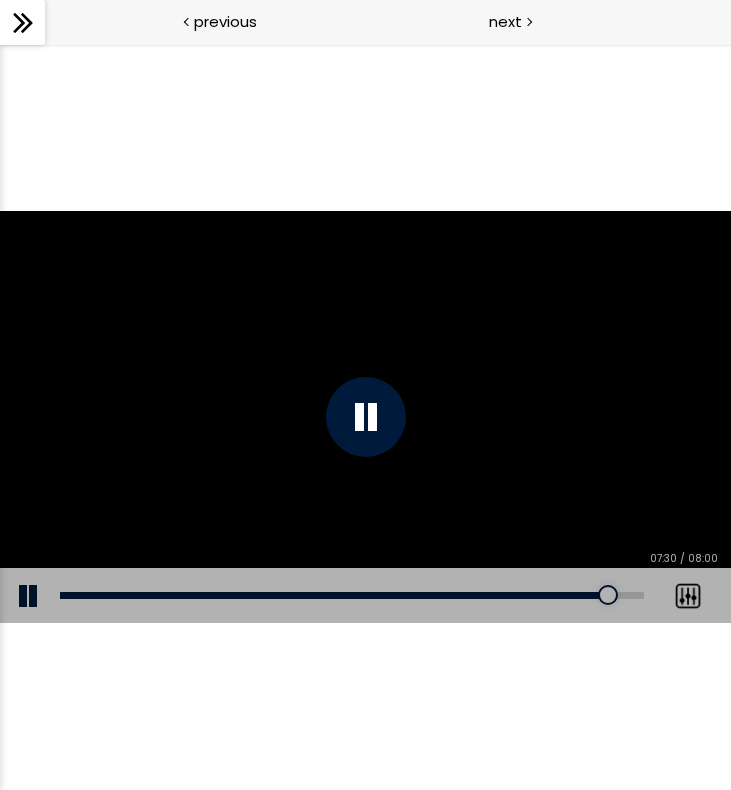 click at bounding box center (365, 416) 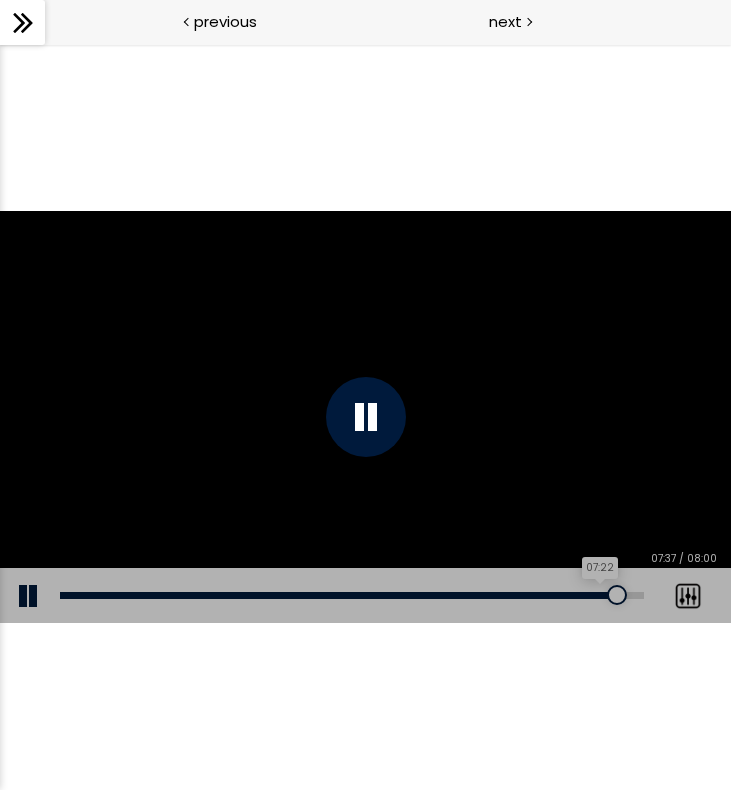click on "07:22" at bounding box center [352, 595] 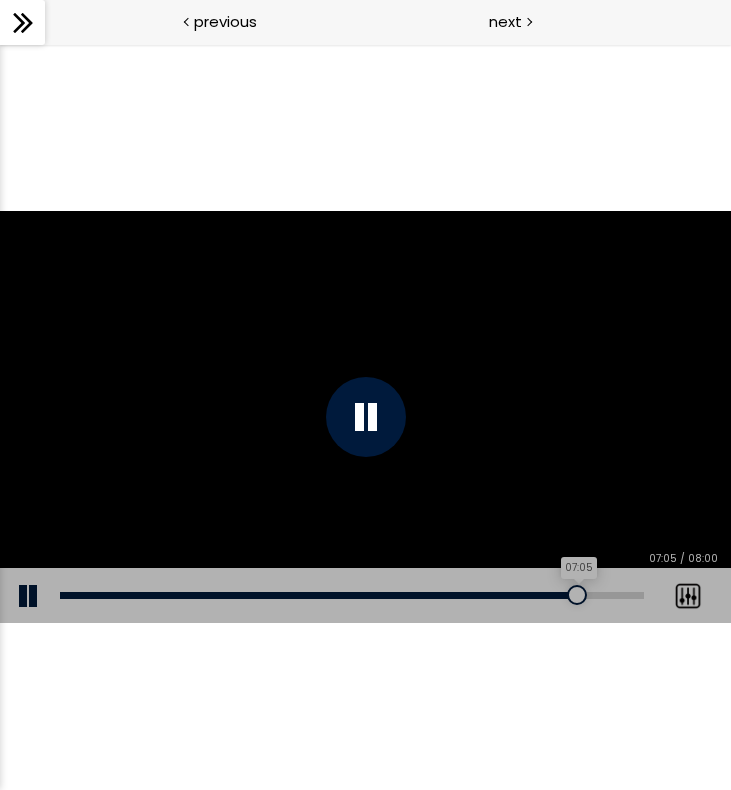 click on "07:05" at bounding box center (352, 595) 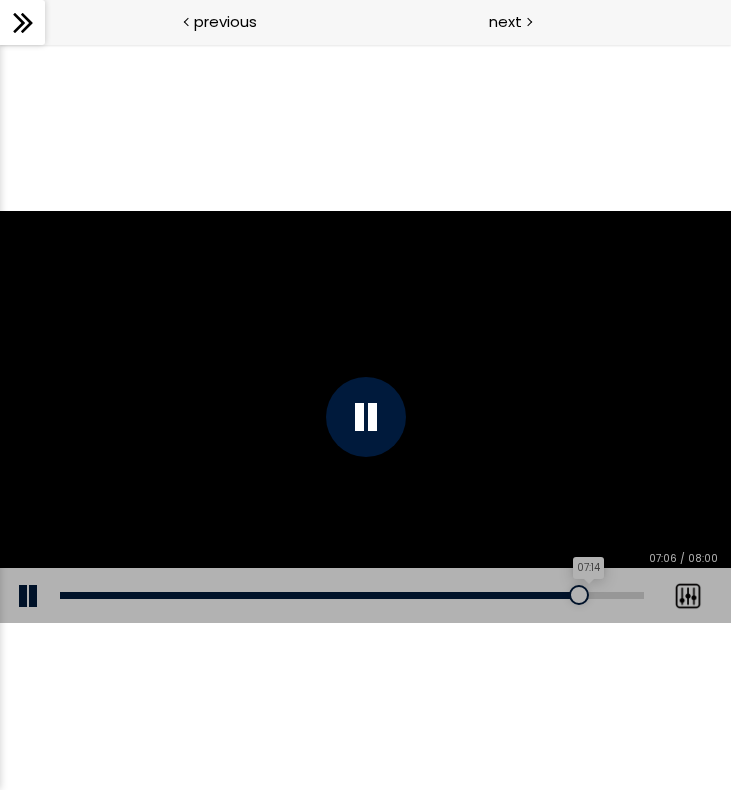 click at bounding box center [579, 595] 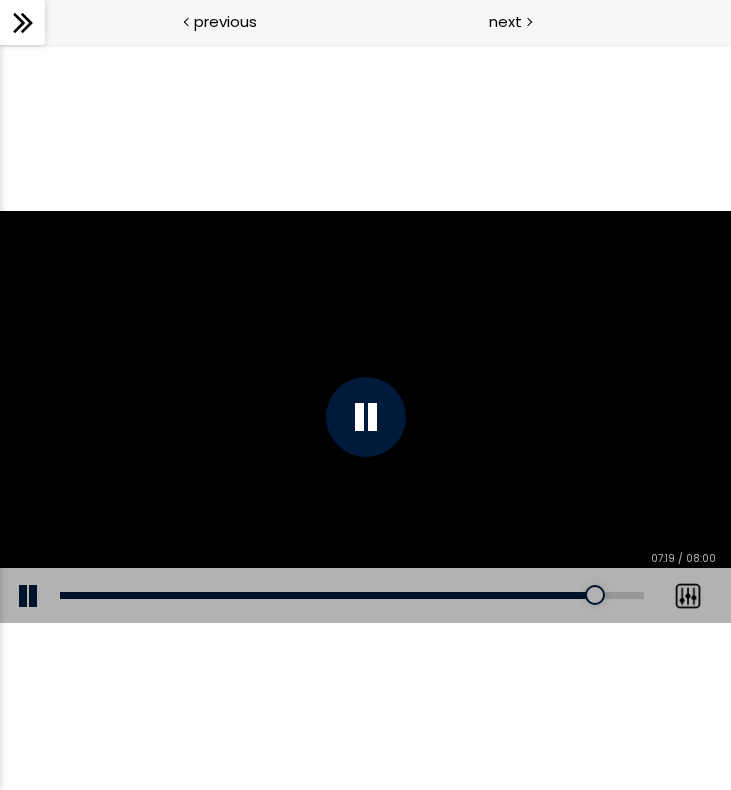 click at bounding box center [30, 596] 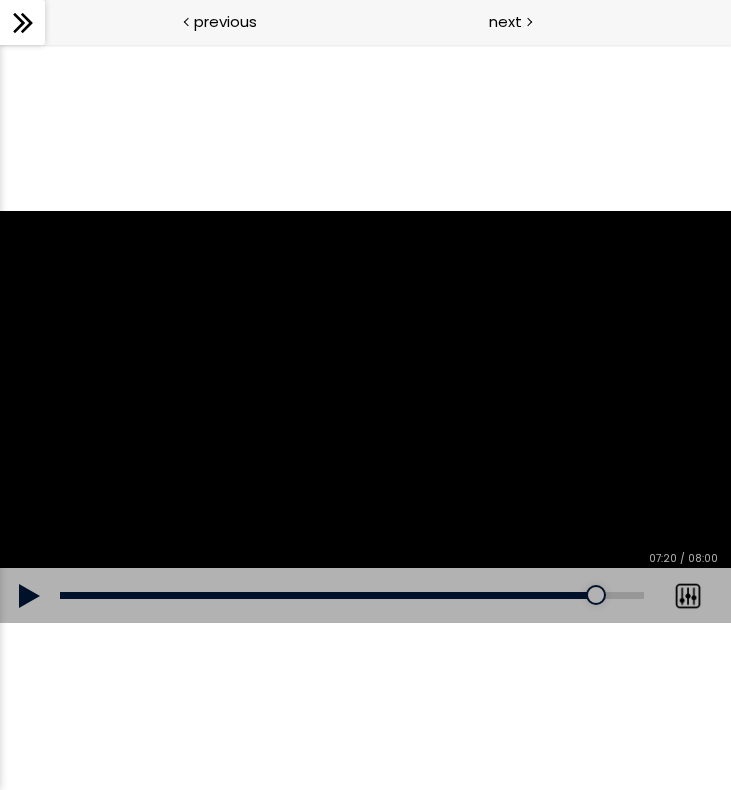 click at bounding box center [30, 596] 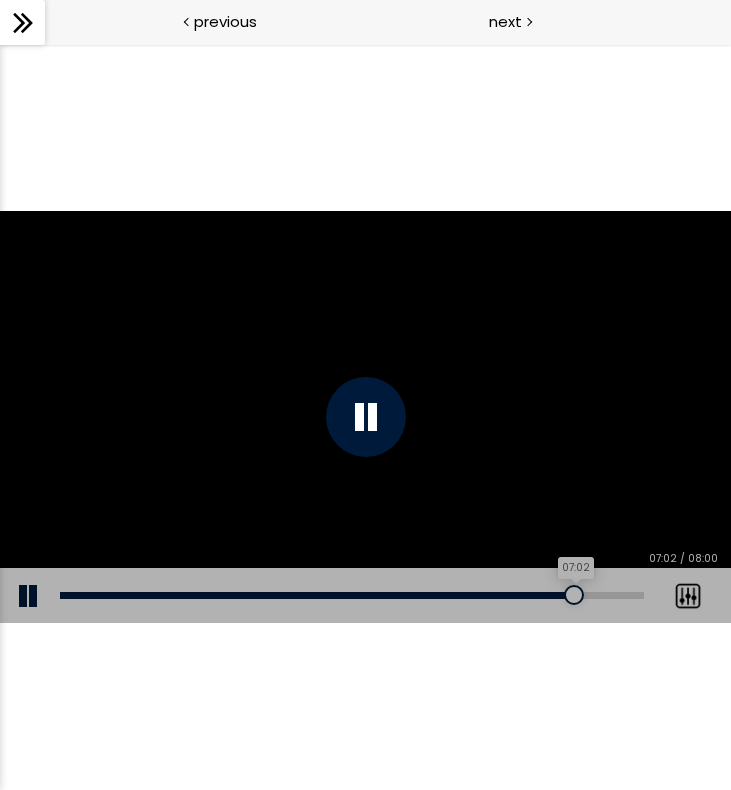 click on "07:02" at bounding box center (352, 595) 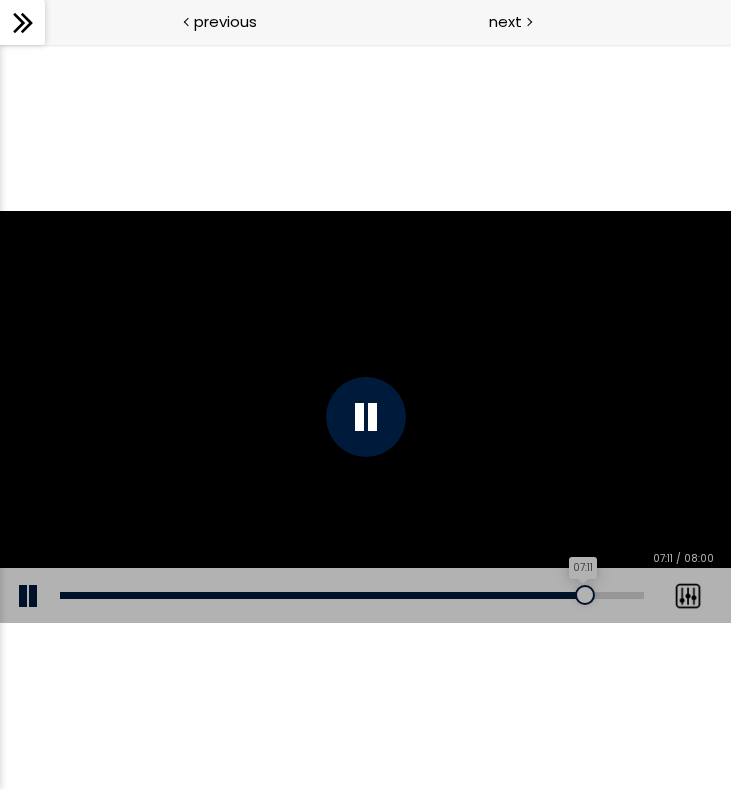 click at bounding box center (585, 595) 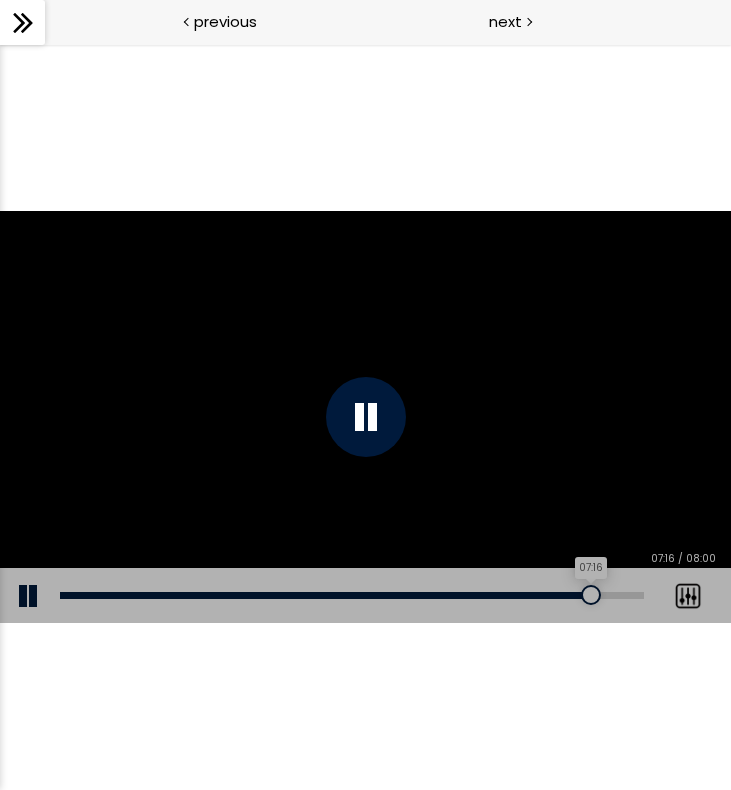 click at bounding box center [591, 595] 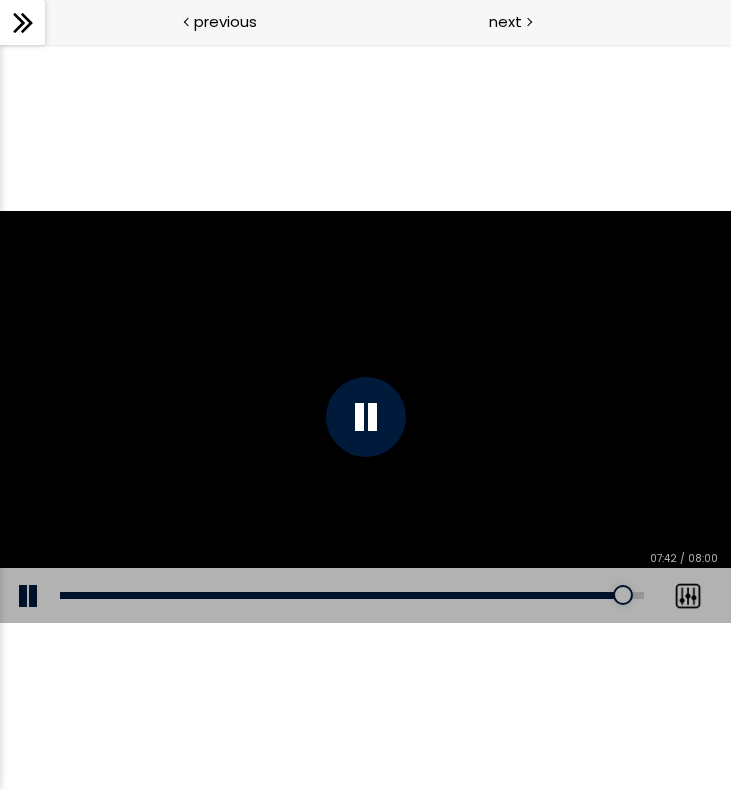 click on "Click for sound
@keyframes VOLUME_SMALL_WAVE_FLASH {
0% { opacity: 0; }
33% { opacity: 1; }
66% { opacity: 1; }
100% { opacity: 0; }
}
@keyframes VOLUME_LARGE_WAVE_FLASH {
0% { opacity: 0; }
33% { opacity: 1; }
66% { opacity: 1; }
100% { opacity: 0; }
}
.volume__small-wave {
animation: VOLUME_SMALL_WAVE_FLASH 2s infinite;
opacity: 0;
}
.volume__large-wave {
animation: VOLUME_LARGE_WAVE_FLASH 2s infinite .3s;
opacity: 0;
}
Add chapter
06:41
07:42 / 08:00
Subtitles       None           Auto     1080p   720p   540p   360p   224p       x   2   x   1.5   x   1.25   x   1   x   0.75   x   0.5" at bounding box center [365, 417] 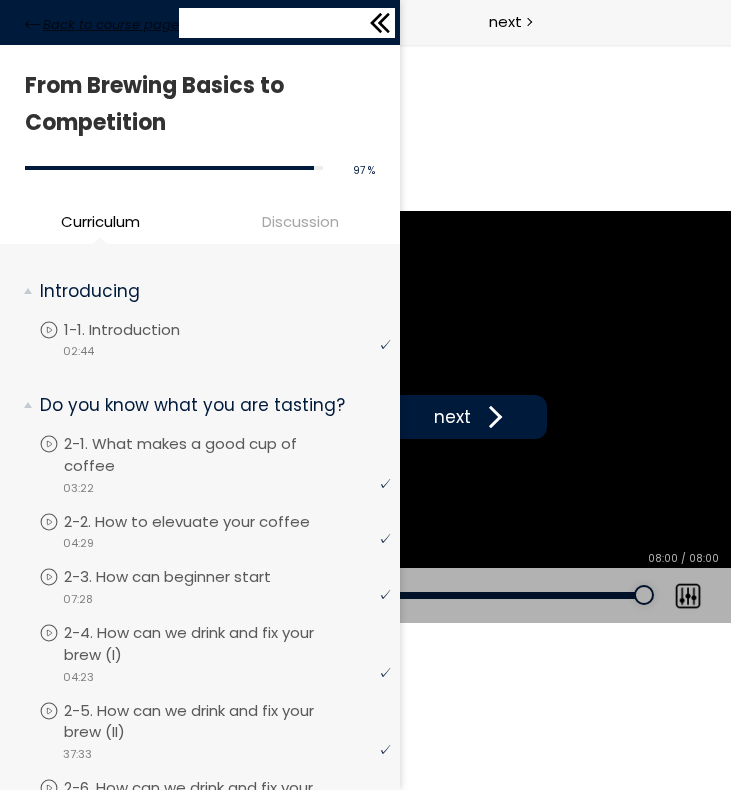 click on "Back to course page" at bounding box center (102, 25) 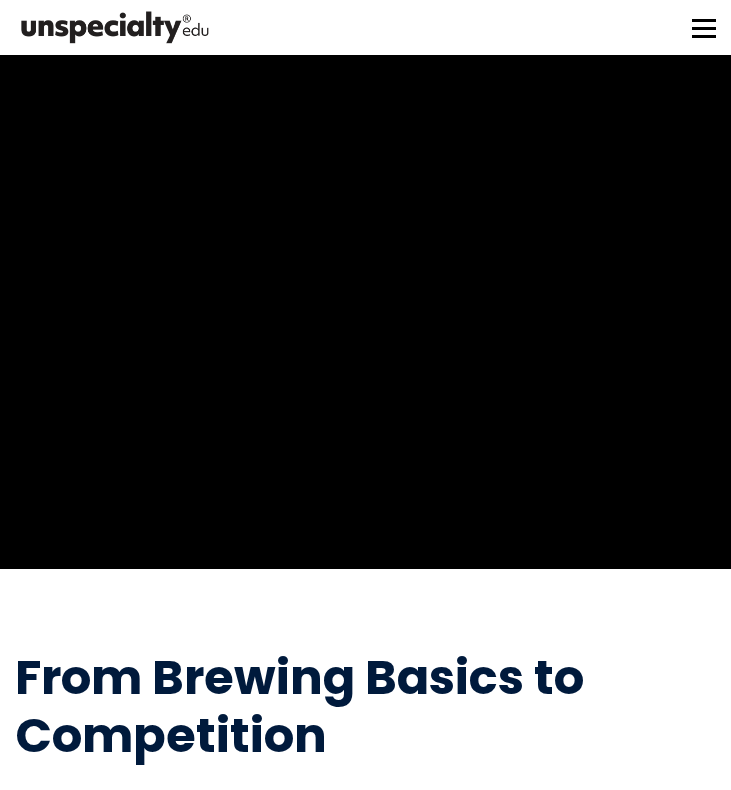 scroll, scrollTop: 0, scrollLeft: 0, axis: both 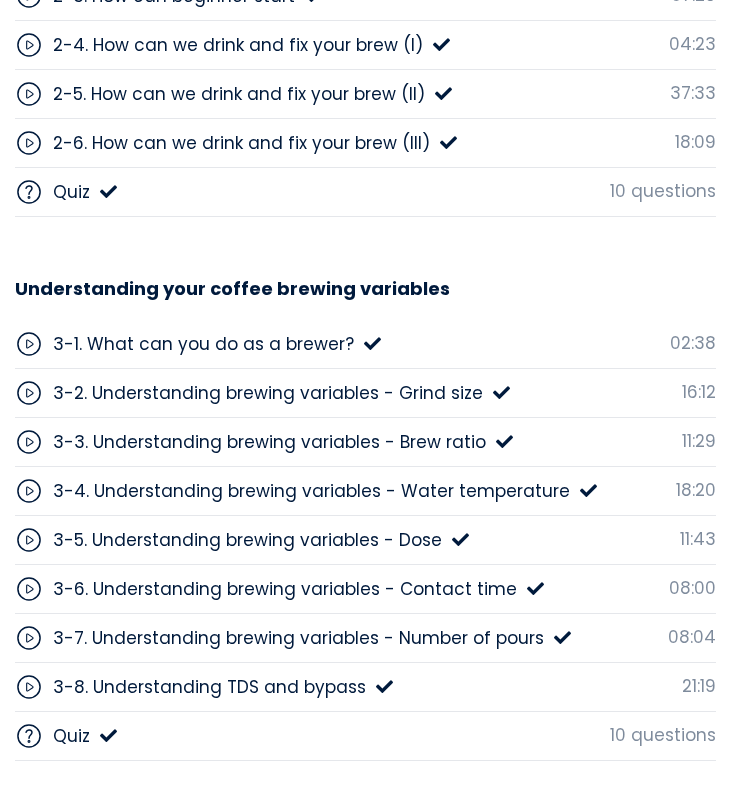 click on "3-5. Understanding brewing variables - Dose" at bounding box center (247, 540) 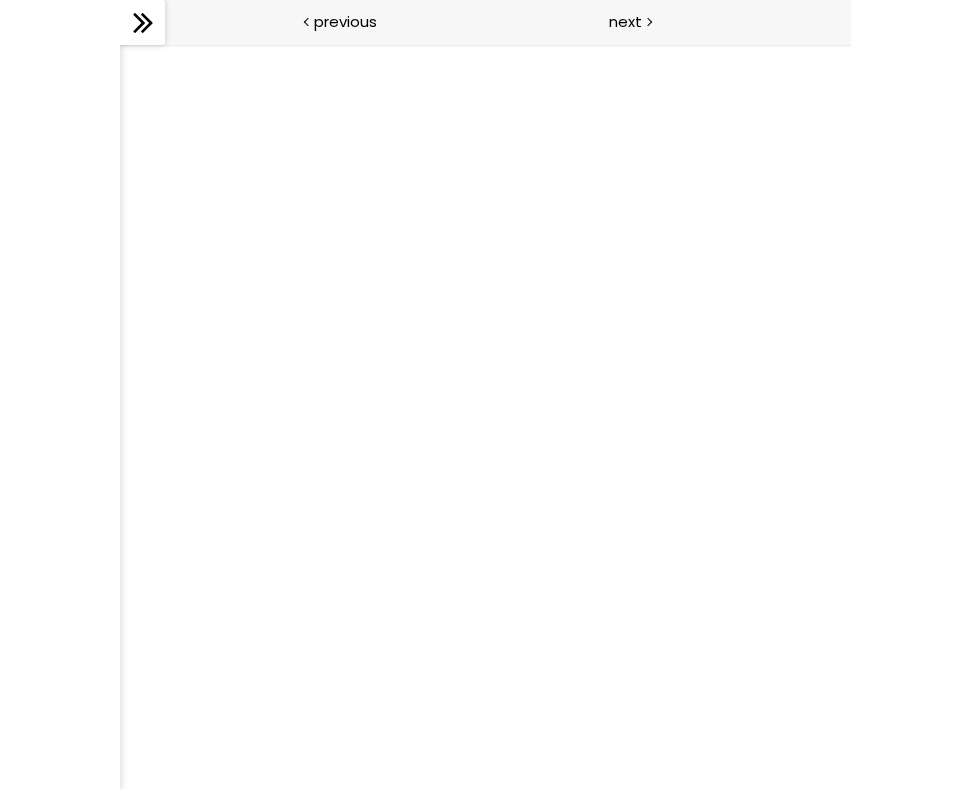 scroll, scrollTop: 0, scrollLeft: 0, axis: both 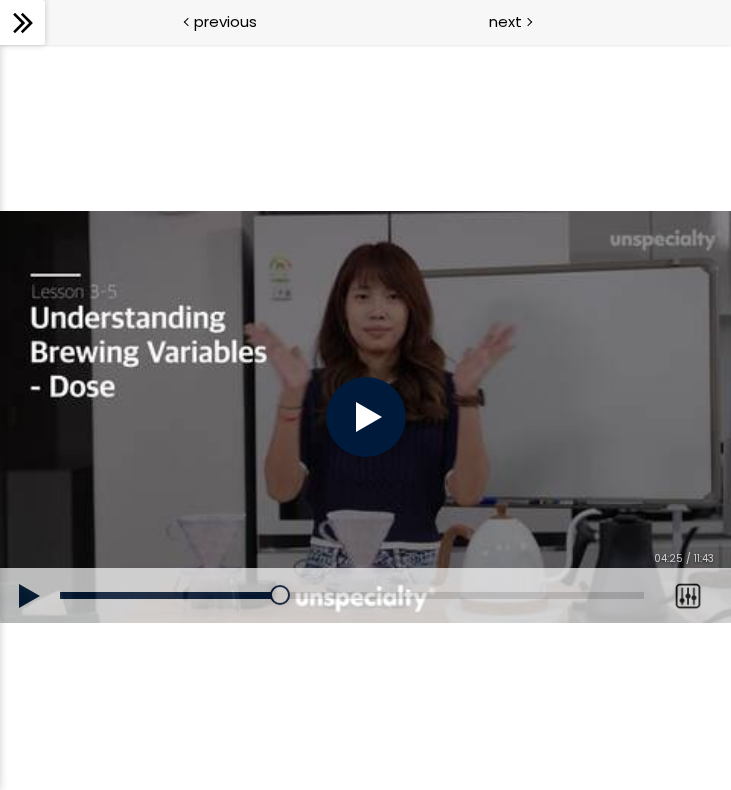click at bounding box center [366, 417] 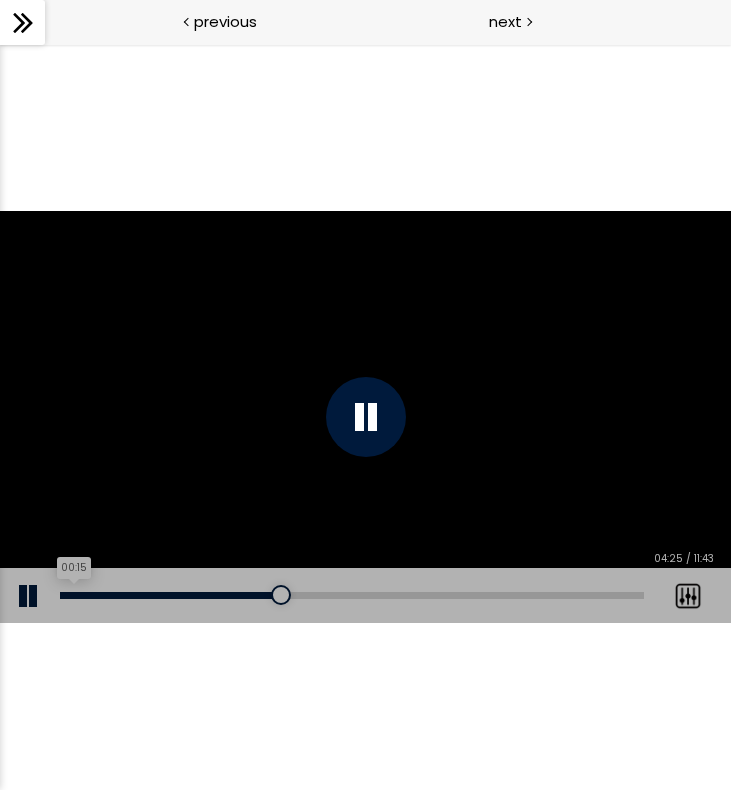 click on "00:15" at bounding box center (352, 595) 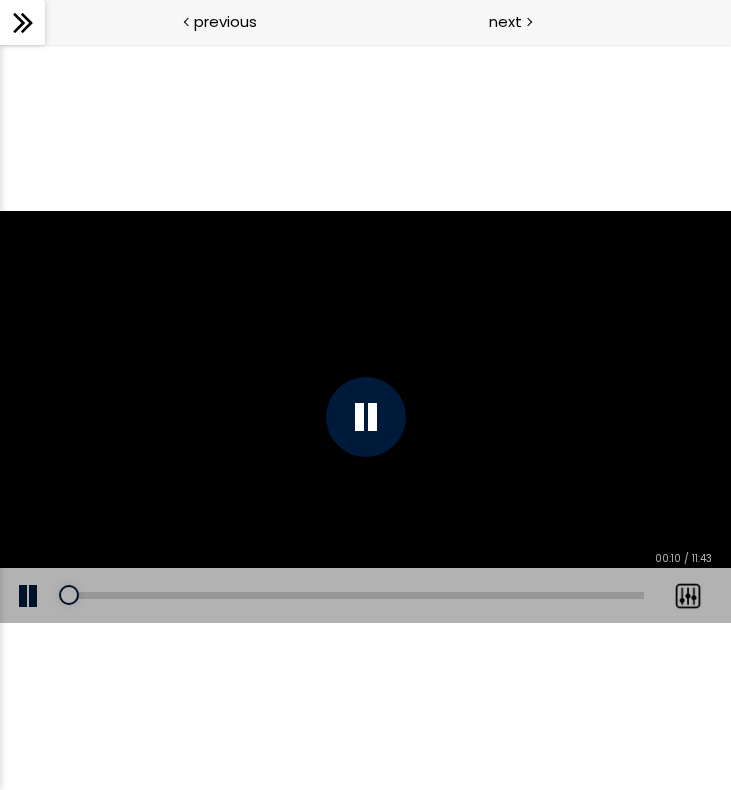 drag, startPoint x: 69, startPoint y: 597, endPoint x: -8, endPoint y: 597, distance: 77 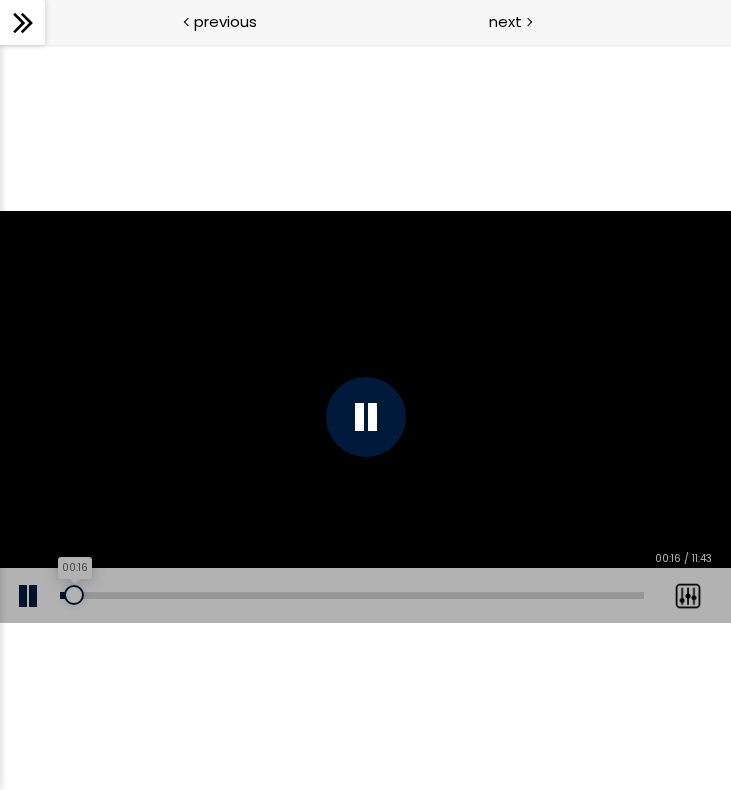 click on "00:16" at bounding box center (352, 595) 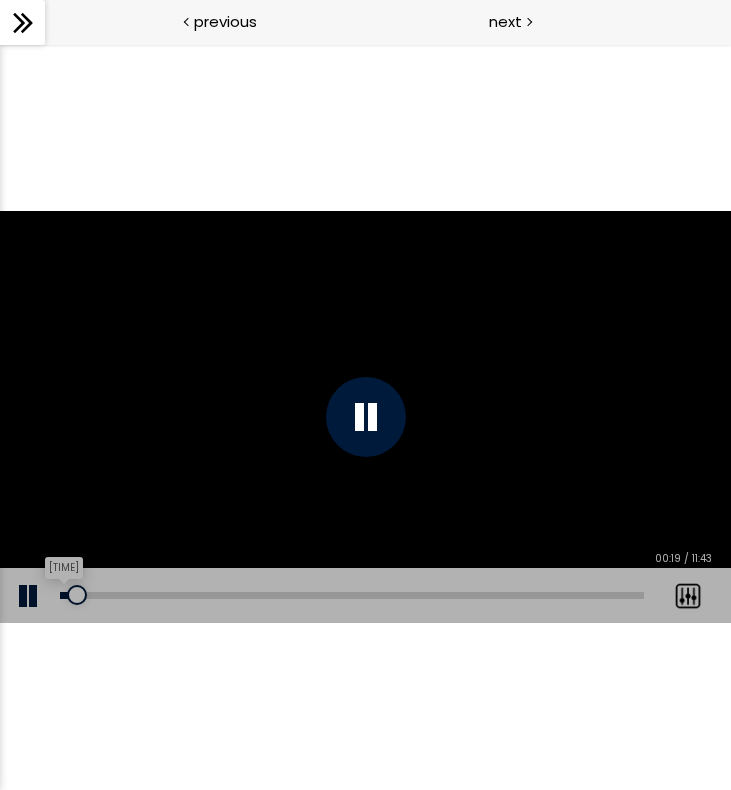 click on "[TIME]" at bounding box center [352, 595] 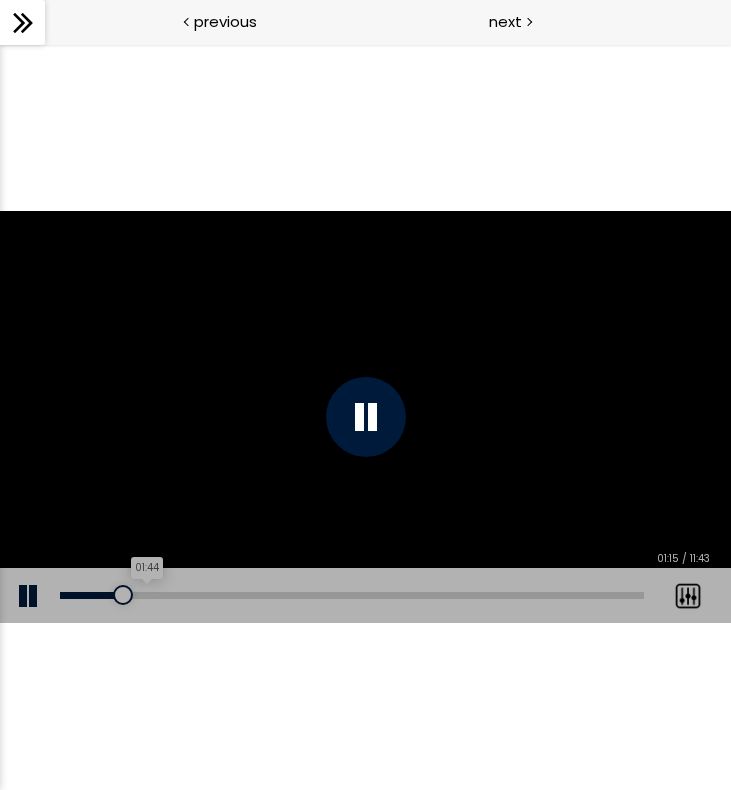 click on "01:44" at bounding box center [352, 595] 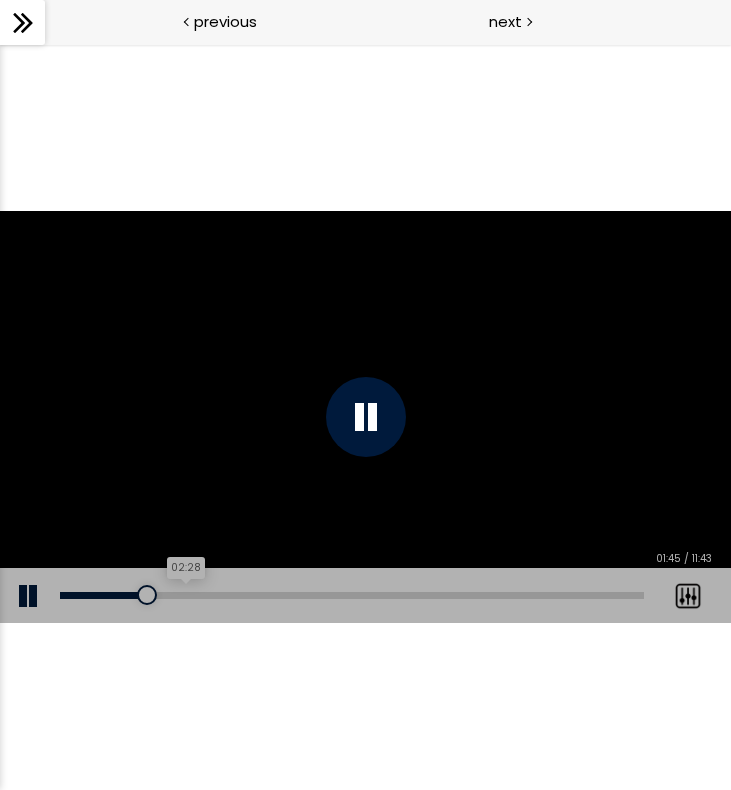 click on "02:28" at bounding box center (352, 595) 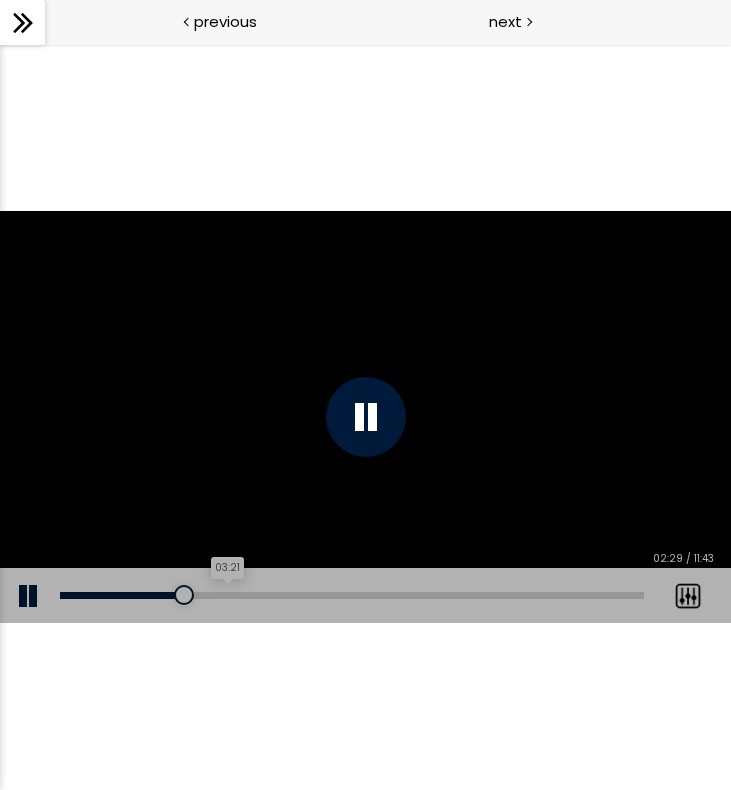 click on "03:21" at bounding box center [352, 595] 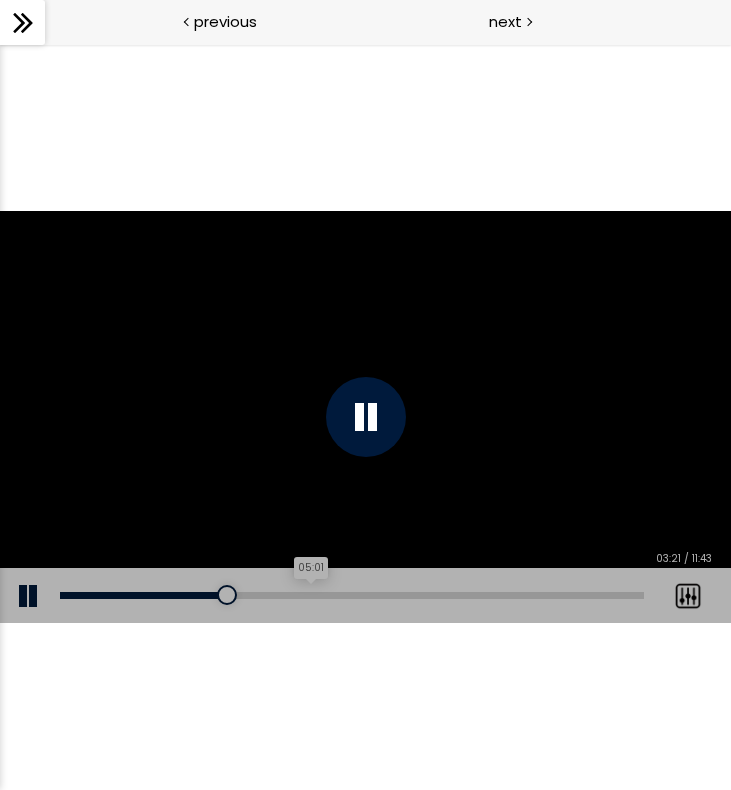 click on "05:01" at bounding box center (352, 595) 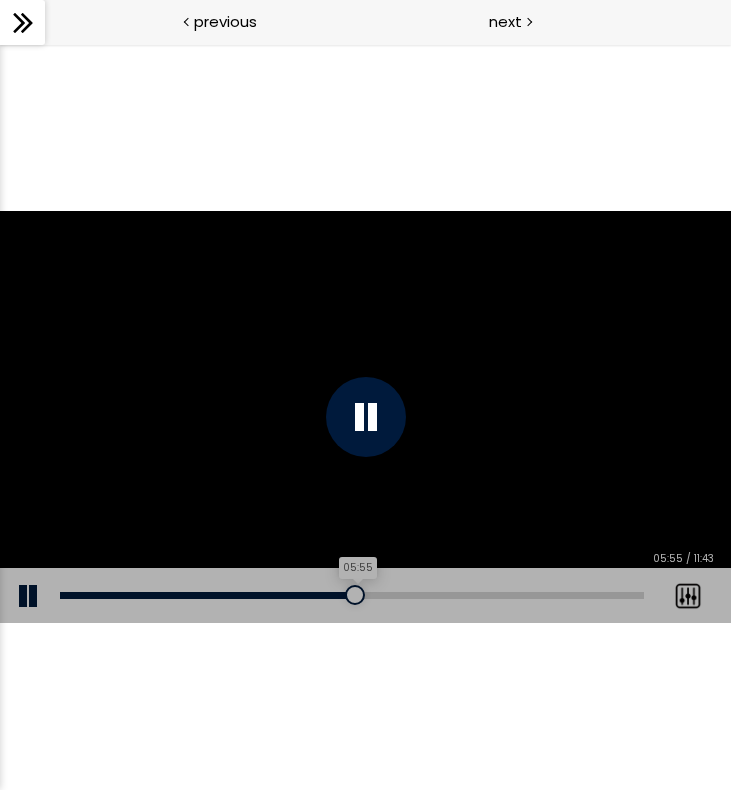 click on "05:55" at bounding box center (352, 595) 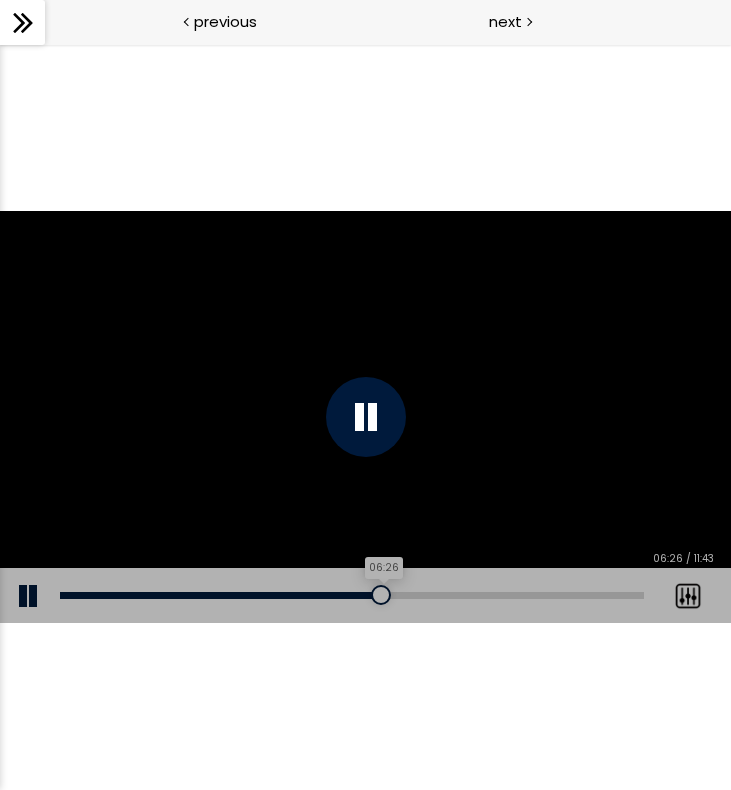 click on "06:26" at bounding box center (352, 595) 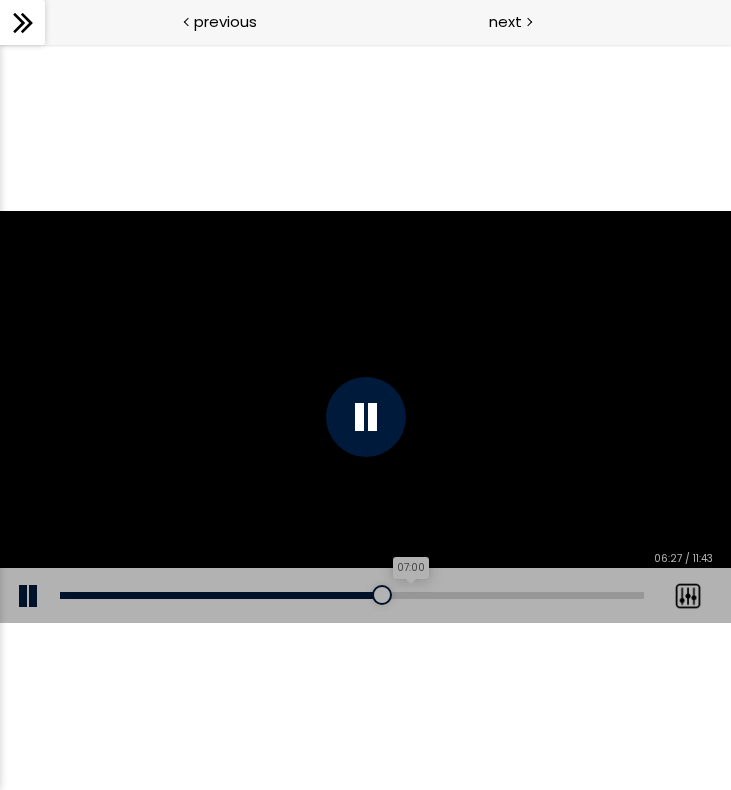 click on "07:00" at bounding box center (352, 595) 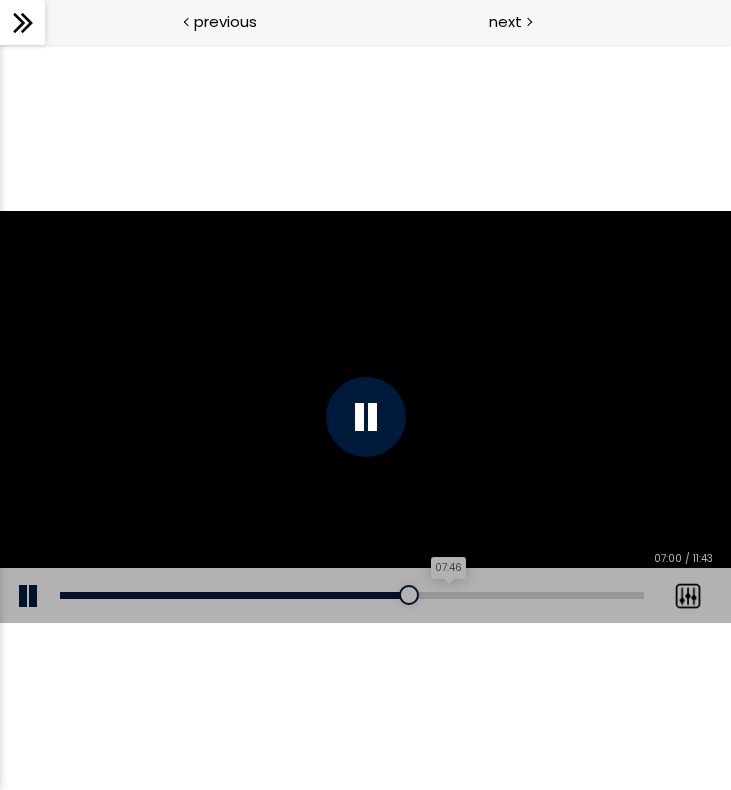 click on "07:46" at bounding box center (352, 595) 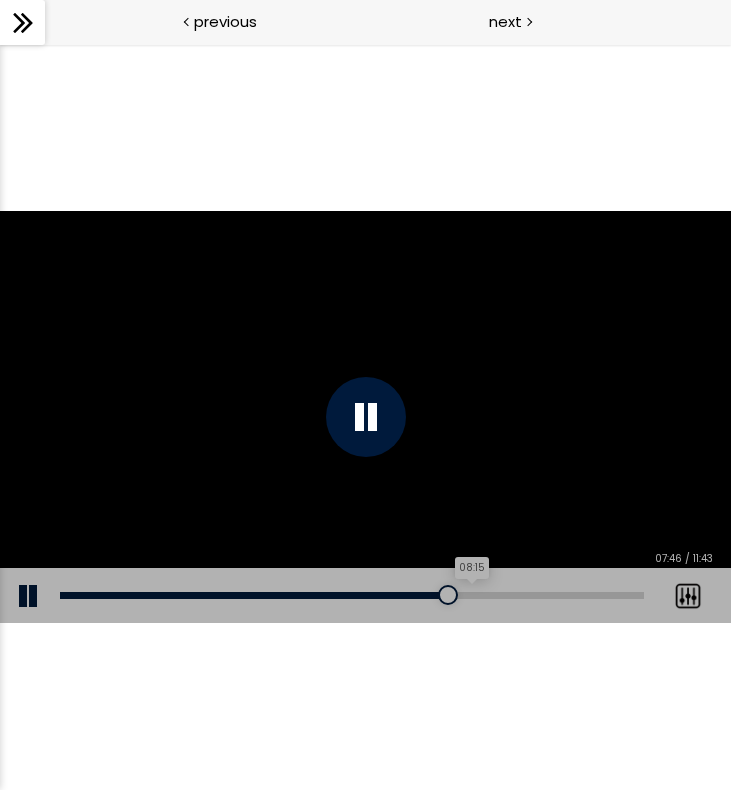 click on "08:15" at bounding box center (352, 595) 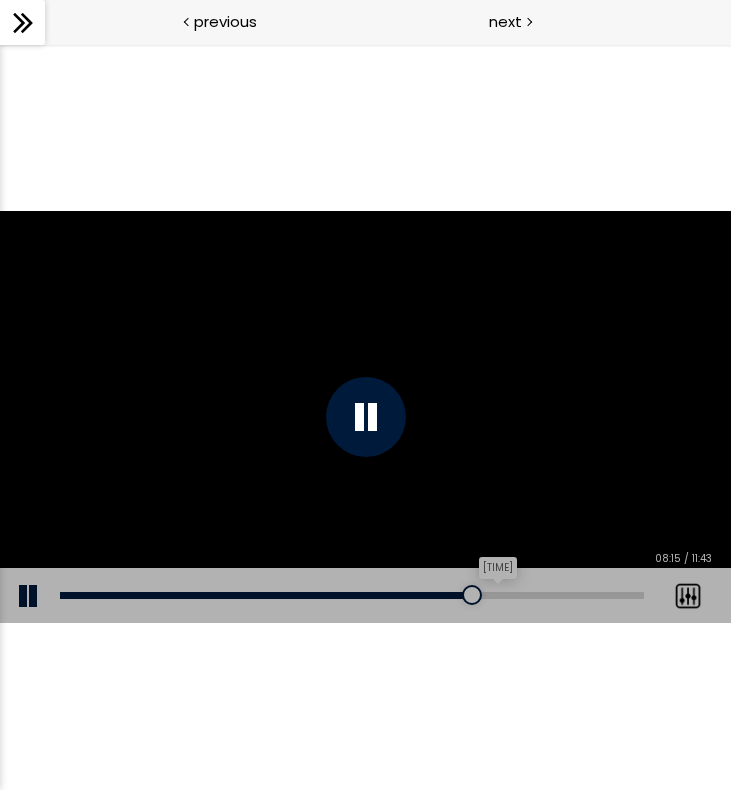 click on "[TIME]" at bounding box center [352, 595] 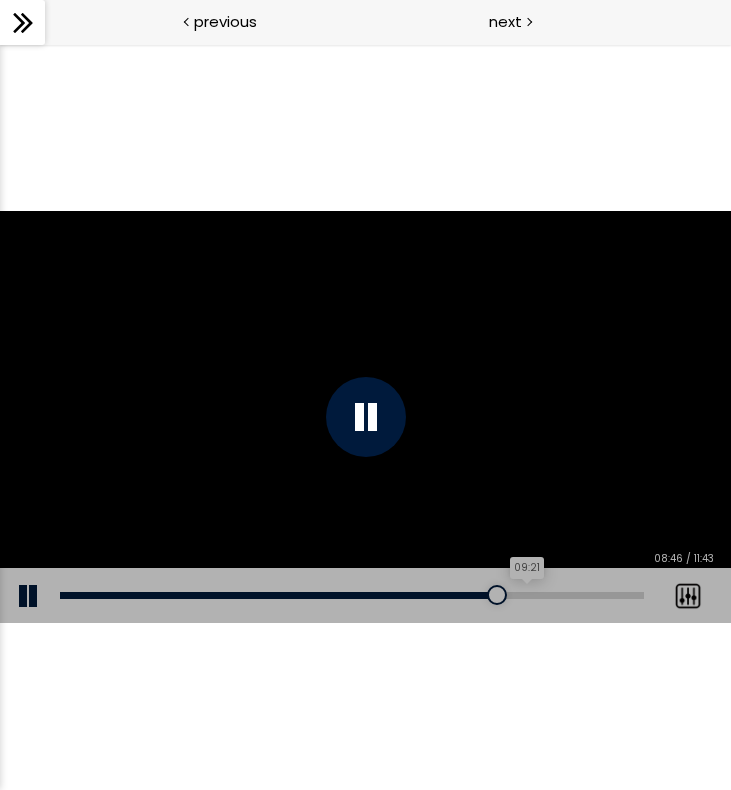click on "09:21" at bounding box center (352, 595) 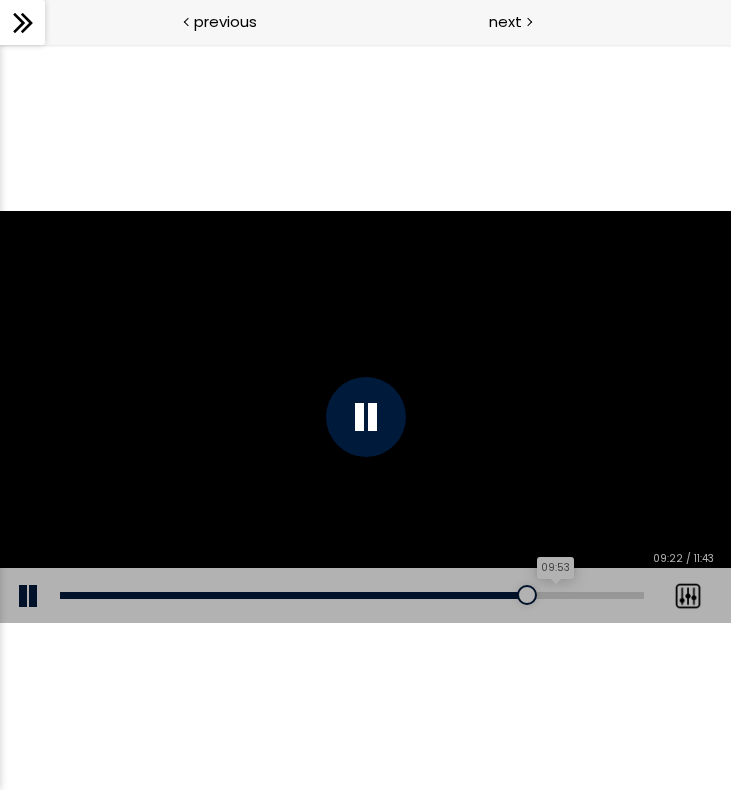 click on "09:53" at bounding box center (352, 595) 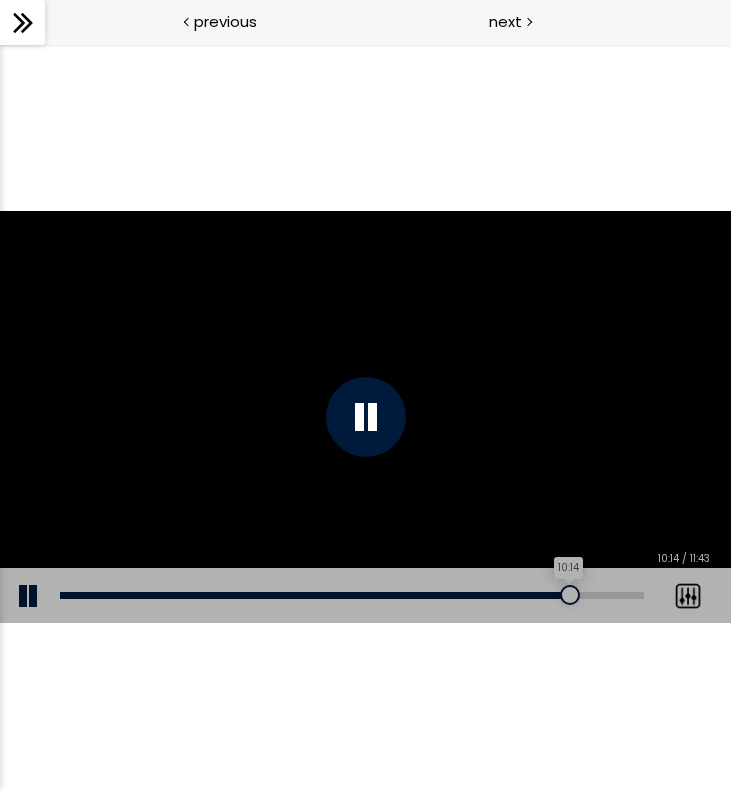 click on "10:14" at bounding box center [352, 595] 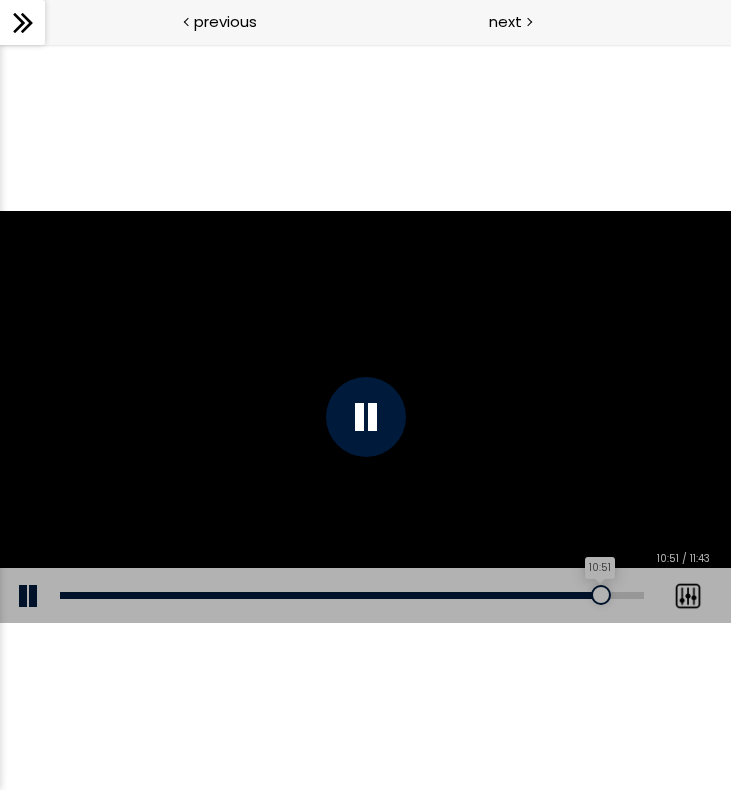 click on "10:51" at bounding box center (352, 595) 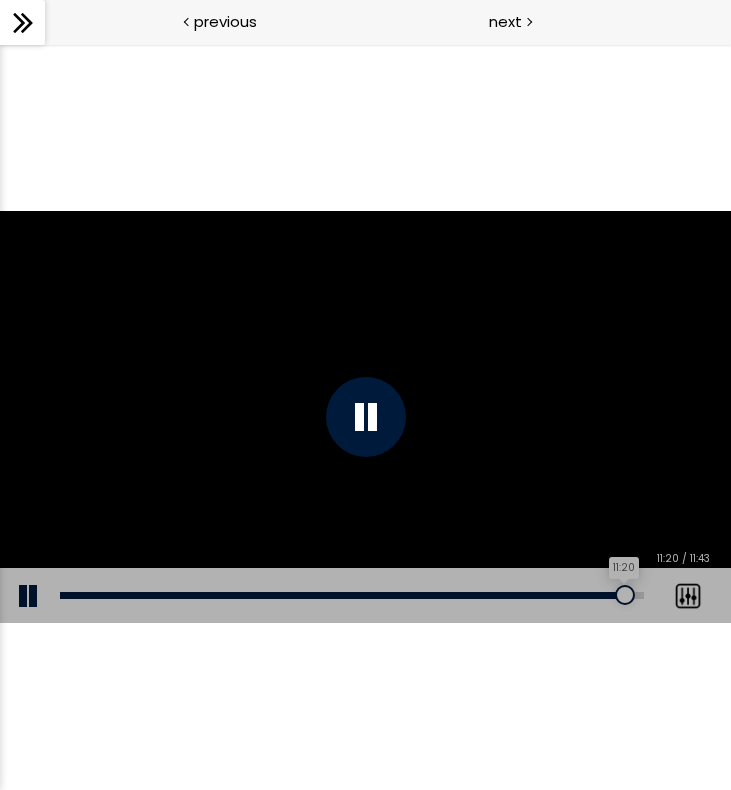 click on "11:20" at bounding box center [352, 595] 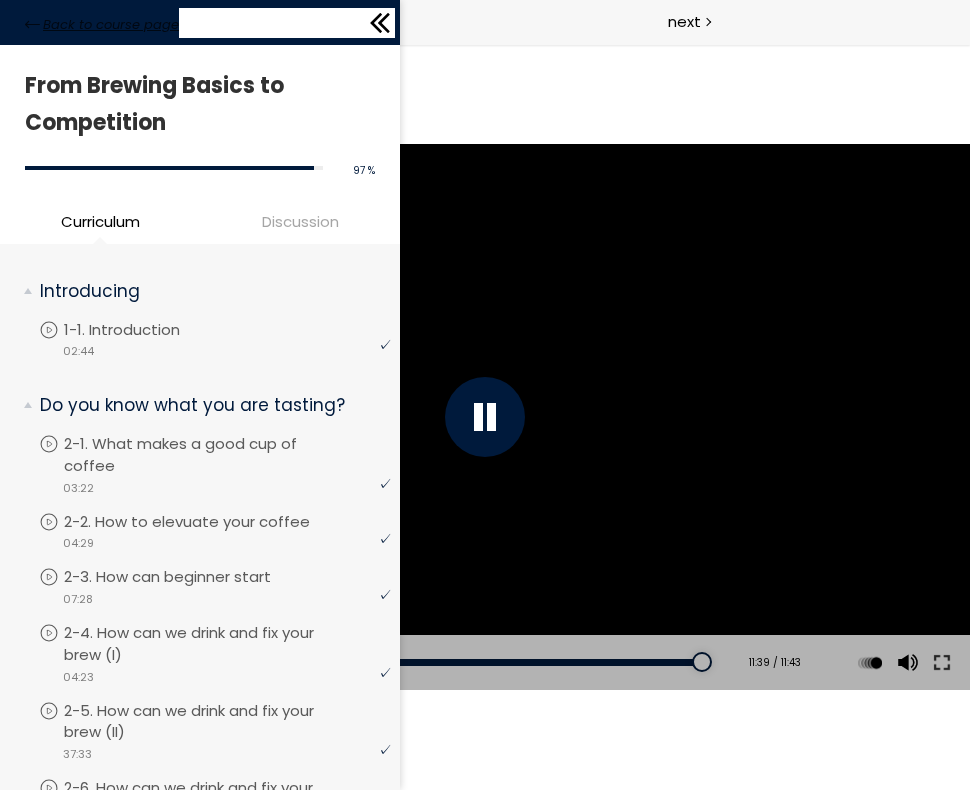 click 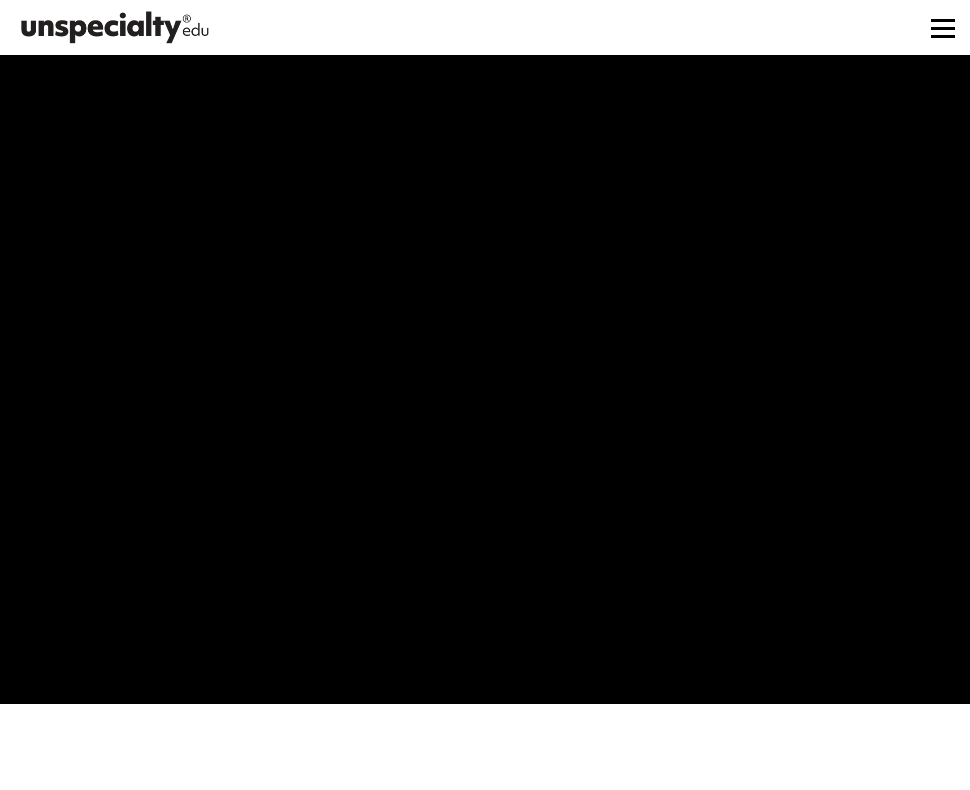 scroll, scrollTop: 0, scrollLeft: 0, axis: both 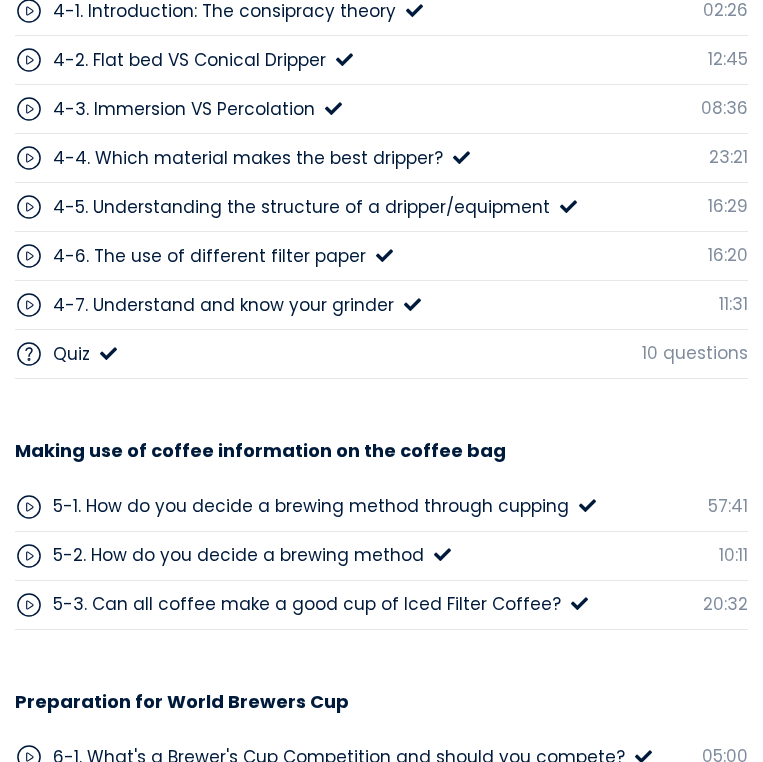 click on "5-3. Can all coffee make a good cup of Iced Filter Coffee?" at bounding box center [307, 604] 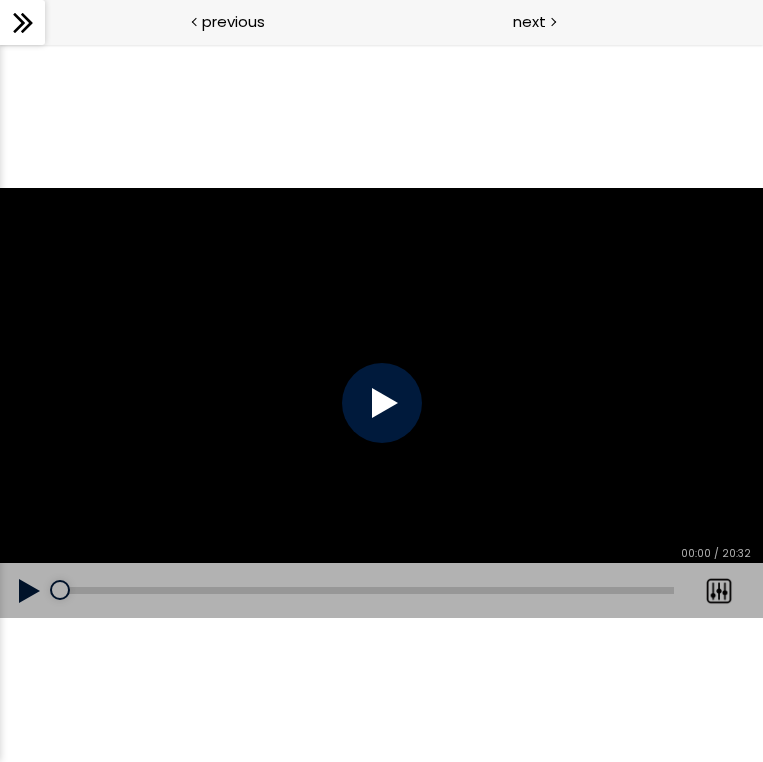 scroll, scrollTop: 0, scrollLeft: 0, axis: both 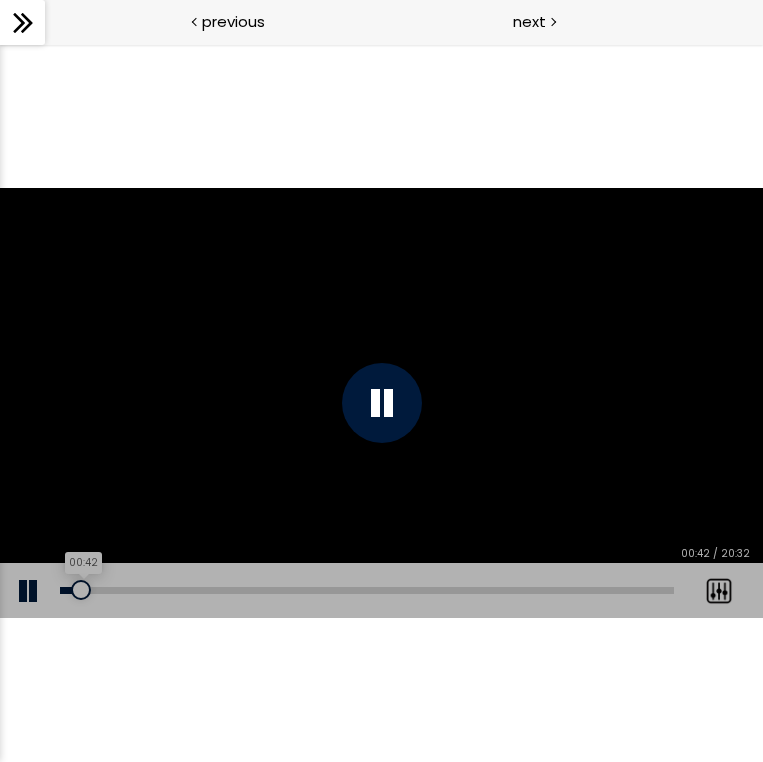click on "00:42" at bounding box center (367, 590) 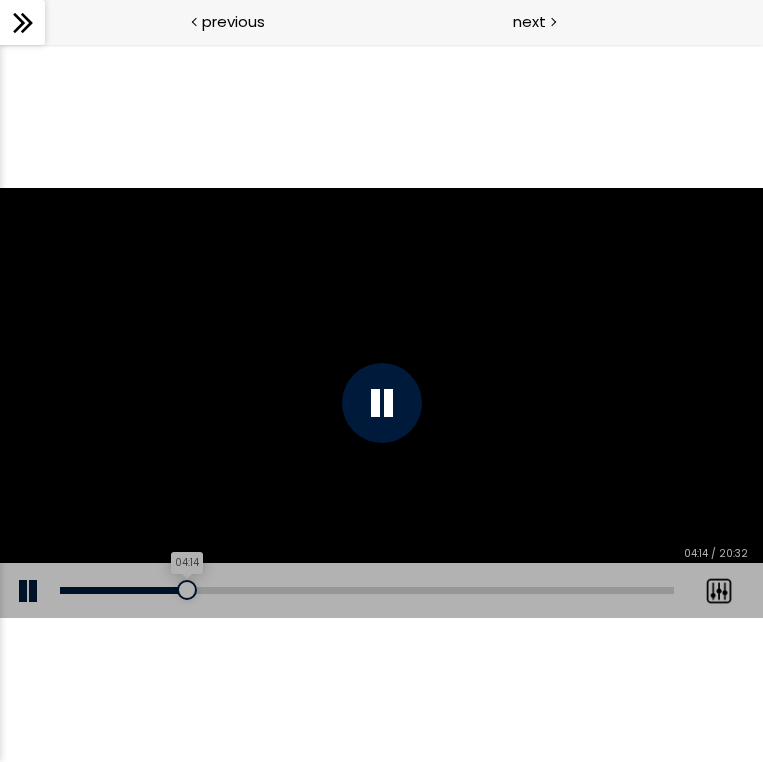 click on "04:14" at bounding box center [367, 590] 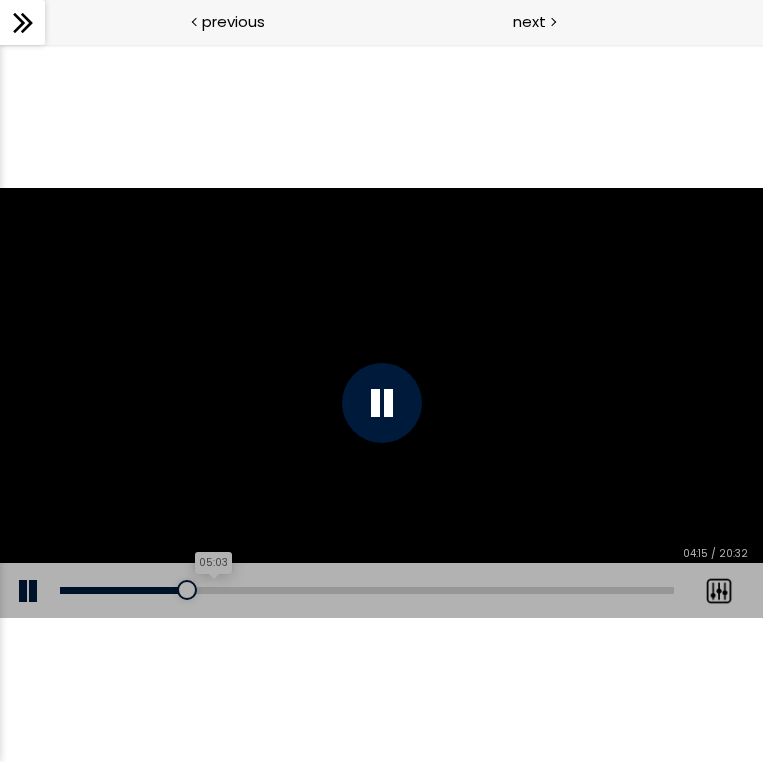 click on "05:03" at bounding box center [367, 590] 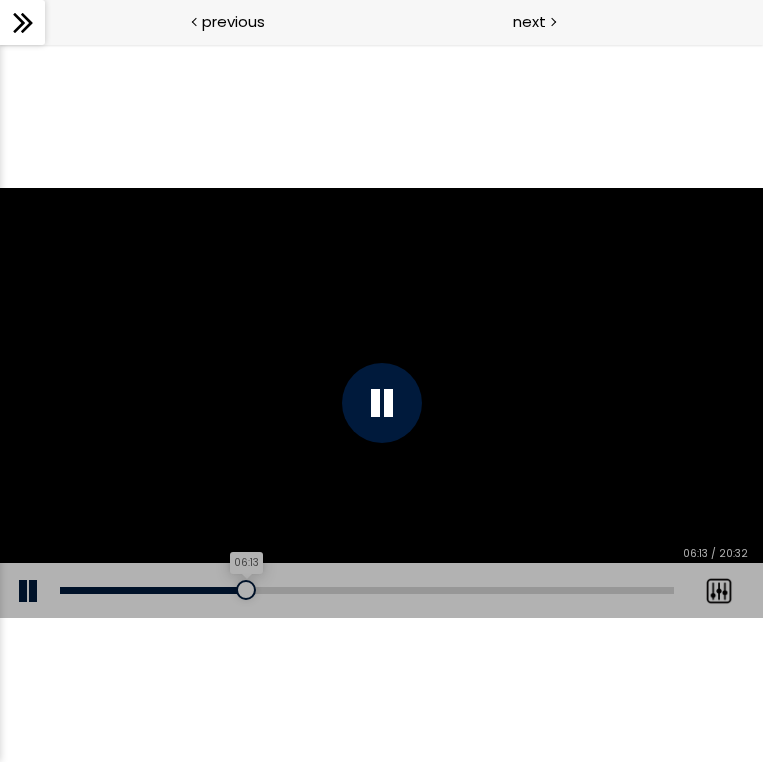 click on "06:13" at bounding box center [367, 590] 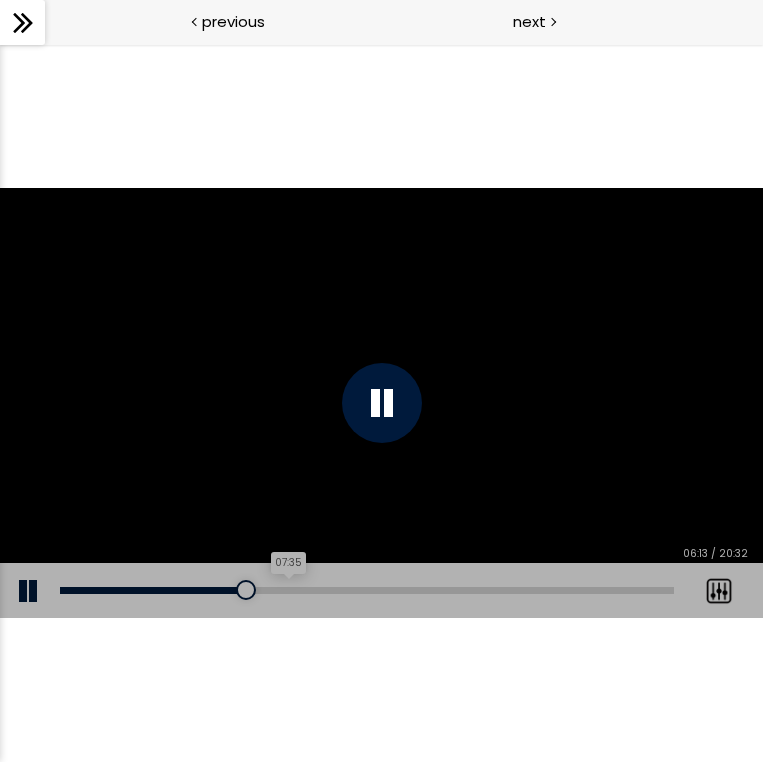 click on "07:35" at bounding box center (367, 590) 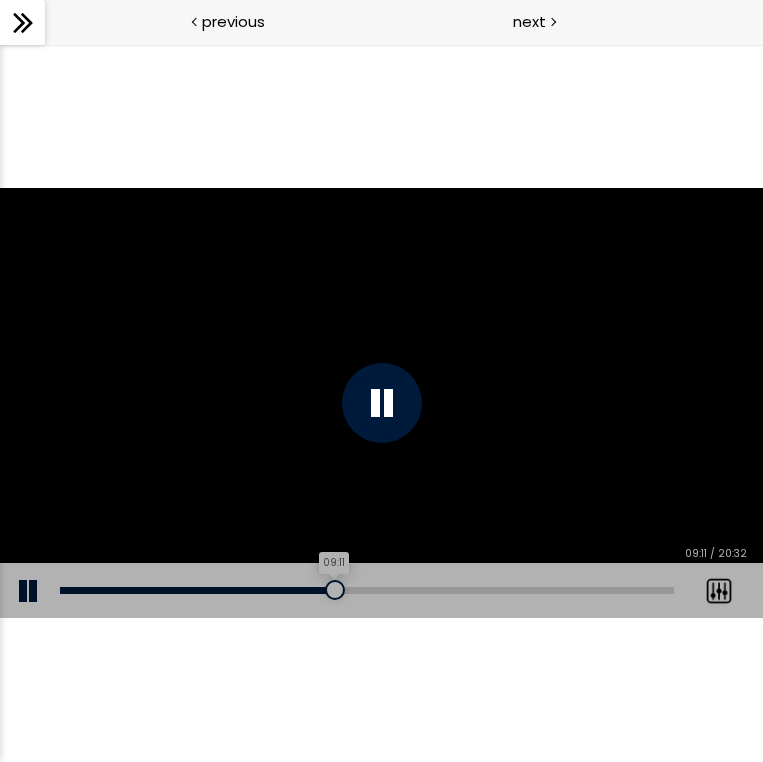 click on "09:11" at bounding box center (367, 590) 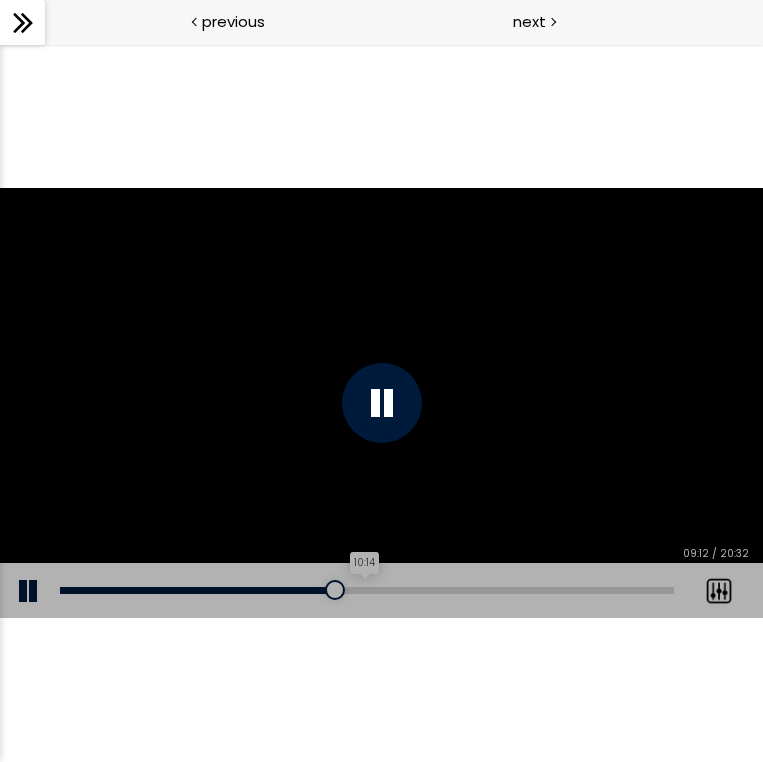 click on "10:14" at bounding box center (367, 590) 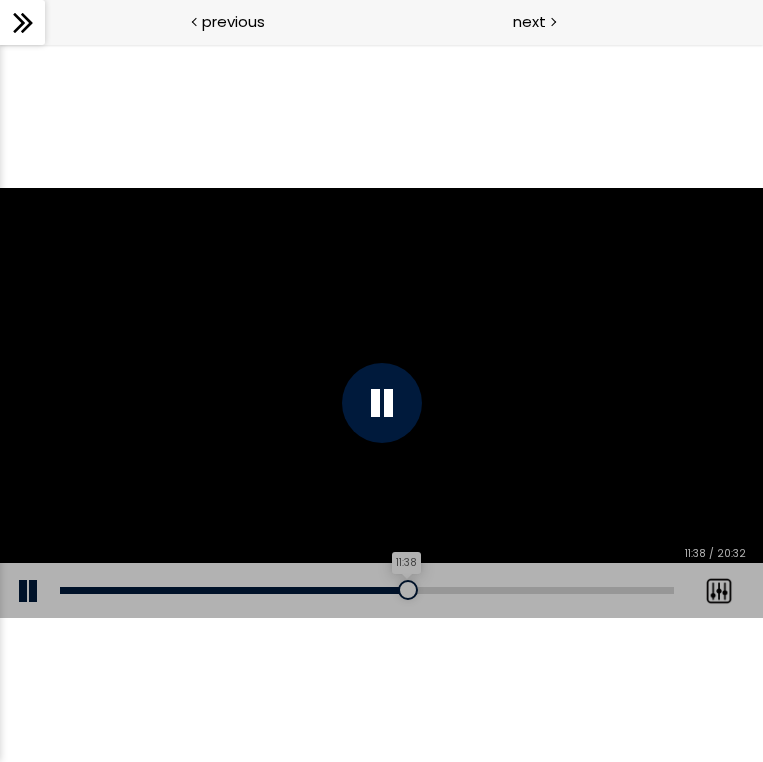 click on "11:38" at bounding box center [367, 590] 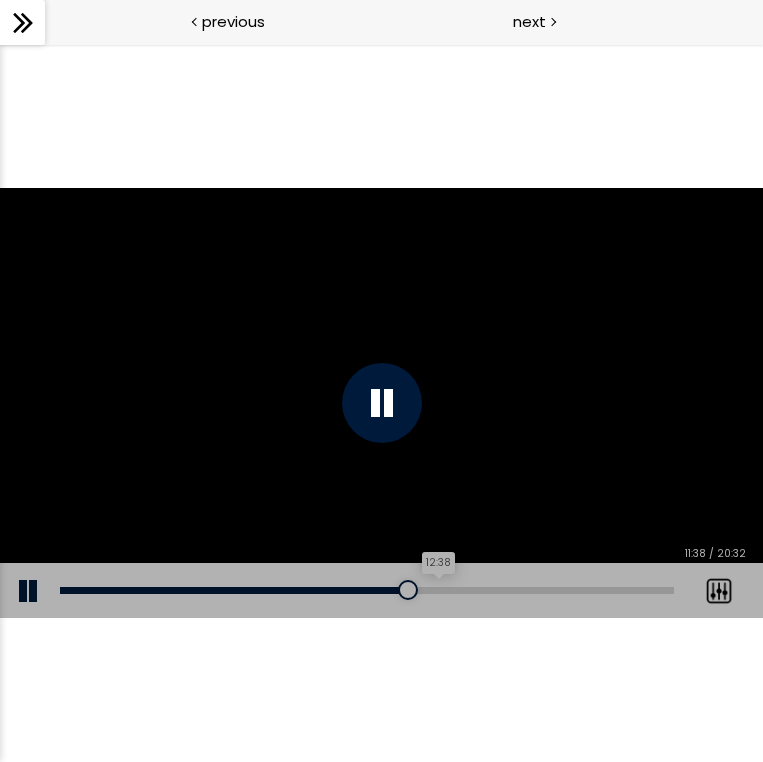 click on "12:38" at bounding box center [367, 590] 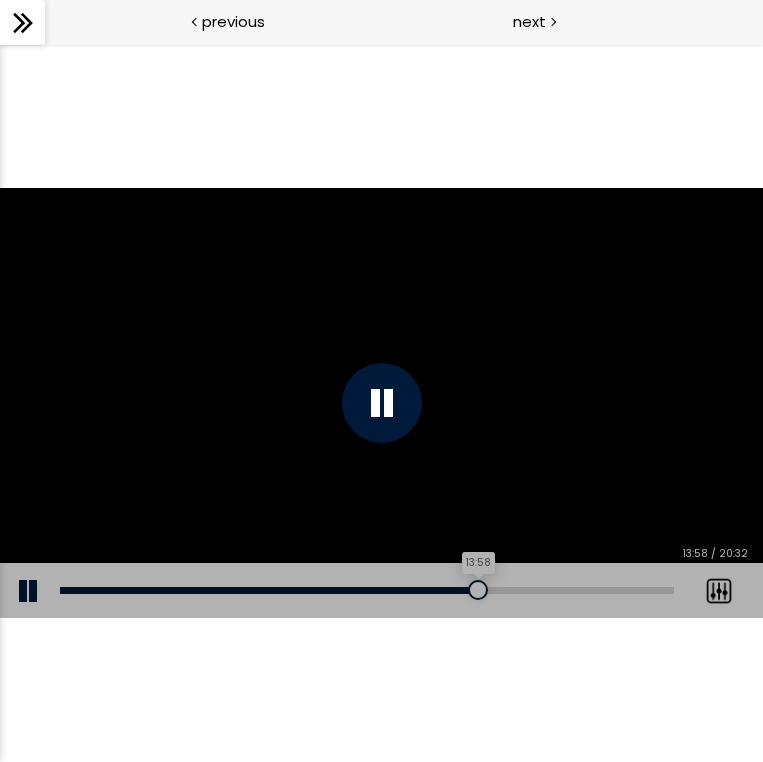 click on "13:58" at bounding box center (367, 590) 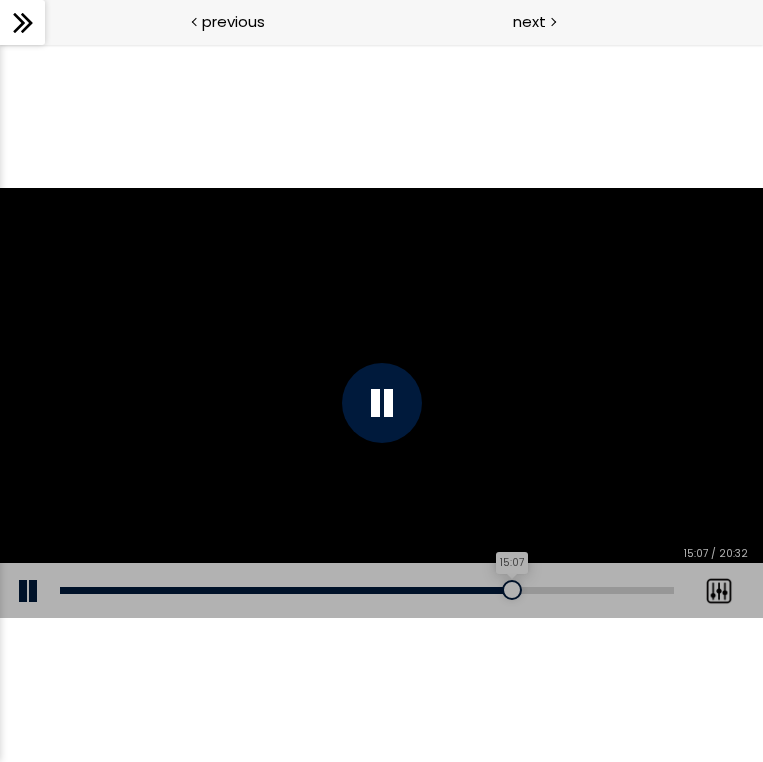 click on "15:07" at bounding box center [367, 590] 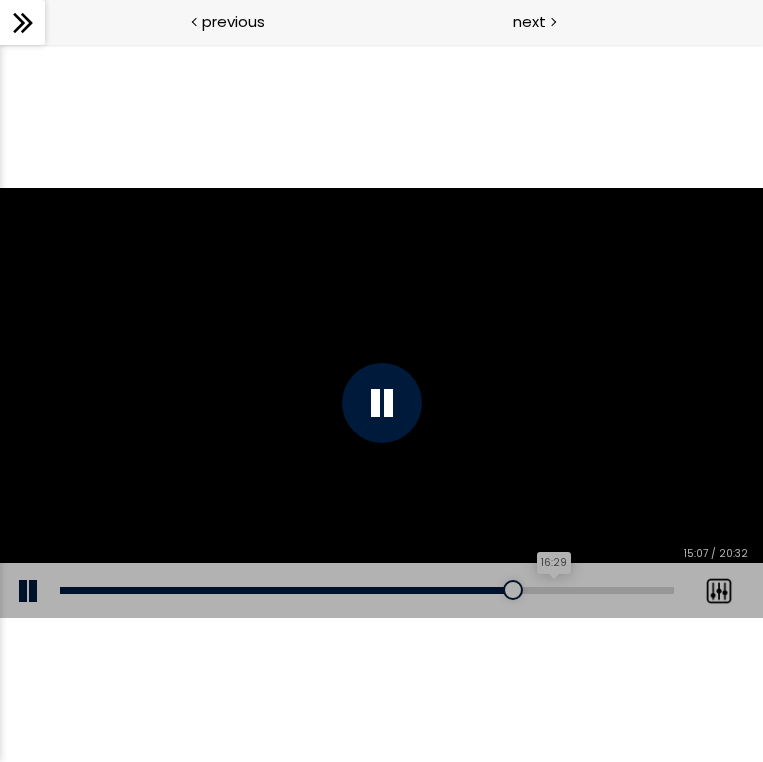 click on "16:29" at bounding box center [367, 590] 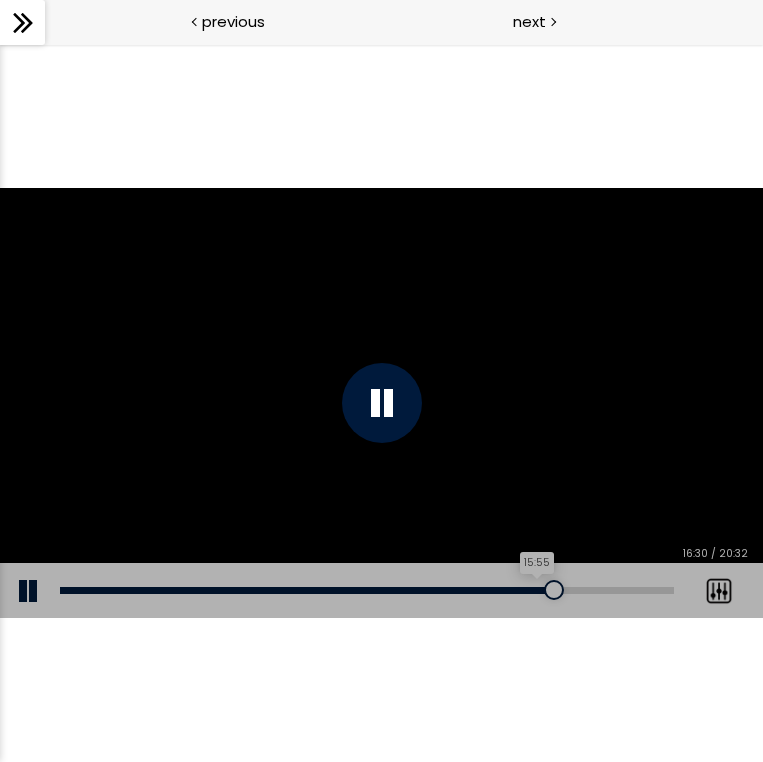 click on "15:55" at bounding box center [367, 590] 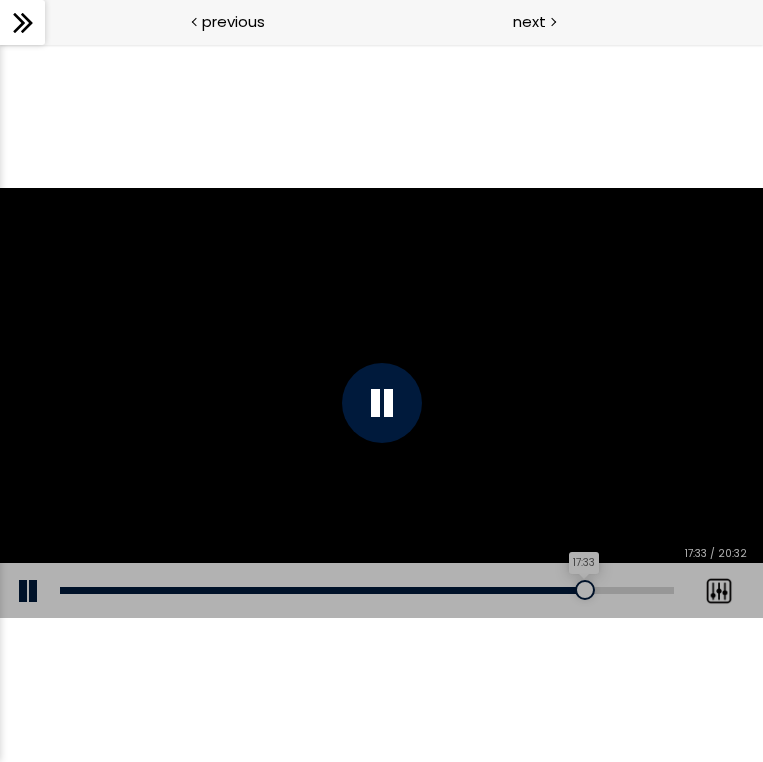 click on "17:33" at bounding box center [367, 590] 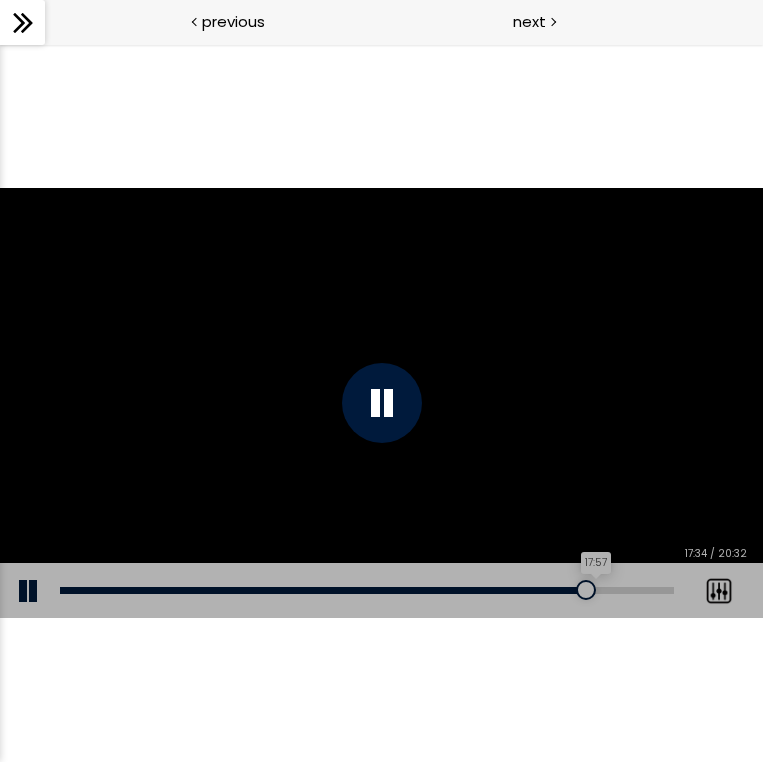 click on "17:57" at bounding box center [367, 590] 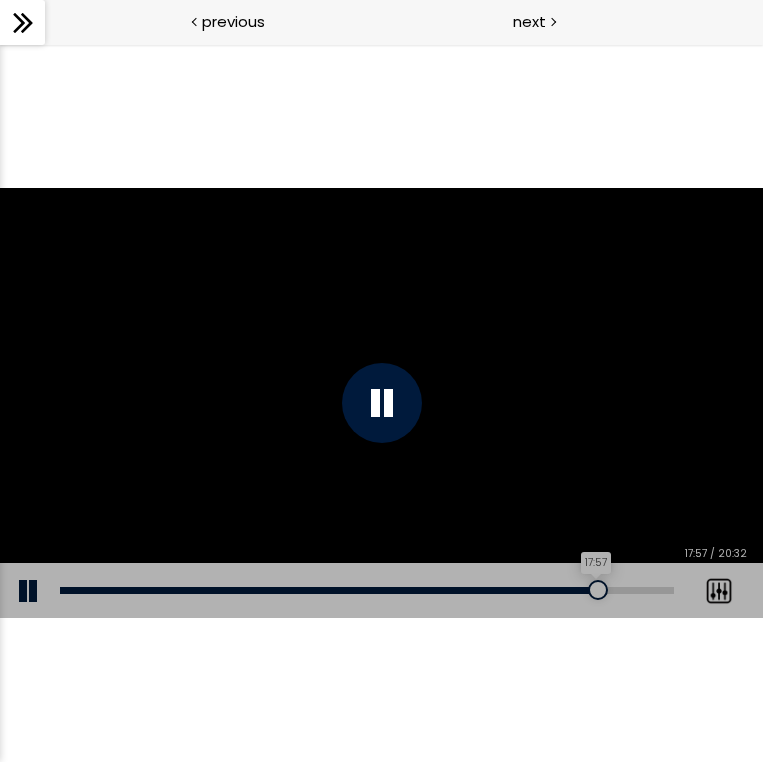 click at bounding box center (598, 590) 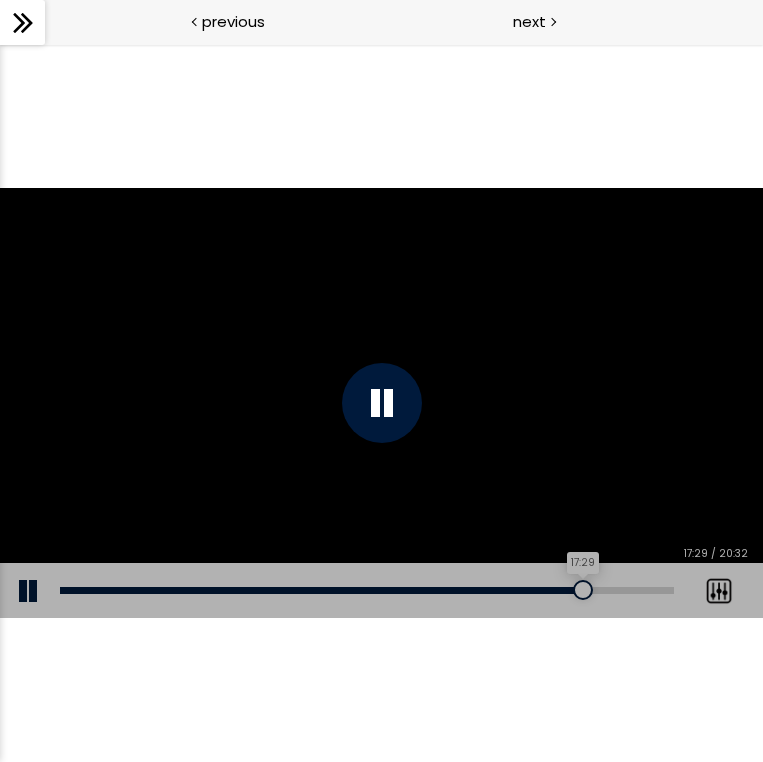 click at bounding box center (583, 590) 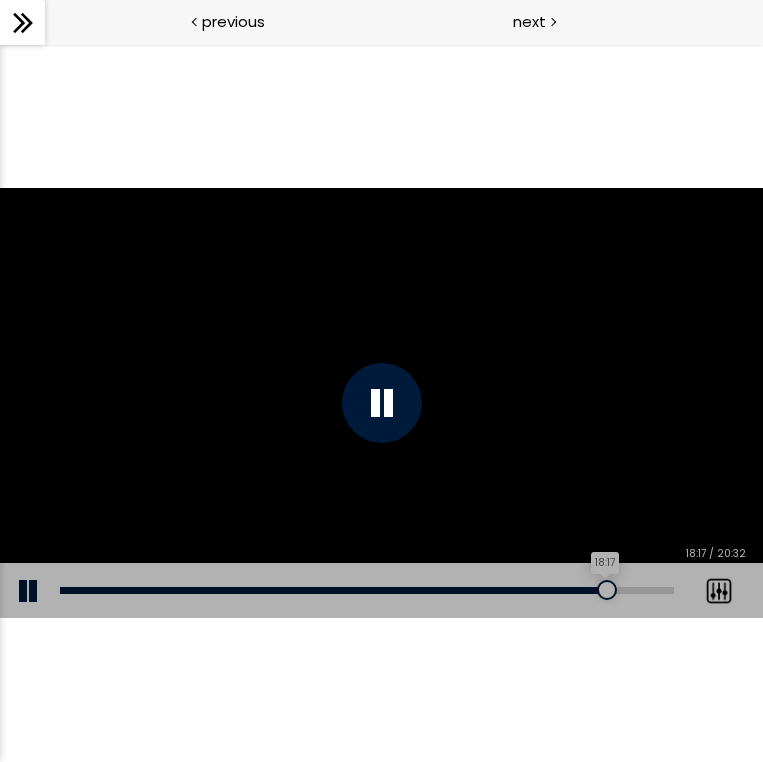 click on "18:17" at bounding box center (367, 590) 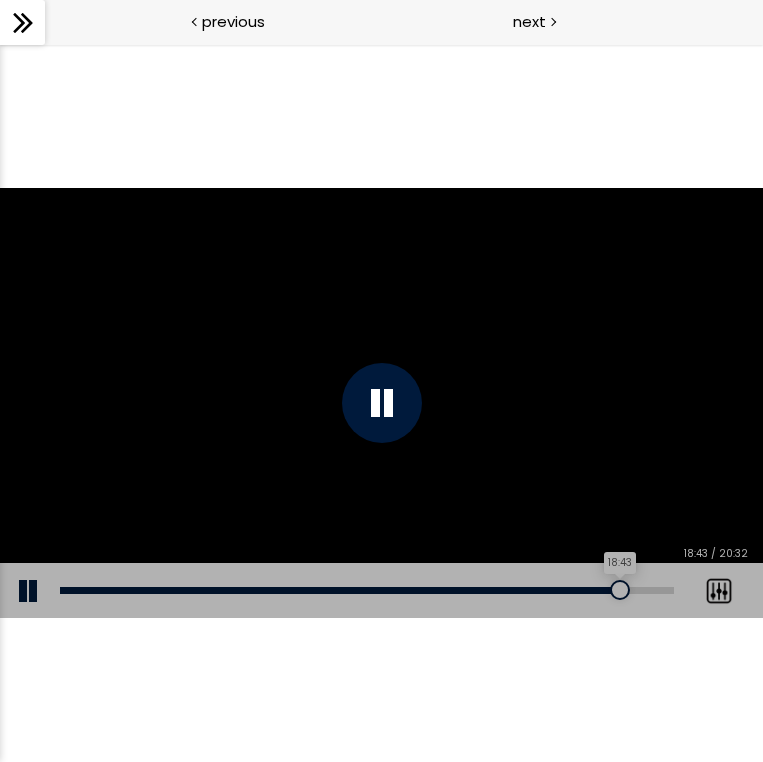 click on "18:43" at bounding box center (367, 590) 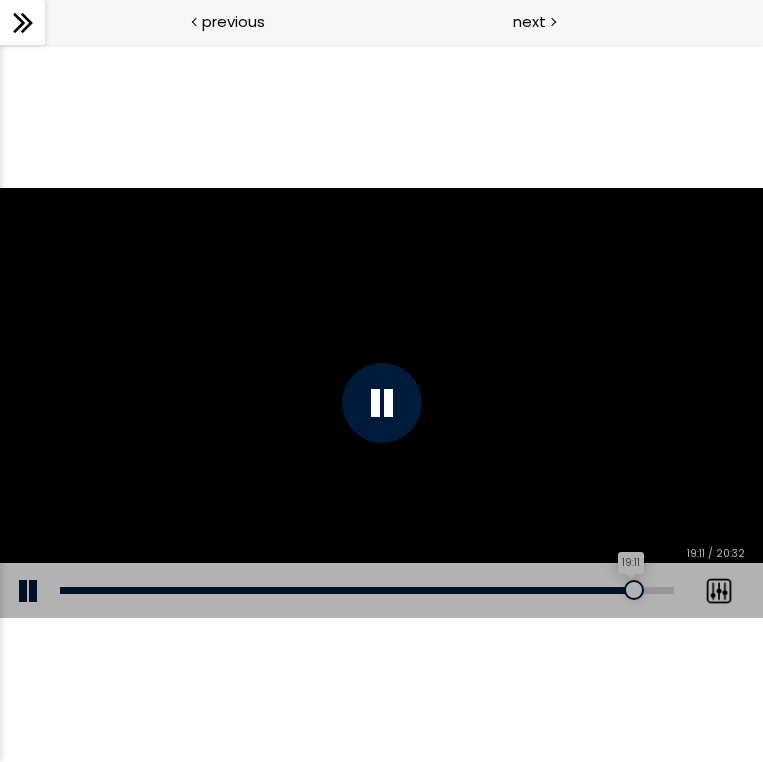 click on "19:11" at bounding box center [367, 590] 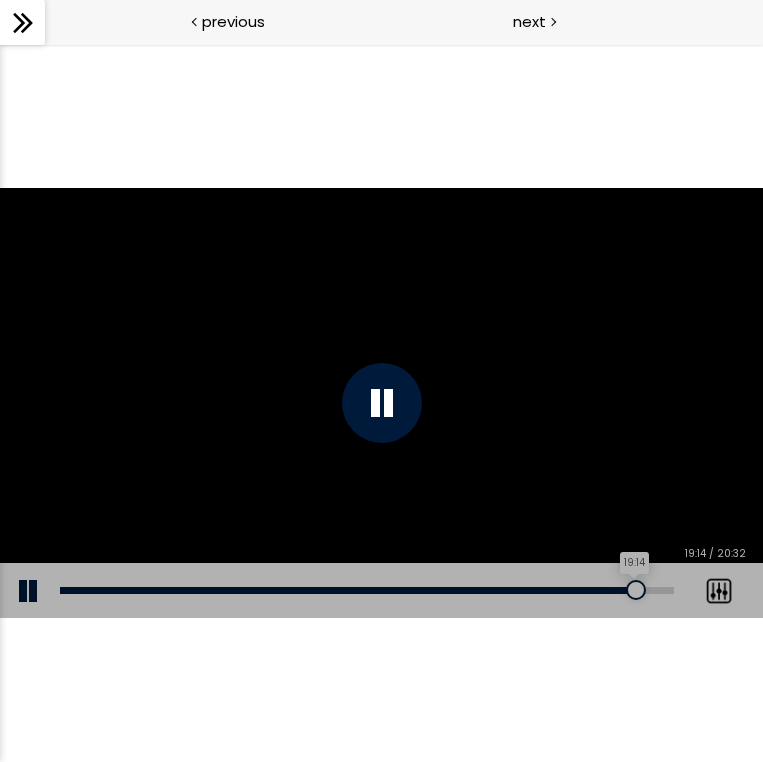 click on "19:14" at bounding box center (367, 590) 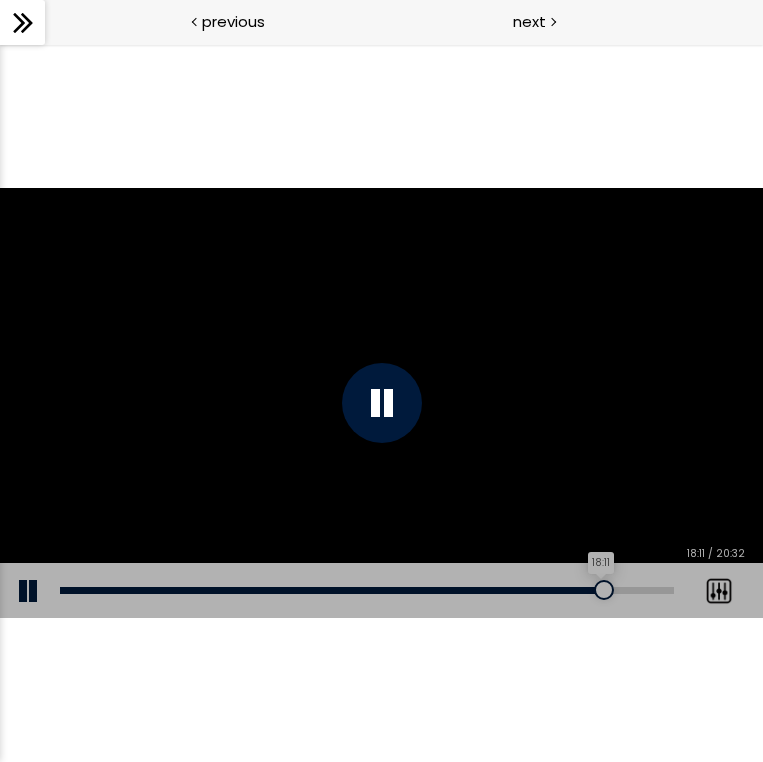 click on "18:11" at bounding box center (367, 590) 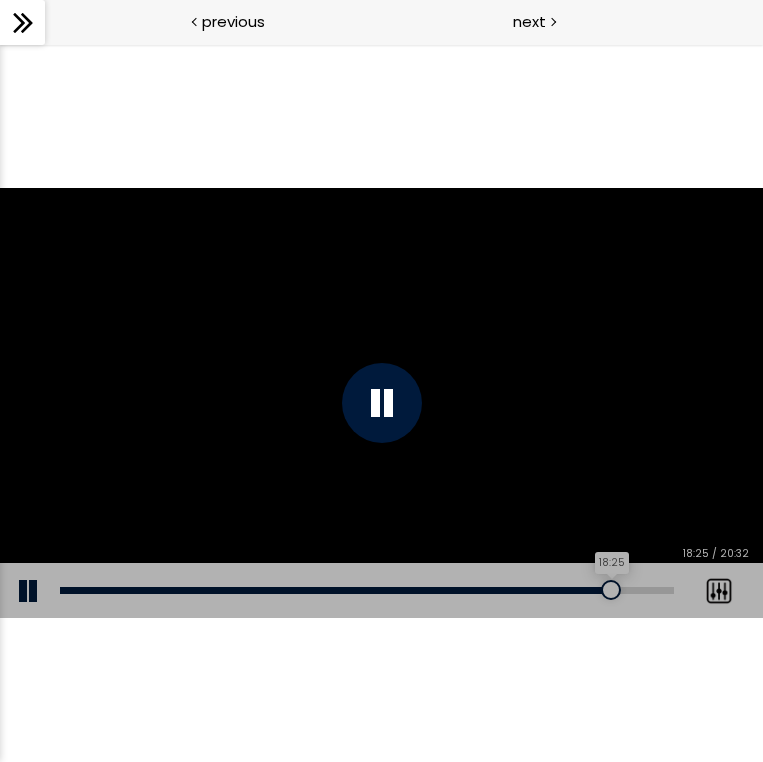 click at bounding box center (611, 590) 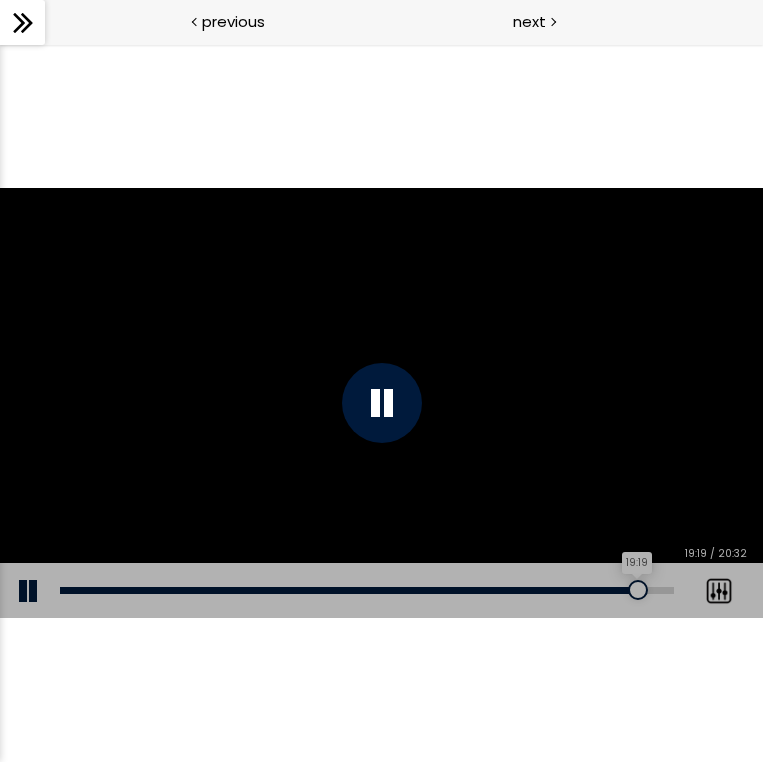 click on "19:19" at bounding box center [367, 590] 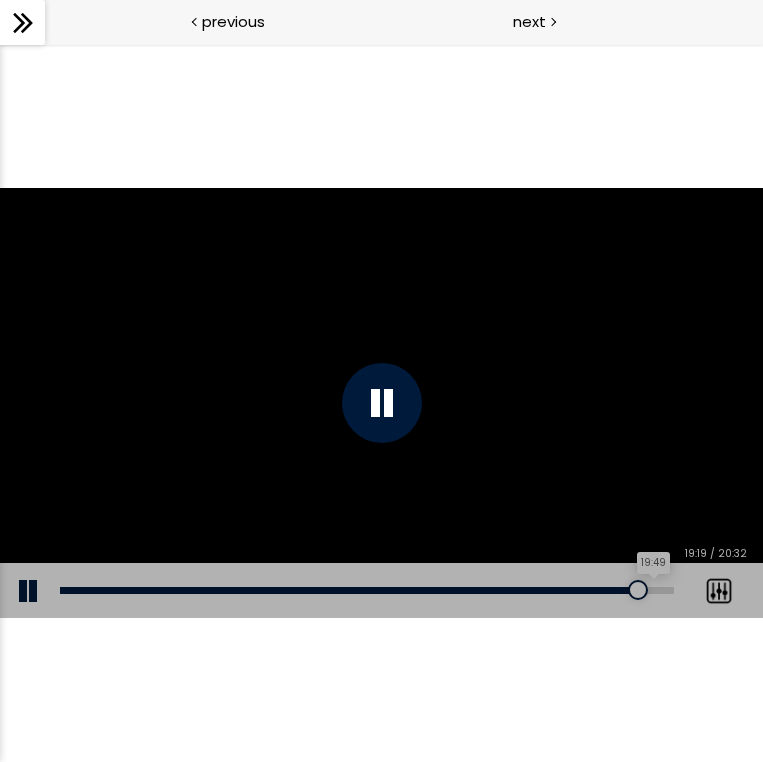click on "19:49" at bounding box center (367, 590) 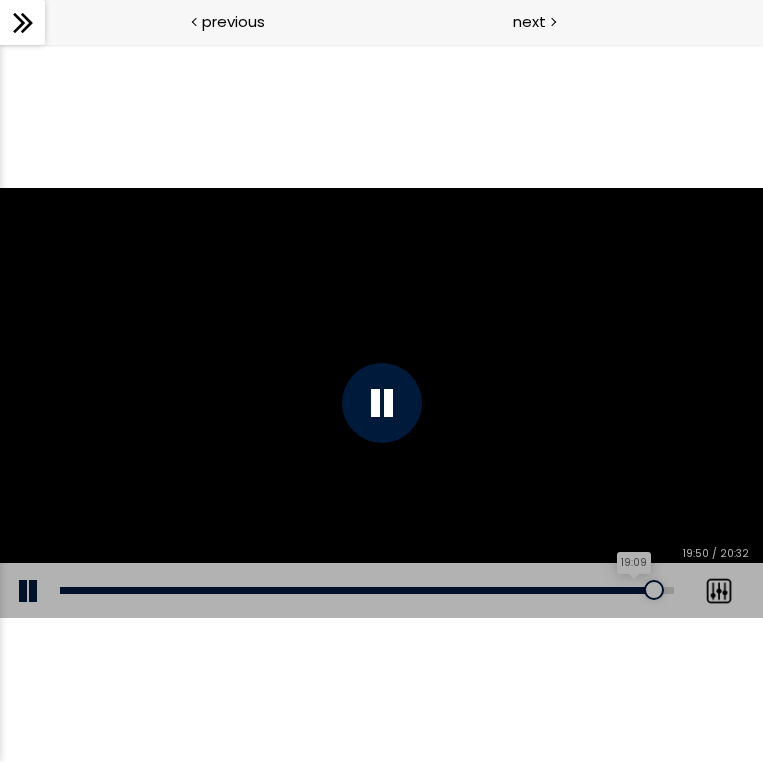click on "19:09" at bounding box center [367, 590] 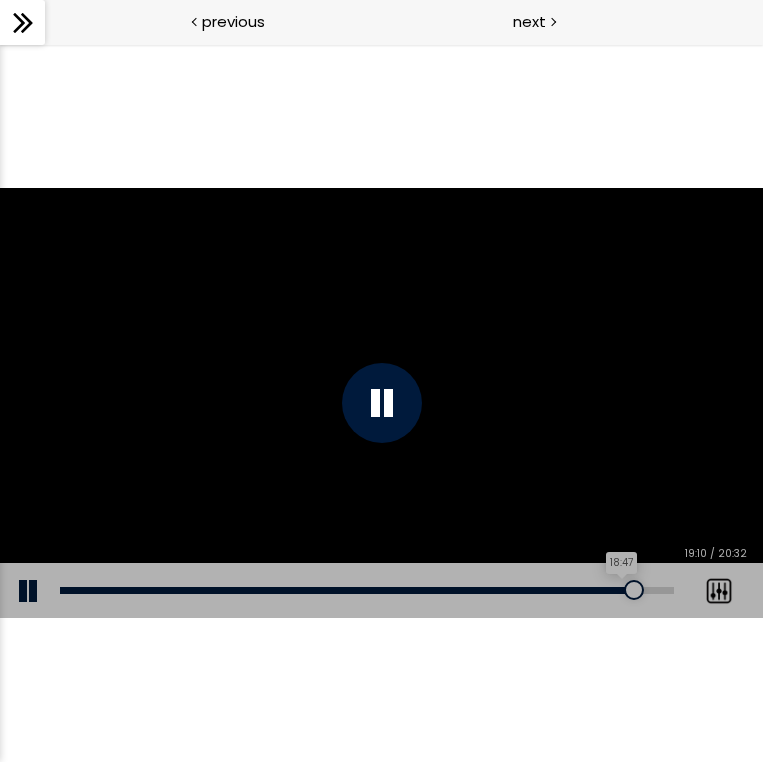click on "18:47" at bounding box center (367, 590) 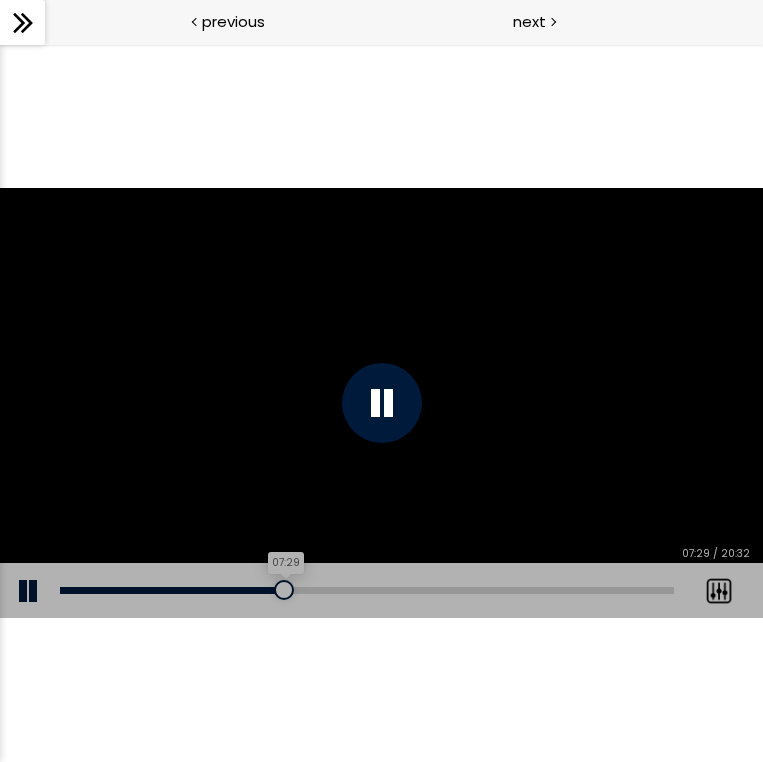 click on "07:29" at bounding box center (367, 590) 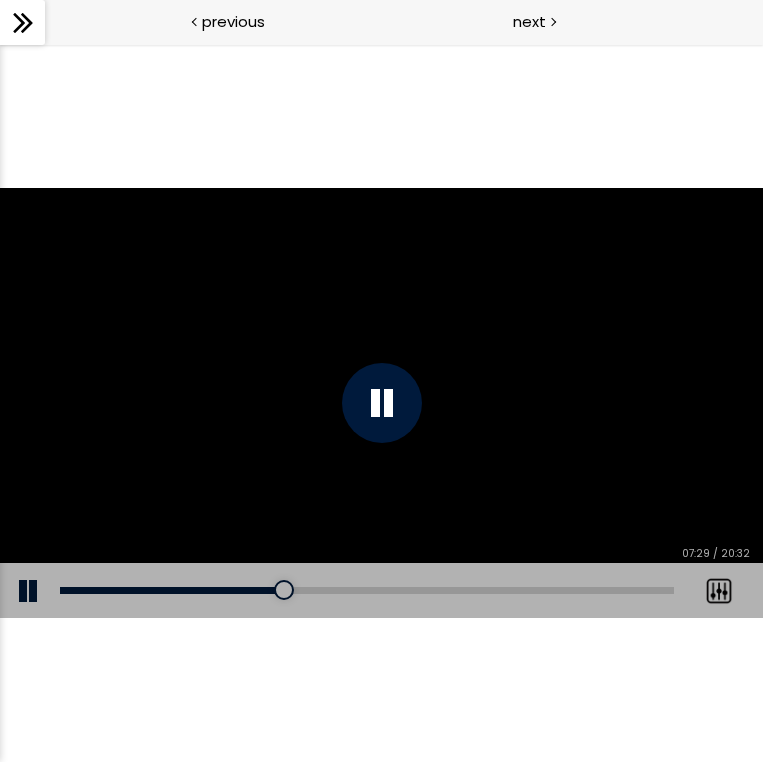 click on "Add chapter
06:13" at bounding box center [367, 591] 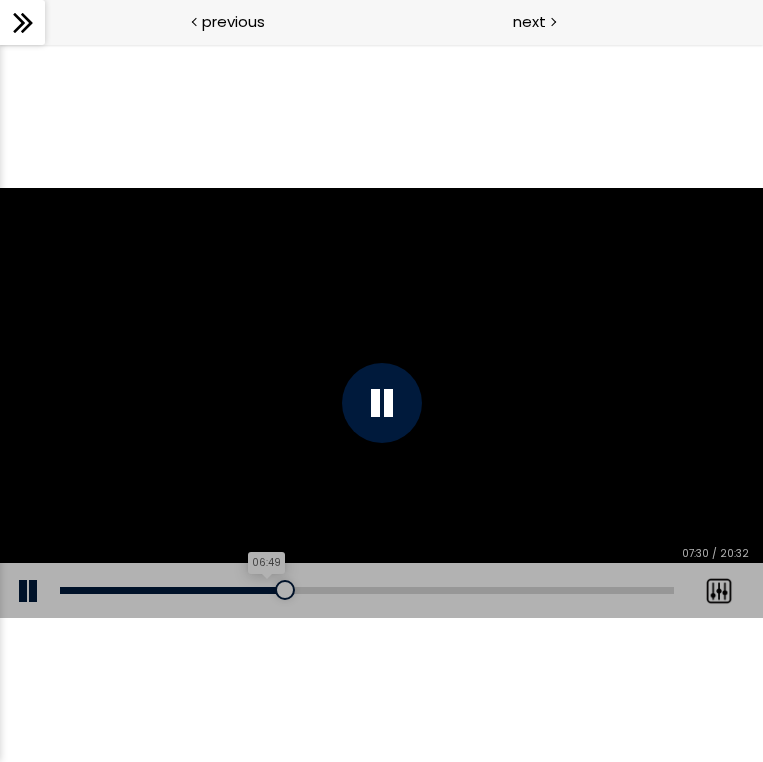 click on "06:49" at bounding box center [367, 590] 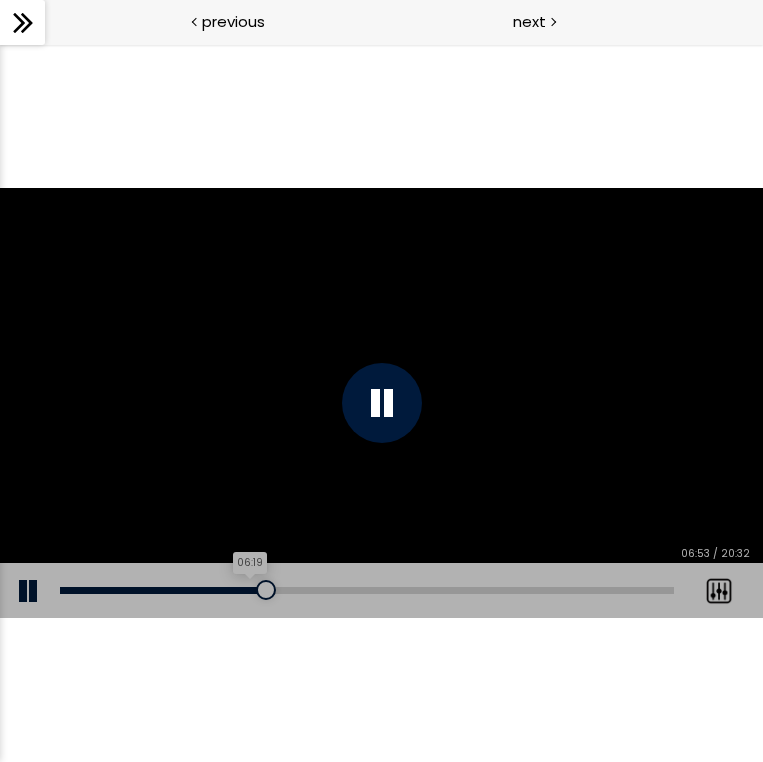 click on "06:19" at bounding box center (367, 590) 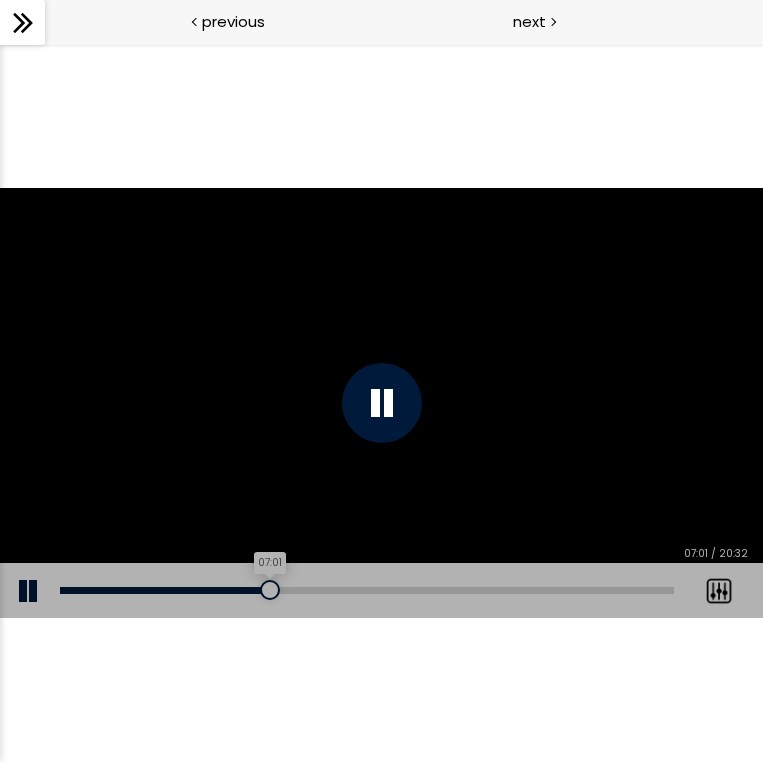 click on "07:01" at bounding box center [367, 590] 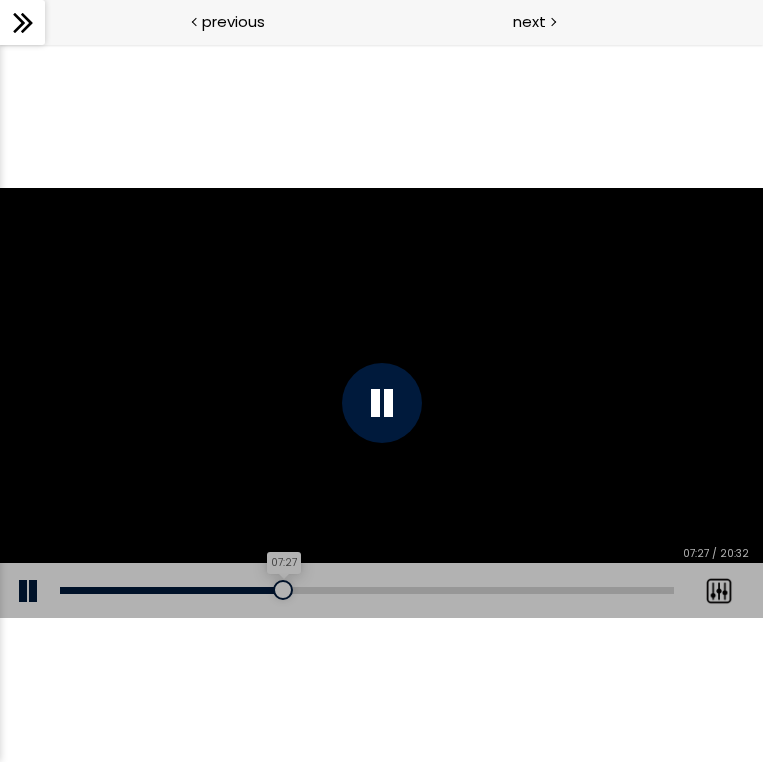 click on "07:27" at bounding box center [367, 590] 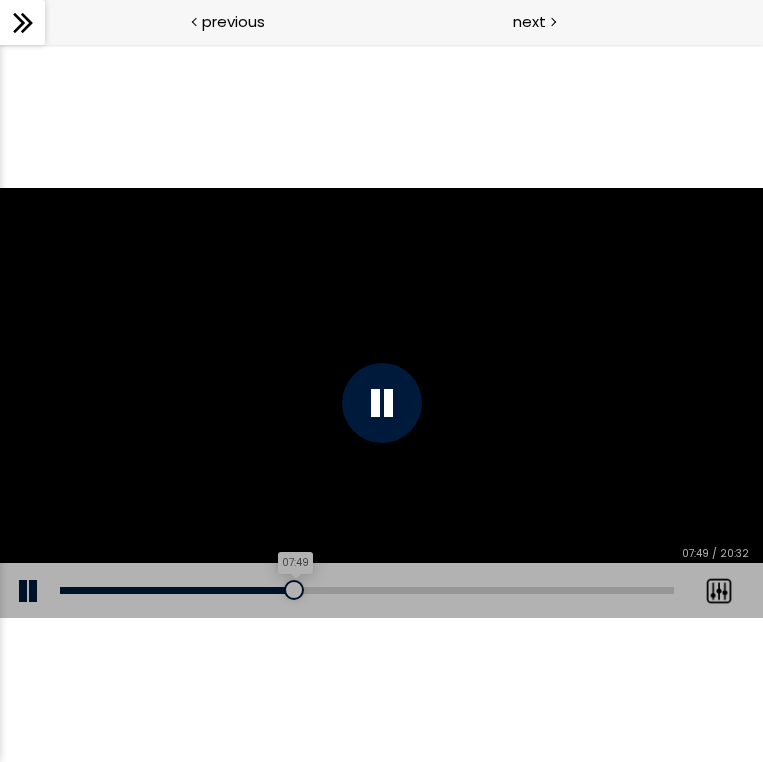 click on "07:49" at bounding box center (367, 590) 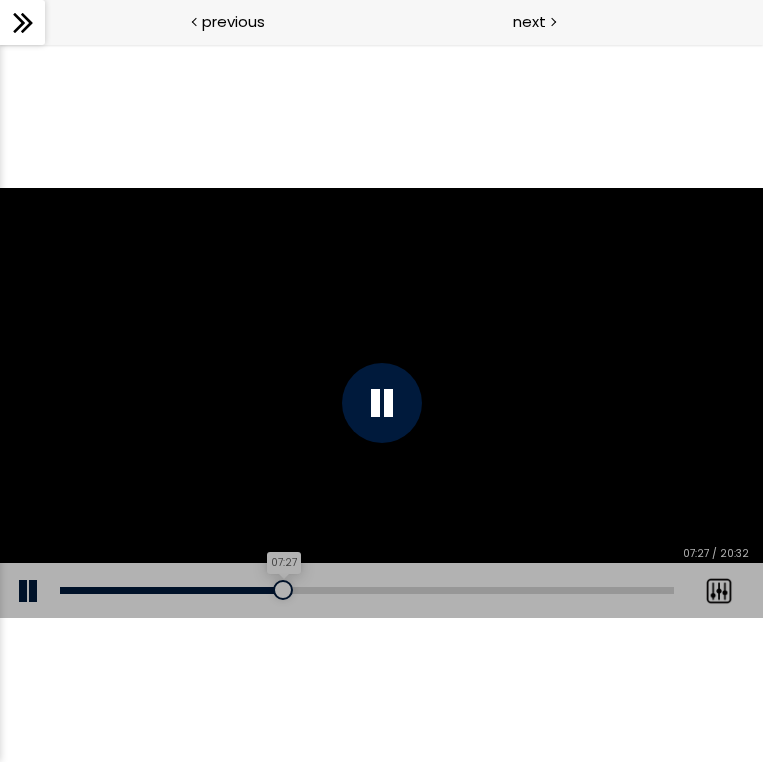 click on "07:27" at bounding box center (367, 590) 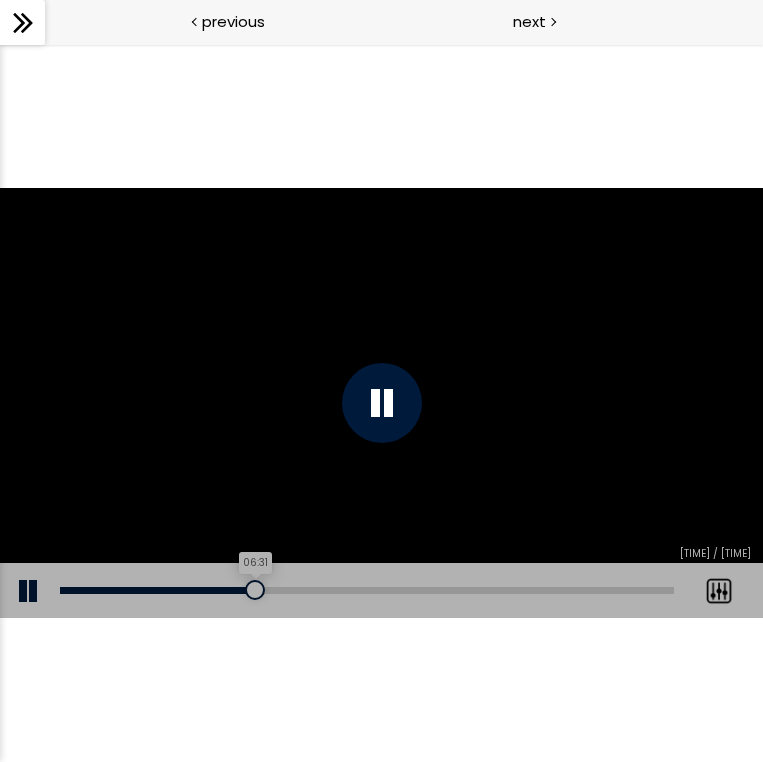 click on "06:31" at bounding box center [367, 590] 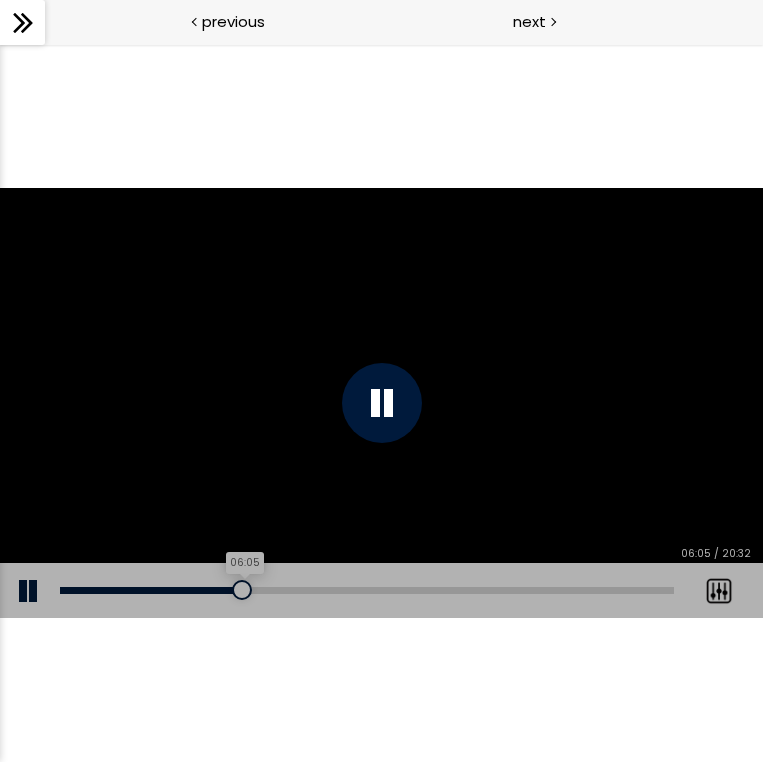 click on "06:05" at bounding box center (367, 590) 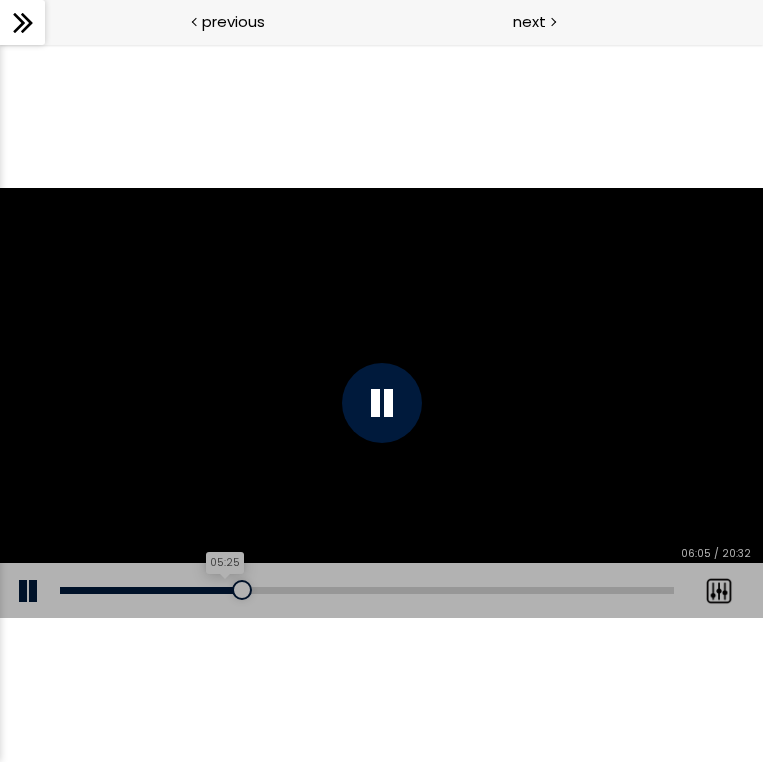 click on "05:25" at bounding box center [367, 590] 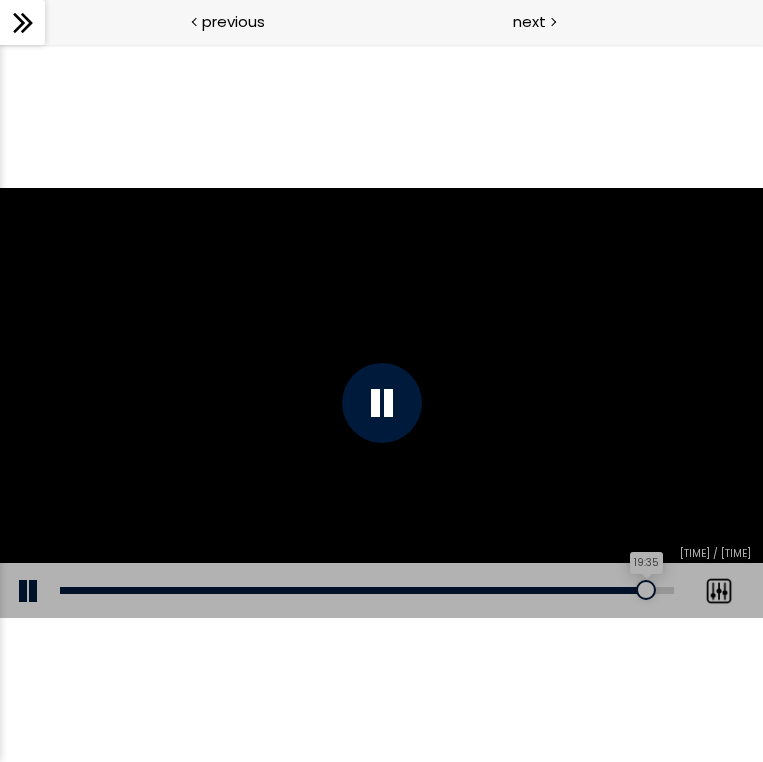 click on "19:35" at bounding box center (367, 590) 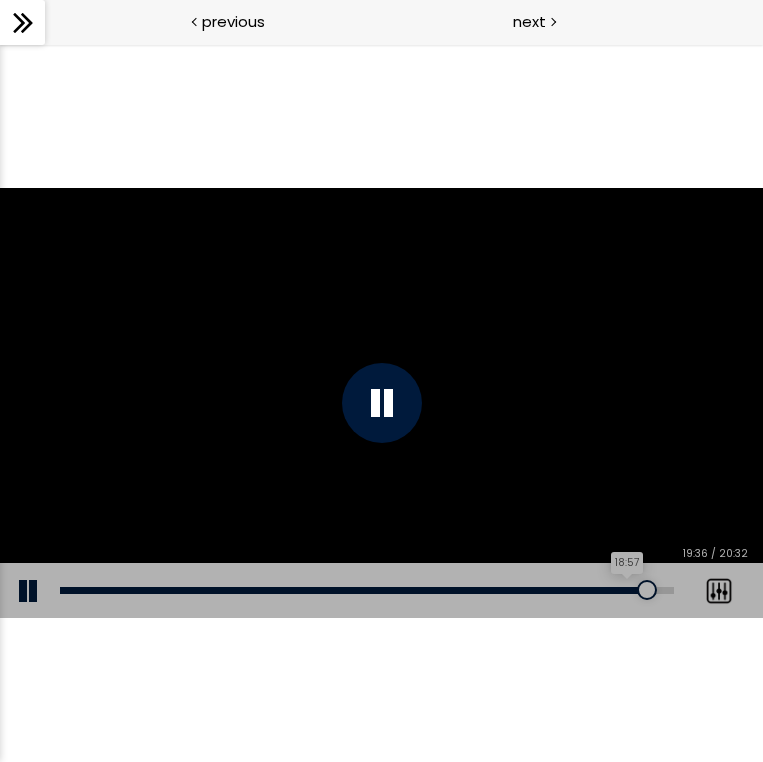 click on "18:57" at bounding box center [367, 590] 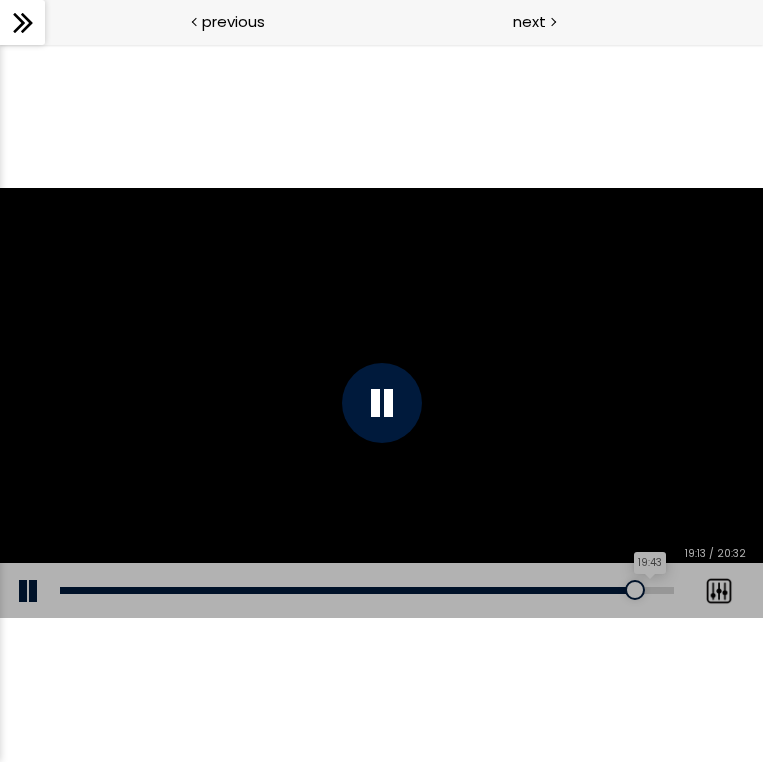click on "19:43" at bounding box center [367, 590] 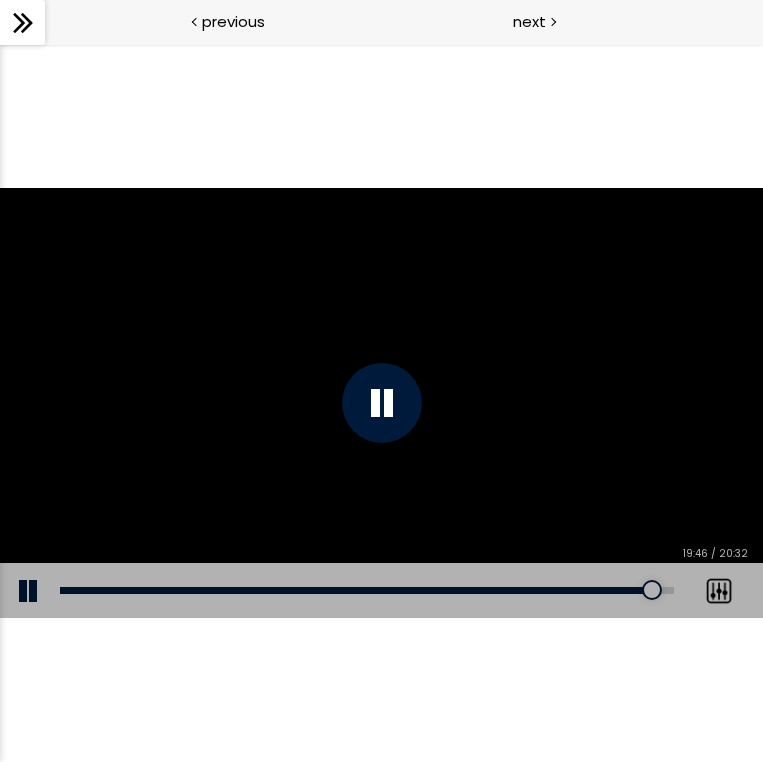 click on "Click for sound
@keyframes VOLUME_SMALL_WAVE_FLASH {
0% { opacity: 0; }
33% { opacity: 1; }
66% { opacity: 1; }
100% { opacity: 0; }
}
@keyframes VOLUME_LARGE_WAVE_FLASH {
0% { opacity: 0; }
33% { opacity: 1; }
66% { opacity: 1; }
100% { opacity: 0; }
}
.volume__small-wave {
animation: VOLUME_SMALL_WAVE_FLASH 2s infinite;
opacity: 0;
}
.volume__large-wave {
animation: VOLUME_LARGE_WAVE_FLASH 2s infinite .3s;
opacity: 0;
}
Add chapter
01:20
19:46 / 20:32
Subtitles       None           Auto     1080p   720p   540p   360p   224p       x   2   x   1.5   x   1.25   x   1   x   0.75   x   0.5" at bounding box center [381, 403] 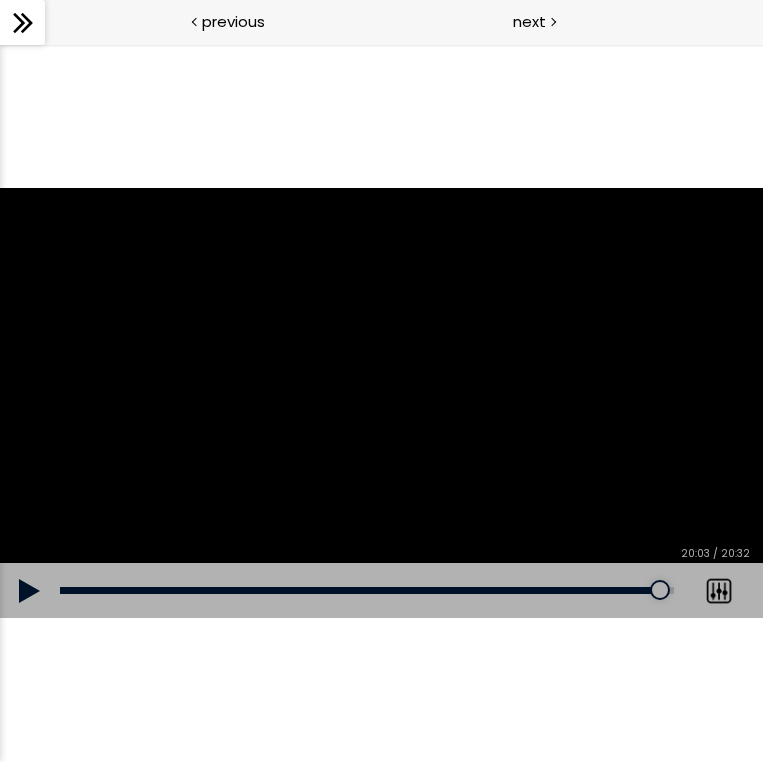click at bounding box center (30, 591) 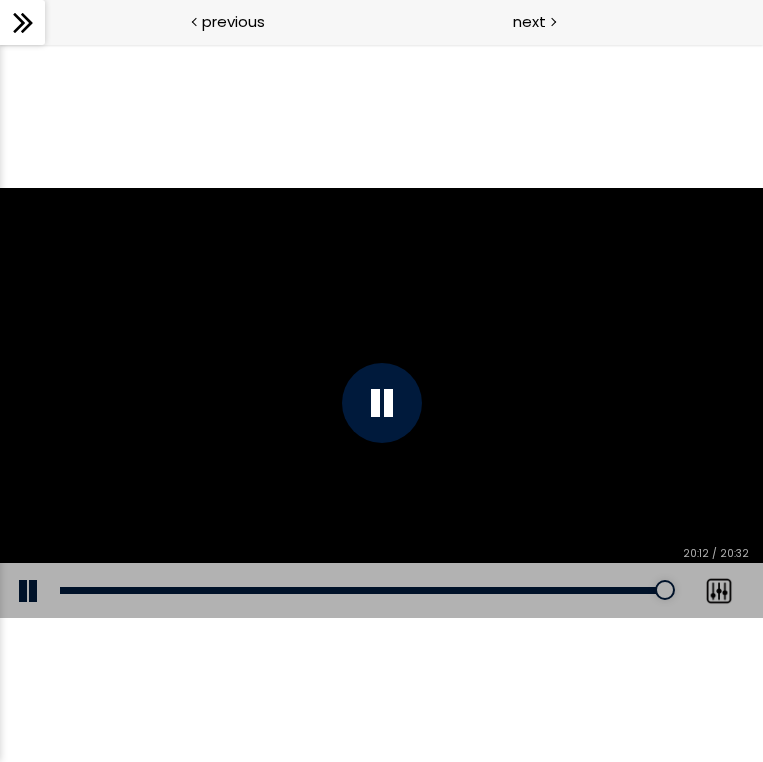 click on "Click for sound
@keyframes VOLUME_SMALL_WAVE_FLASH {
0% { opacity: 0; }
33% { opacity: 1; }
66% { opacity: 1; }
100% { opacity: 0; }
}
@keyframes VOLUME_LARGE_WAVE_FLASH {
0% { opacity: 0; }
33% { opacity: 1; }
66% { opacity: 1; }
100% { opacity: 0; }
}
.volume__small-wave {
animation: VOLUME_SMALL_WAVE_FLASH 2s infinite;
opacity: 0;
}
.volume__large-wave {
animation: VOLUME_LARGE_WAVE_FLASH 2s infinite .3s;
opacity: 0;
}
Add chapter
03:52
20:12 / 20:32
Subtitles       None           Auto     1080p   720p   540p   360p   224p       x   2   x   1.5   x   1.25   x   1   x   0.75   x   0.5" at bounding box center [381, 403] 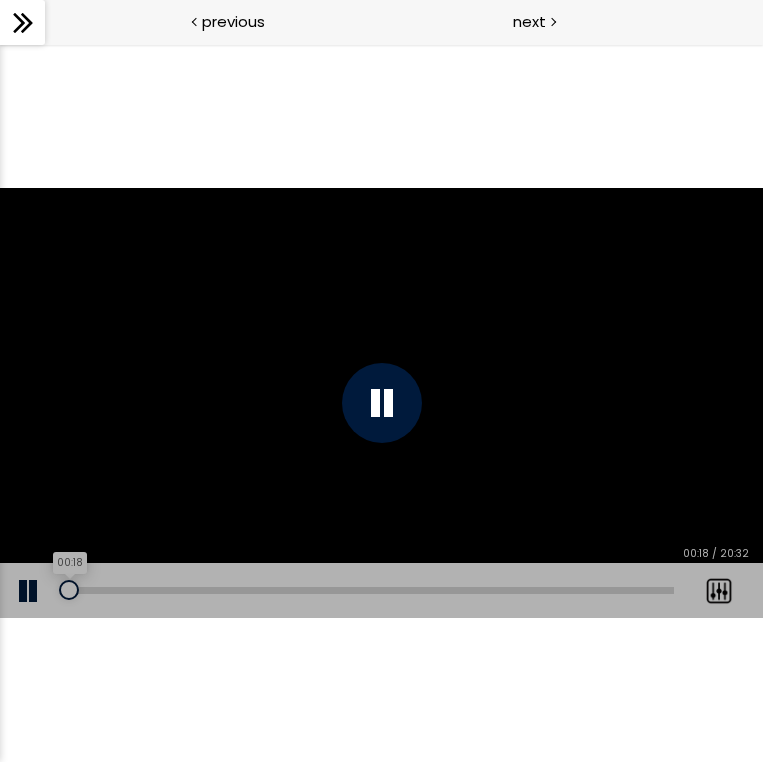 click on "00:18" at bounding box center [367, 590] 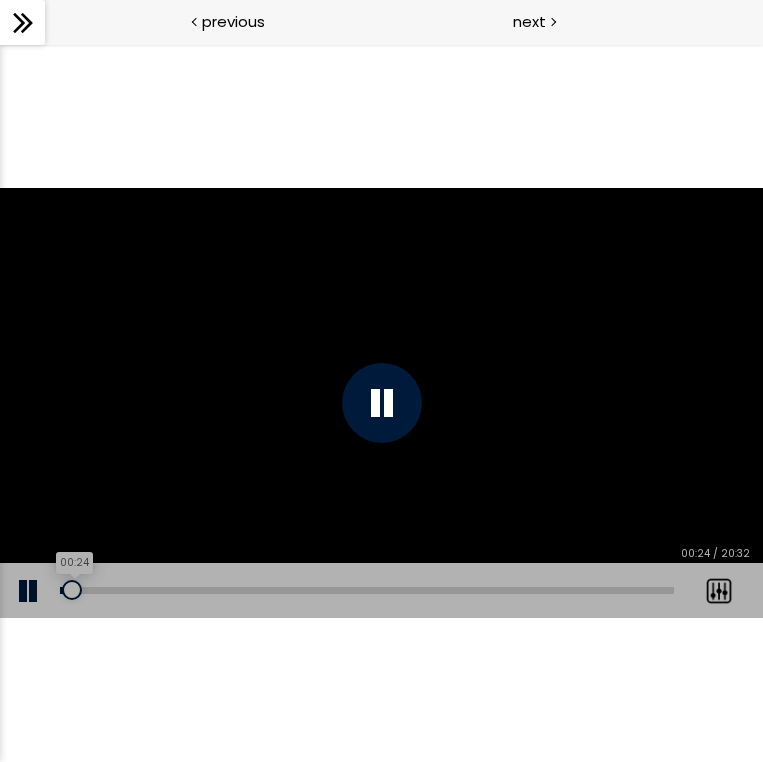 drag, startPoint x: 72, startPoint y: 591, endPoint x: 61, endPoint y: 591, distance: 11 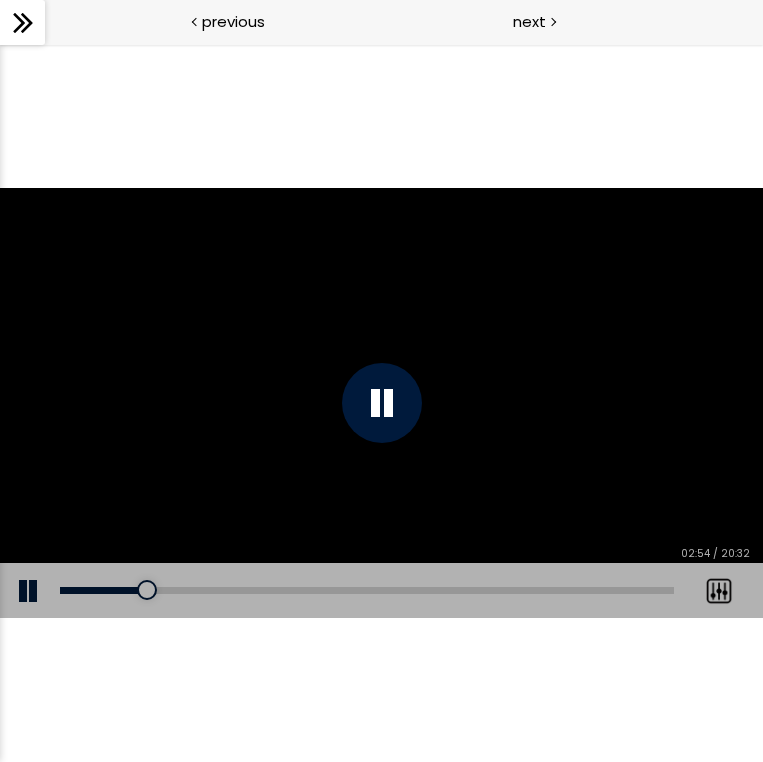 click at bounding box center (381, 402) 